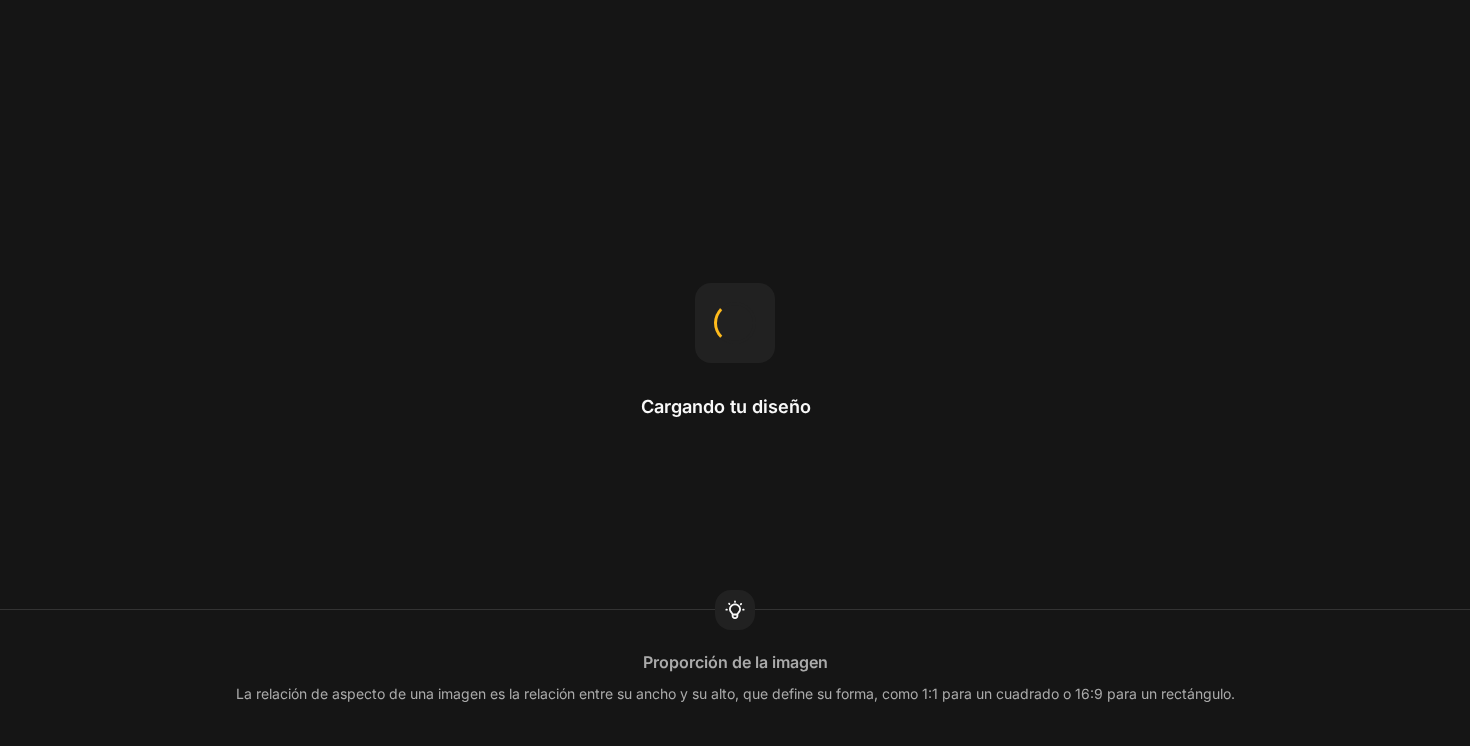 scroll, scrollTop: 0, scrollLeft: 0, axis: both 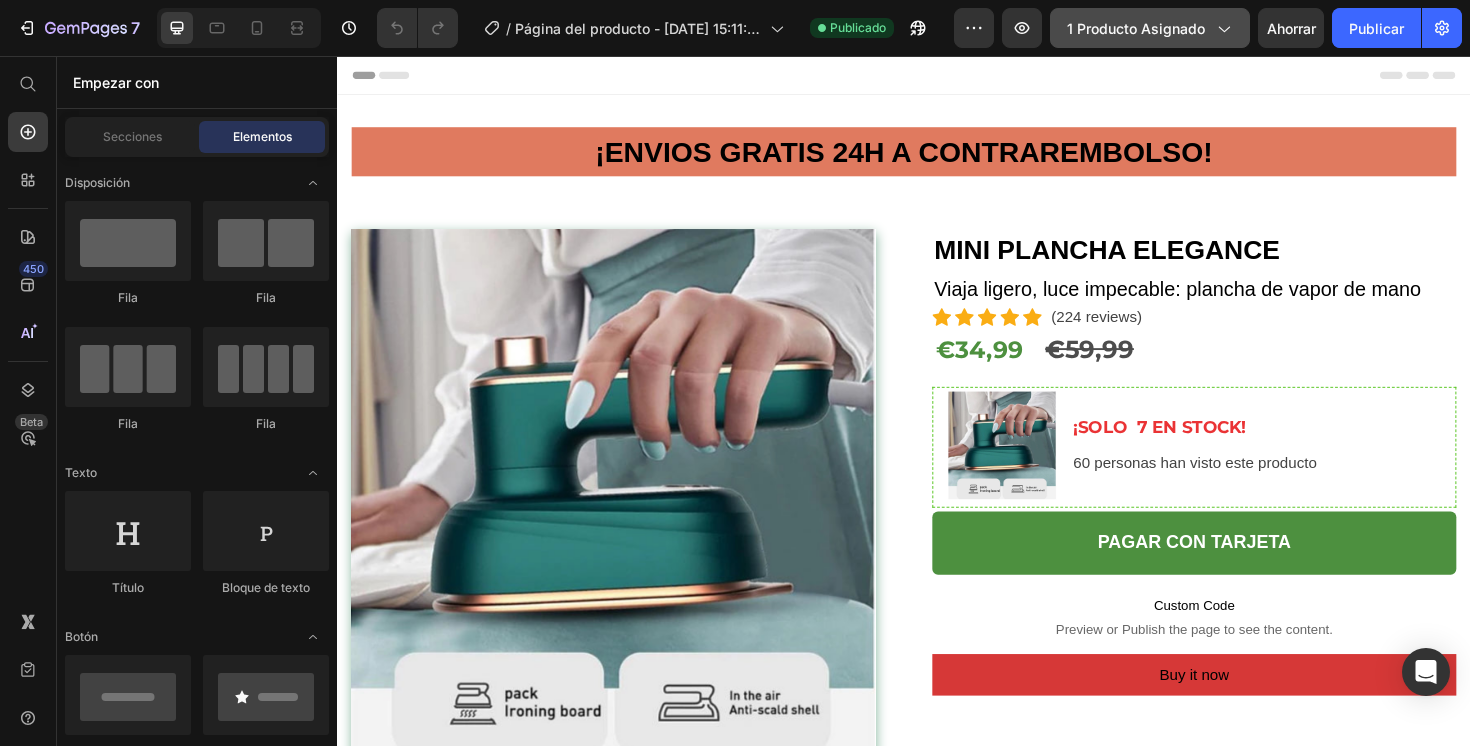 click on "1 producto asignado" at bounding box center [1136, 28] 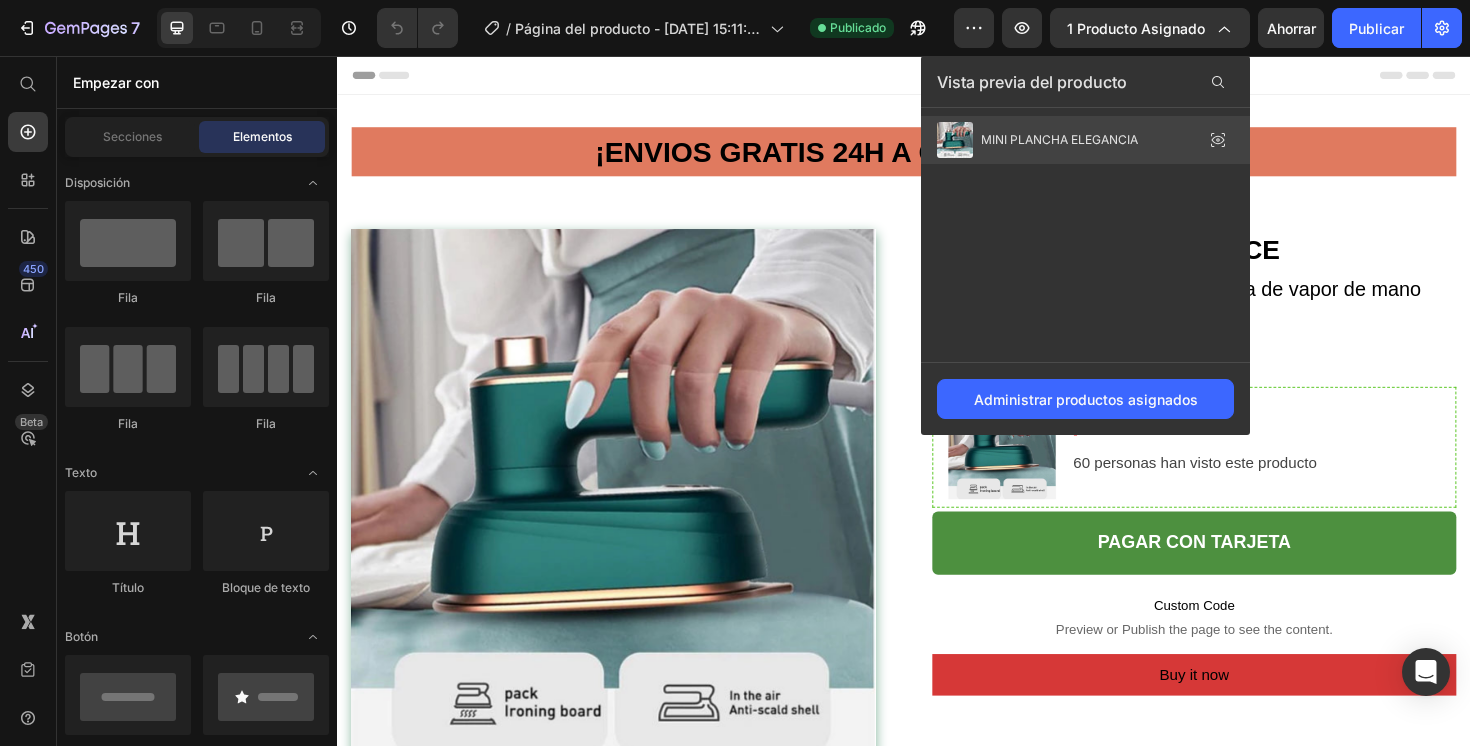 click on "MINI PLANCHA ELEGANCIA" at bounding box center (1059, 139) 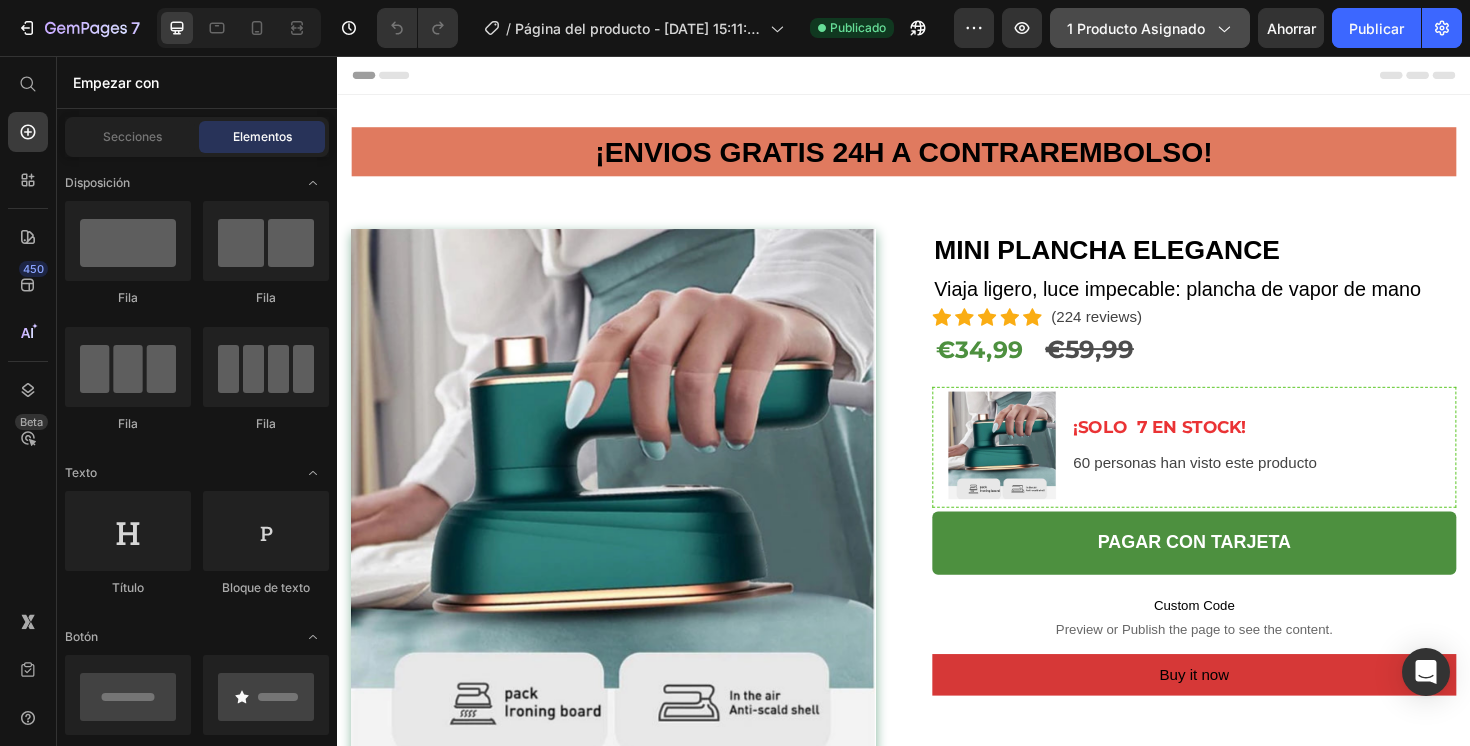 click 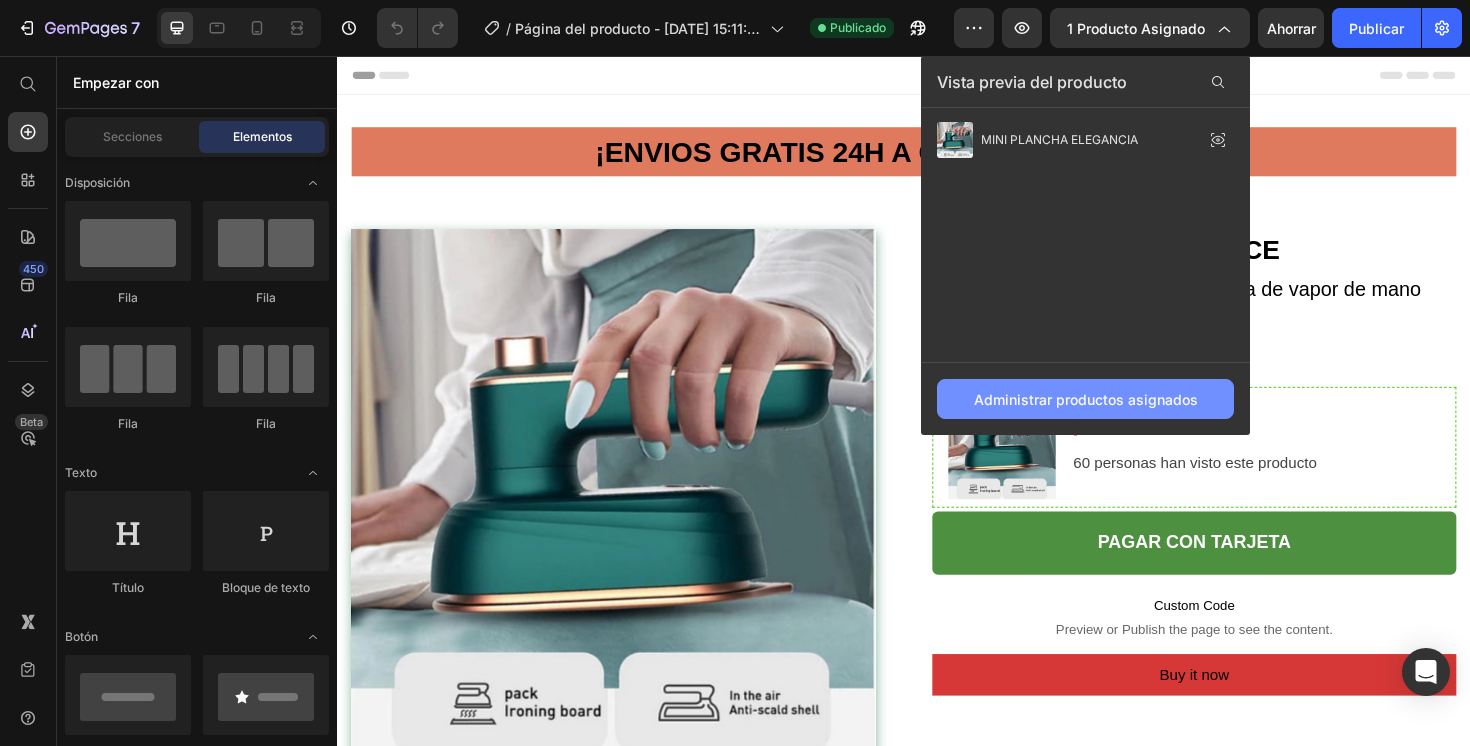 click on "Administrar productos asignados" at bounding box center [1086, 399] 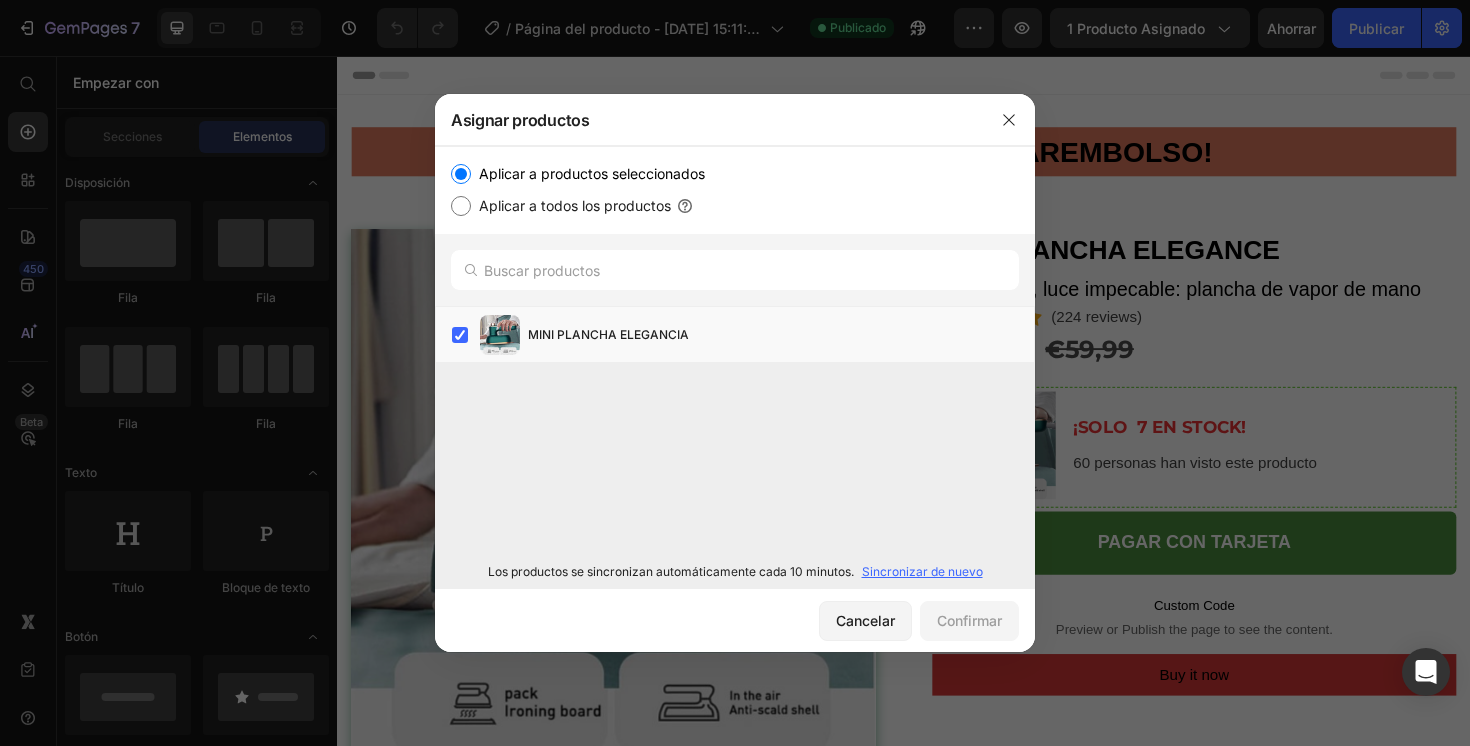 click on "Aplicar a todos los productos" at bounding box center (461, 206) 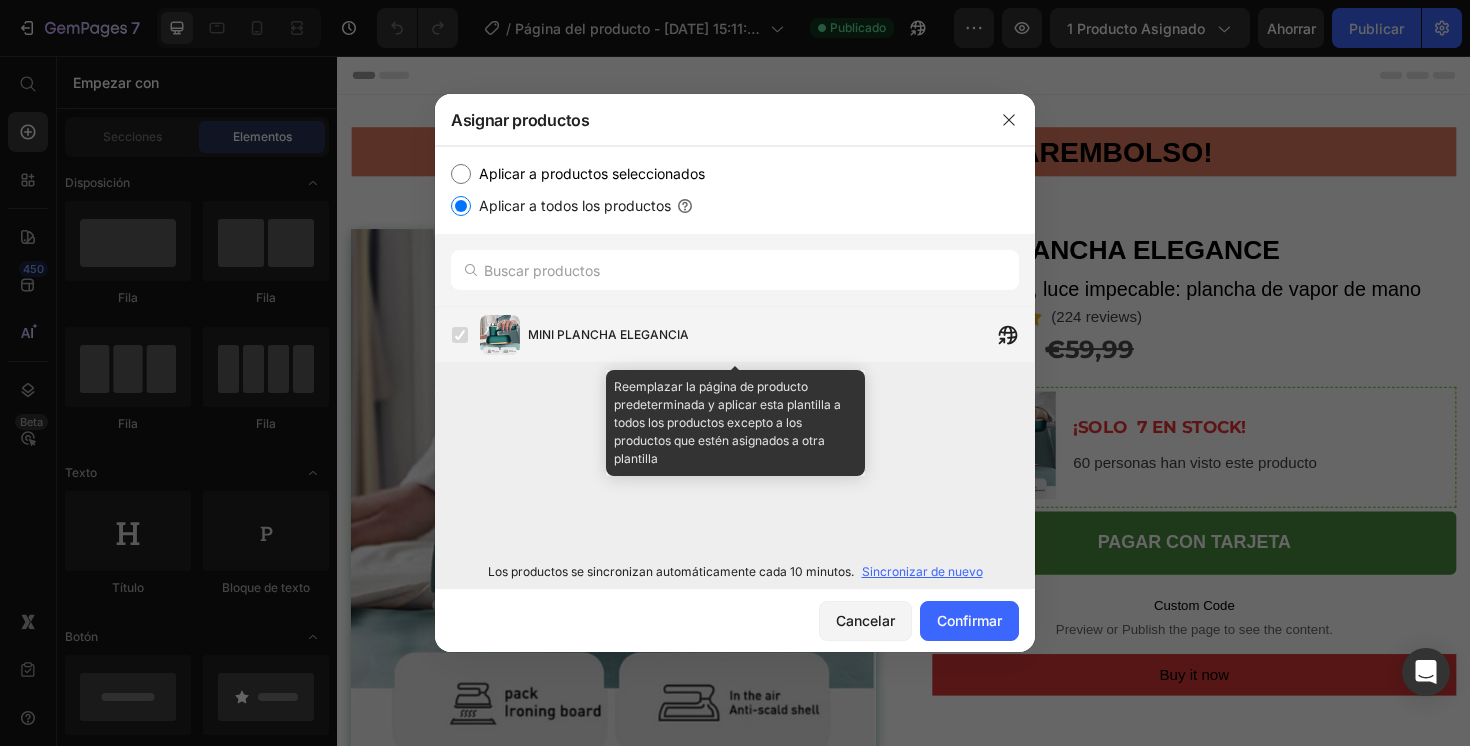 click at bounding box center (460, 335) 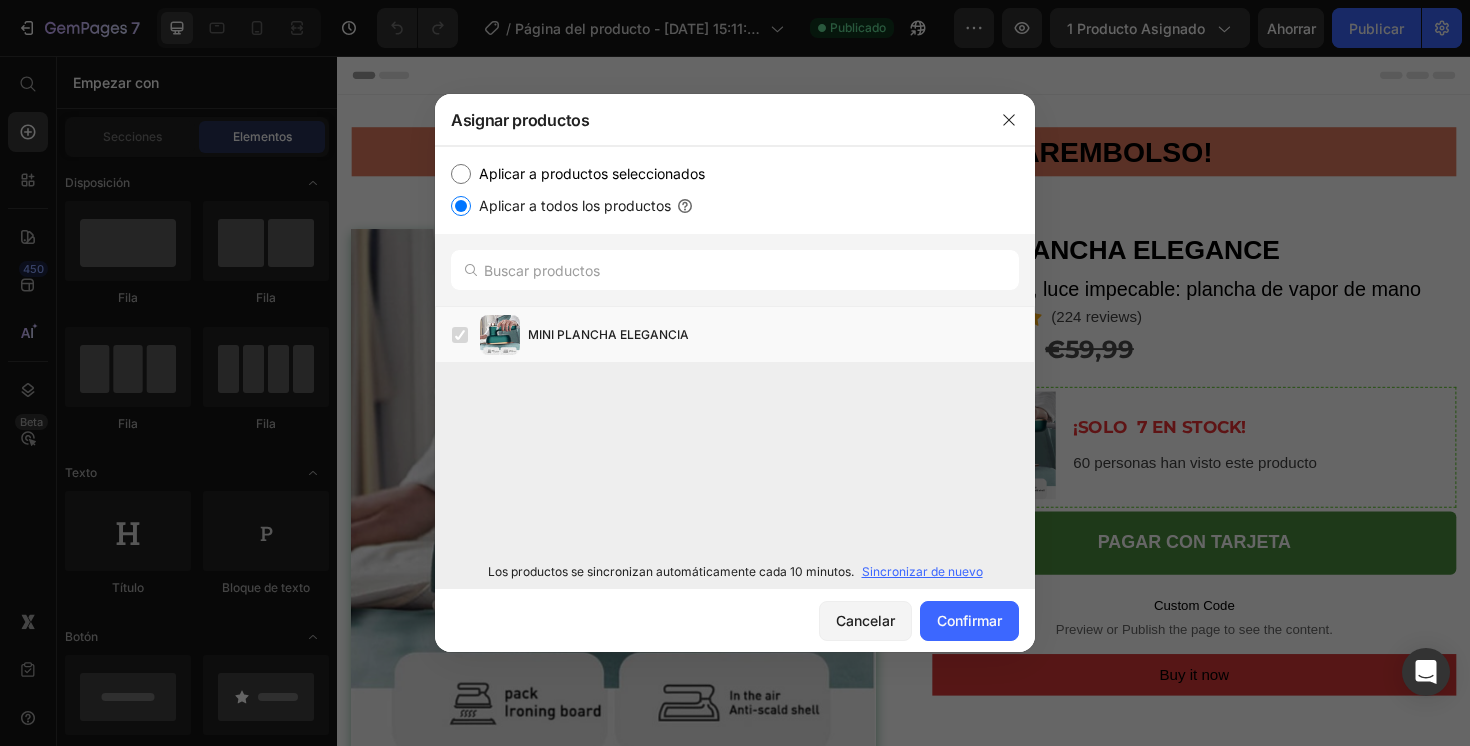 click on "Aplicar a productos seleccionados" at bounding box center (461, 174) 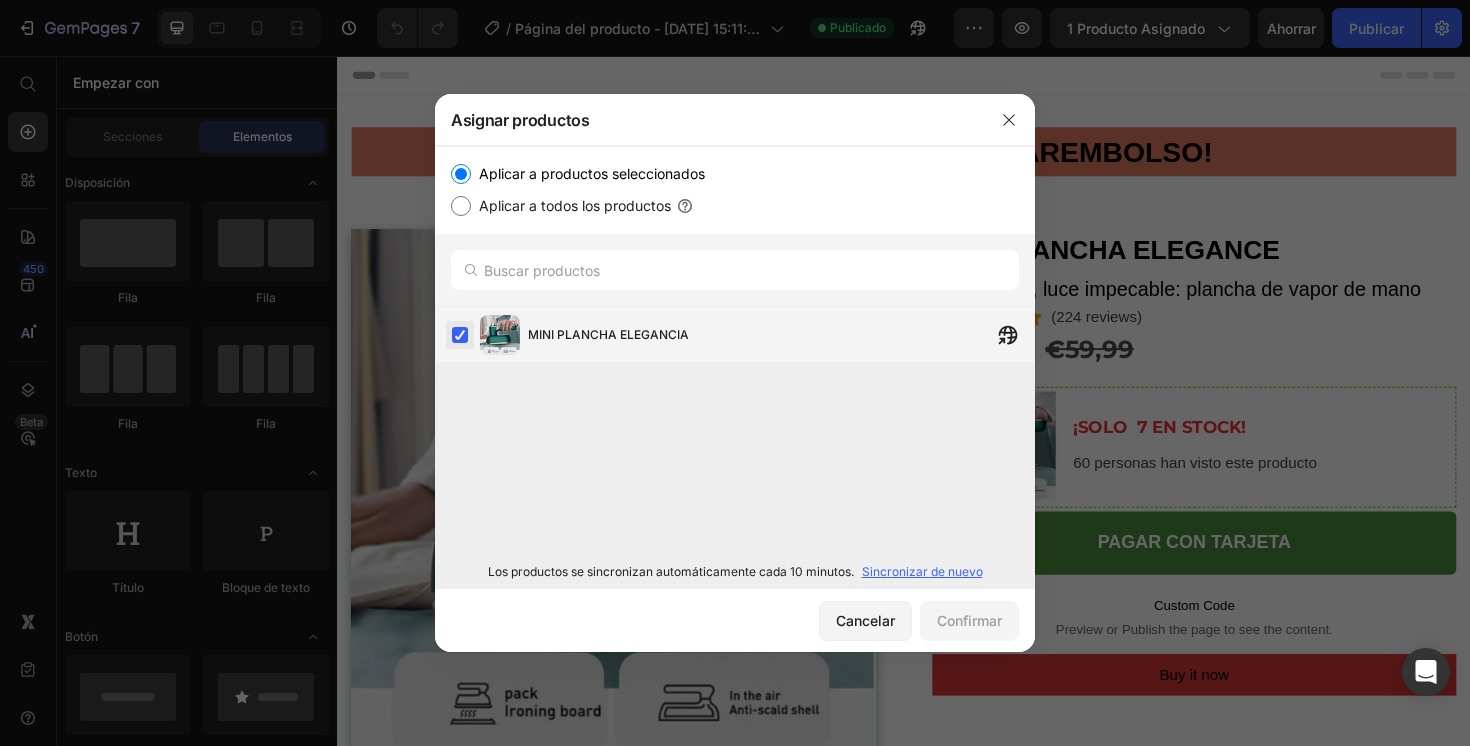 click at bounding box center (460, 335) 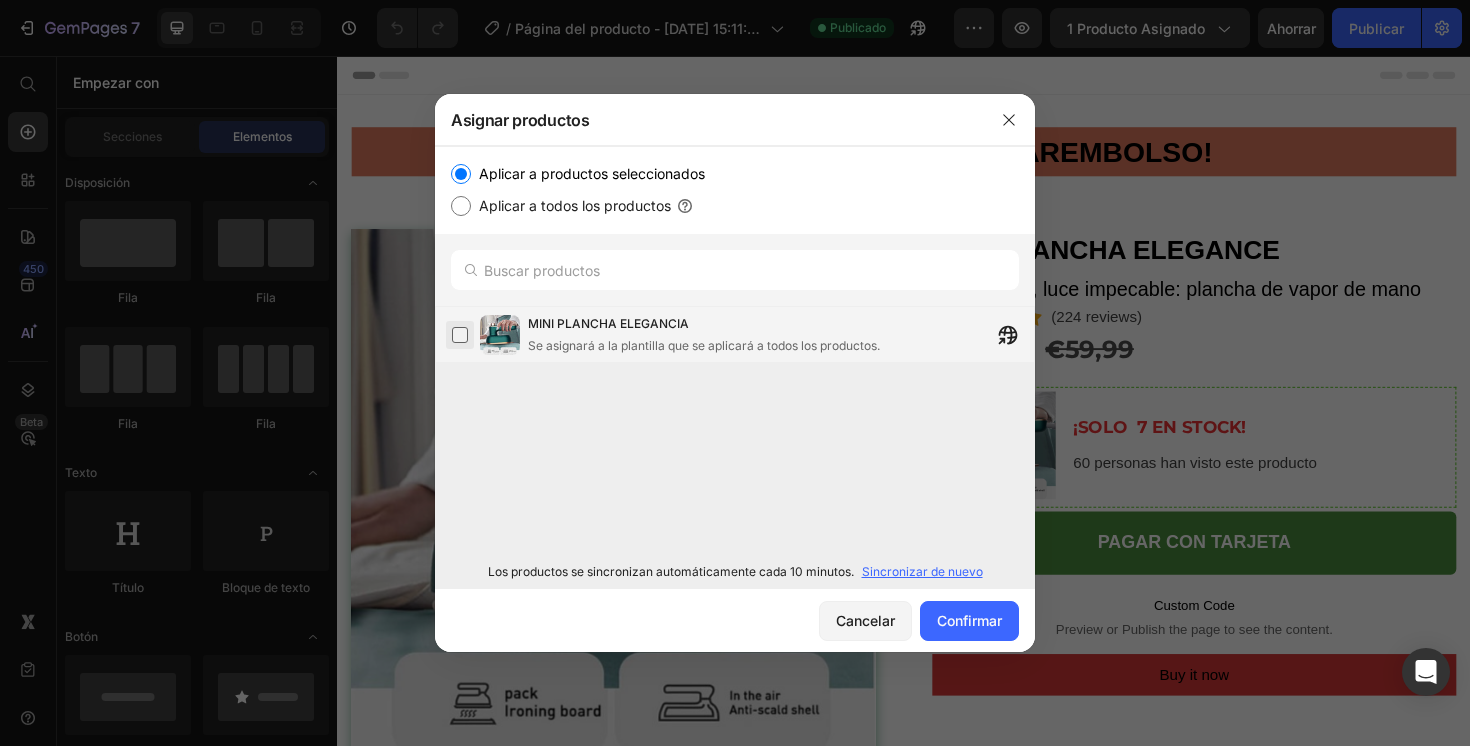 click at bounding box center (460, 335) 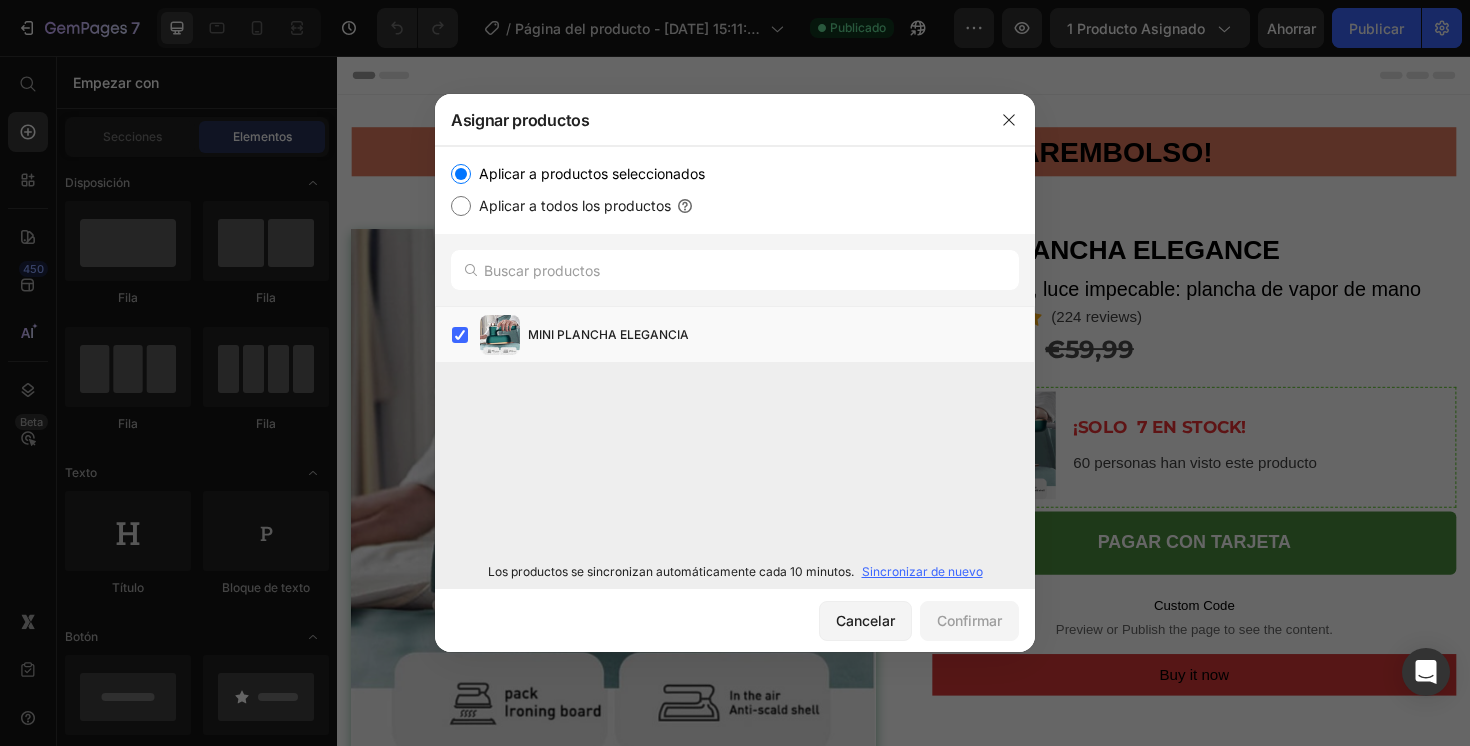 click on "Aplicar a todos los productos" at bounding box center (461, 206) 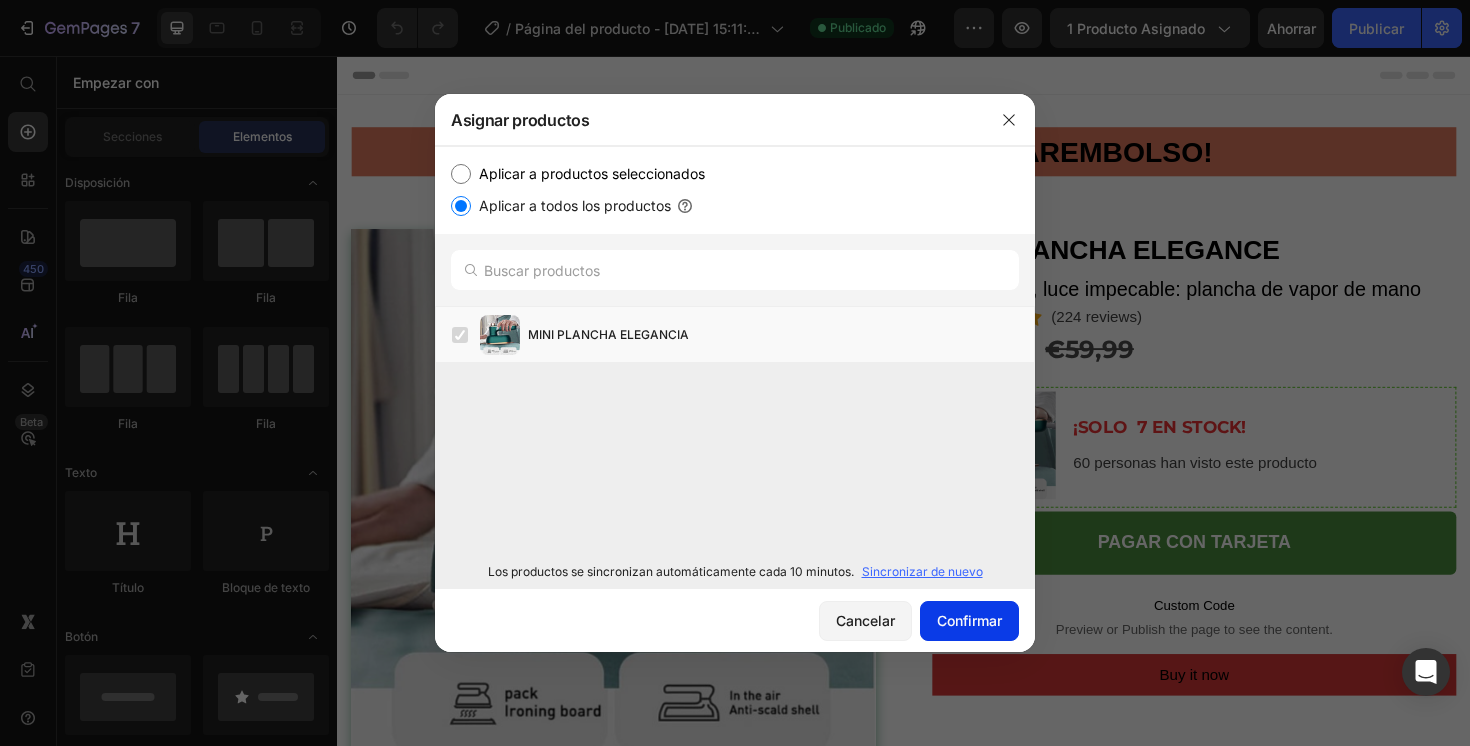 click on "Confirmar" at bounding box center (969, 620) 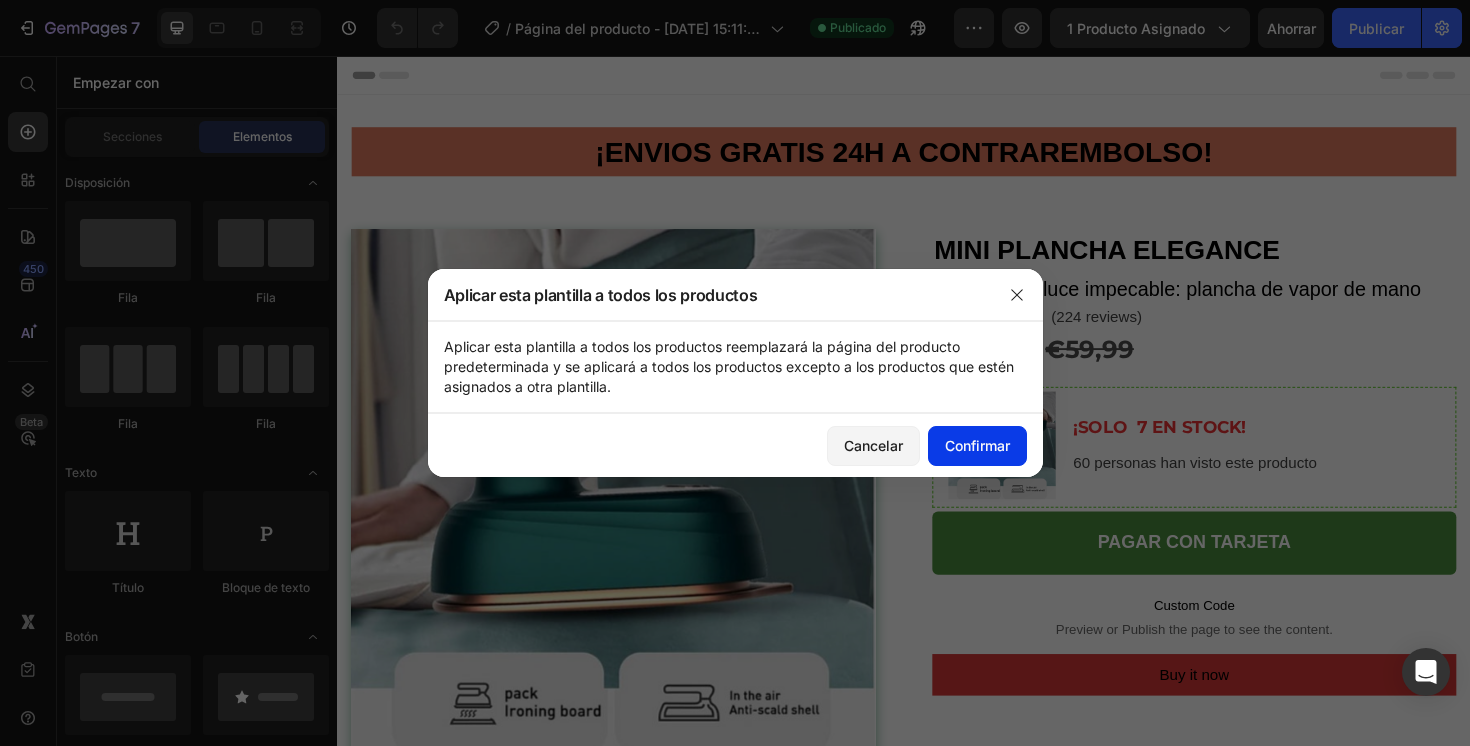 click on "Confirmar" at bounding box center [977, 445] 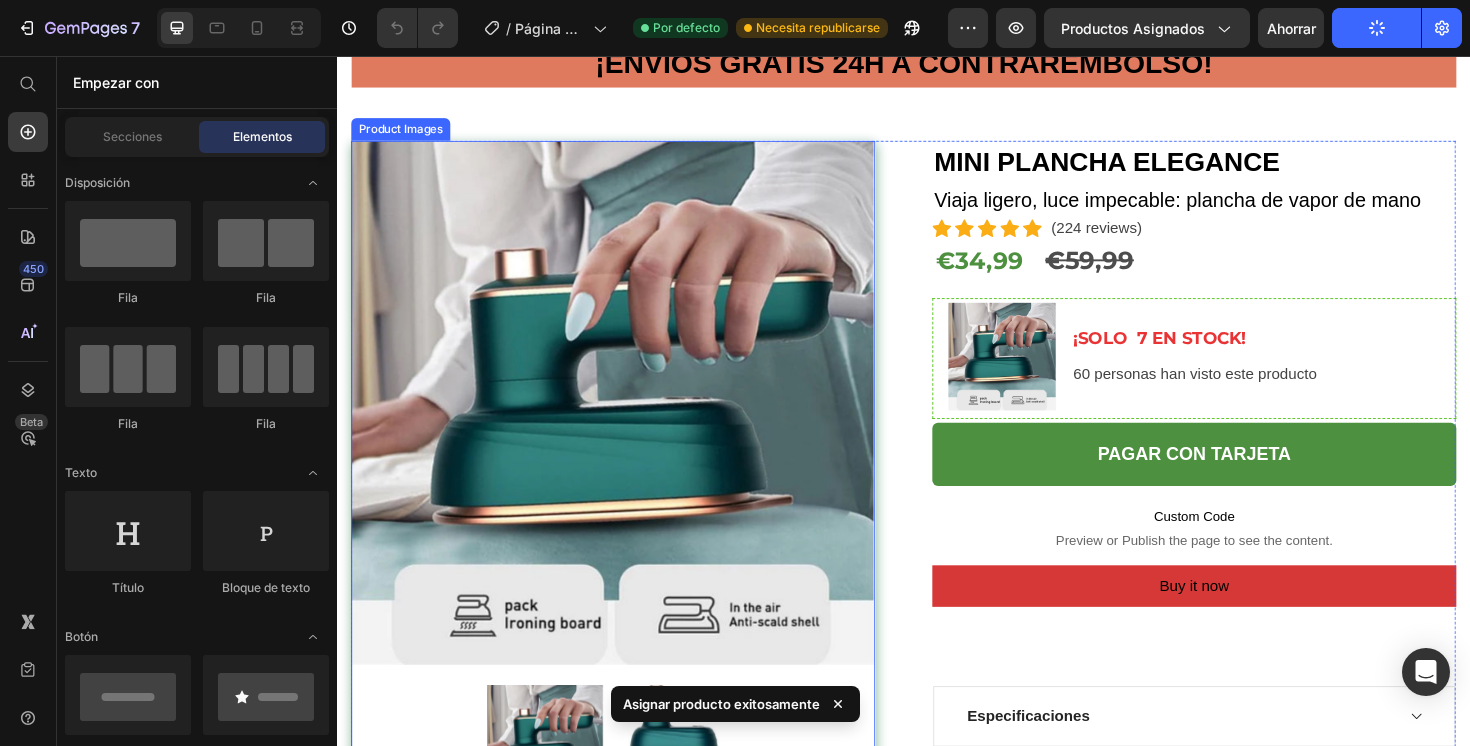 scroll, scrollTop: 0, scrollLeft: 0, axis: both 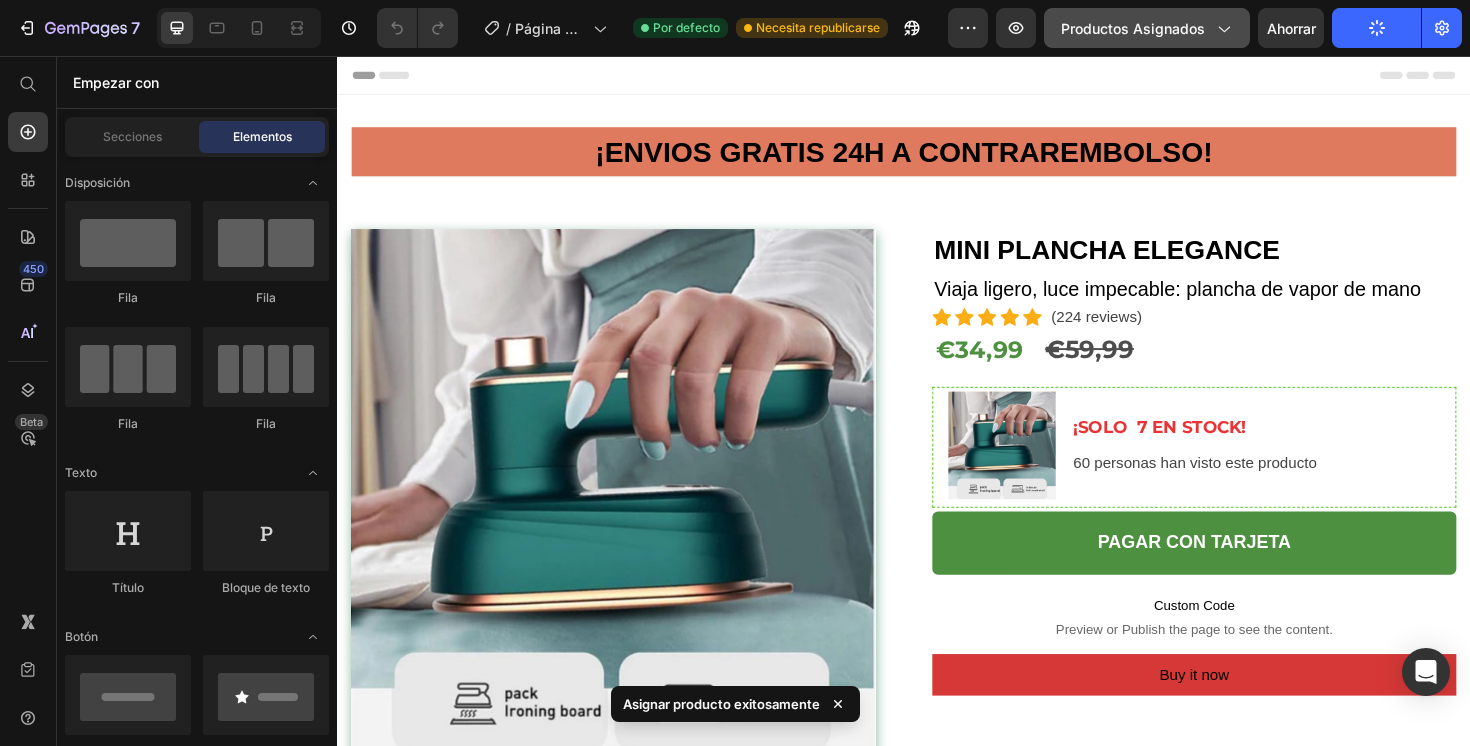 click on "Productos asignados" at bounding box center (1147, 28) 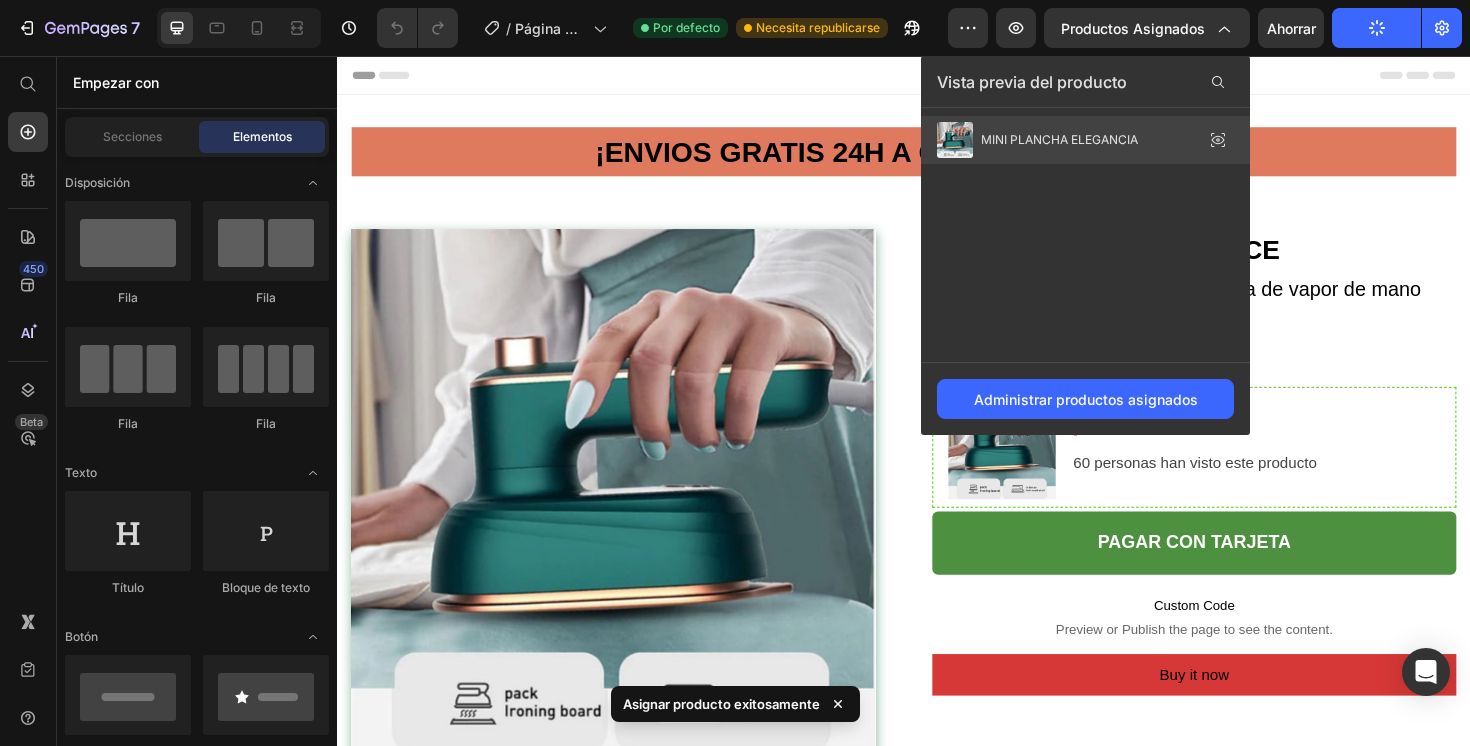 click on "MINI PLANCHA ELEGANCIA" at bounding box center [1059, 139] 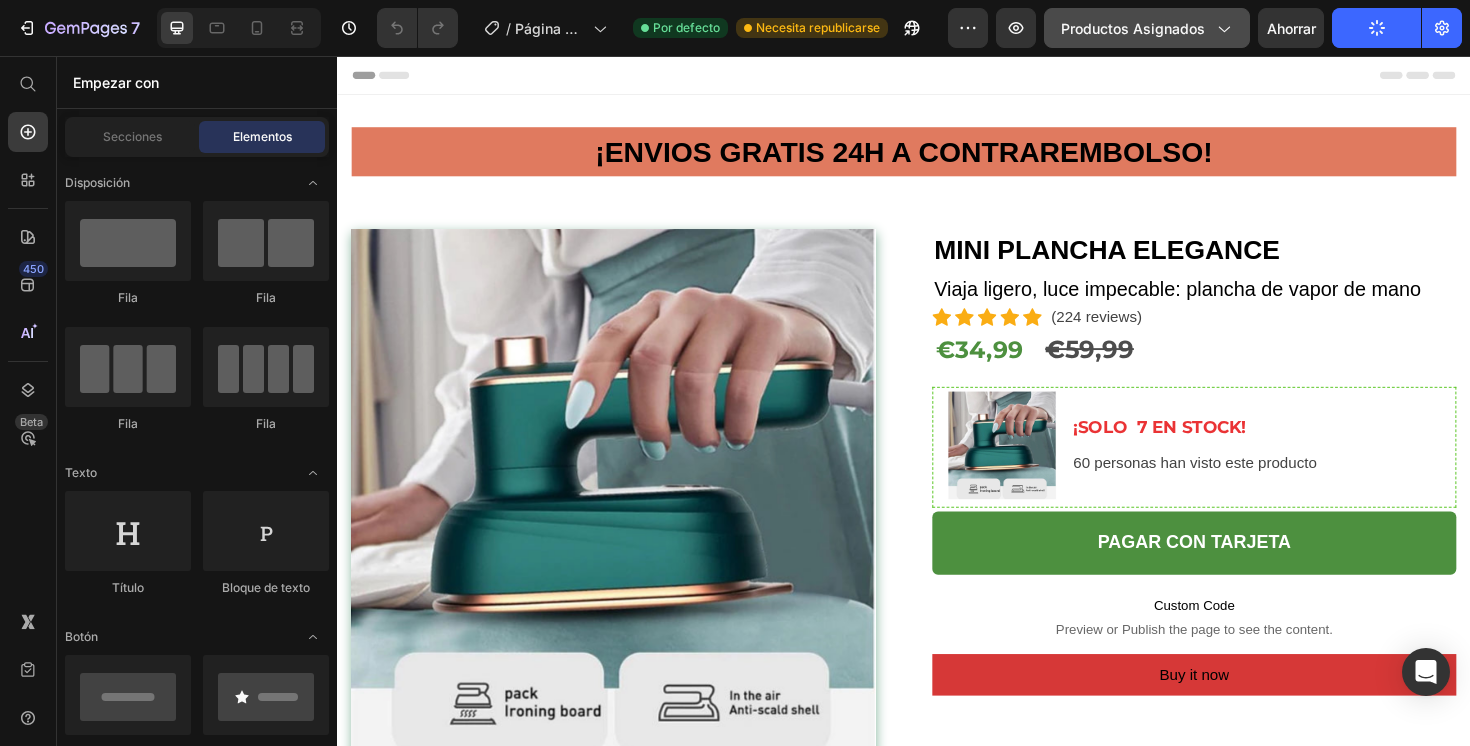 click 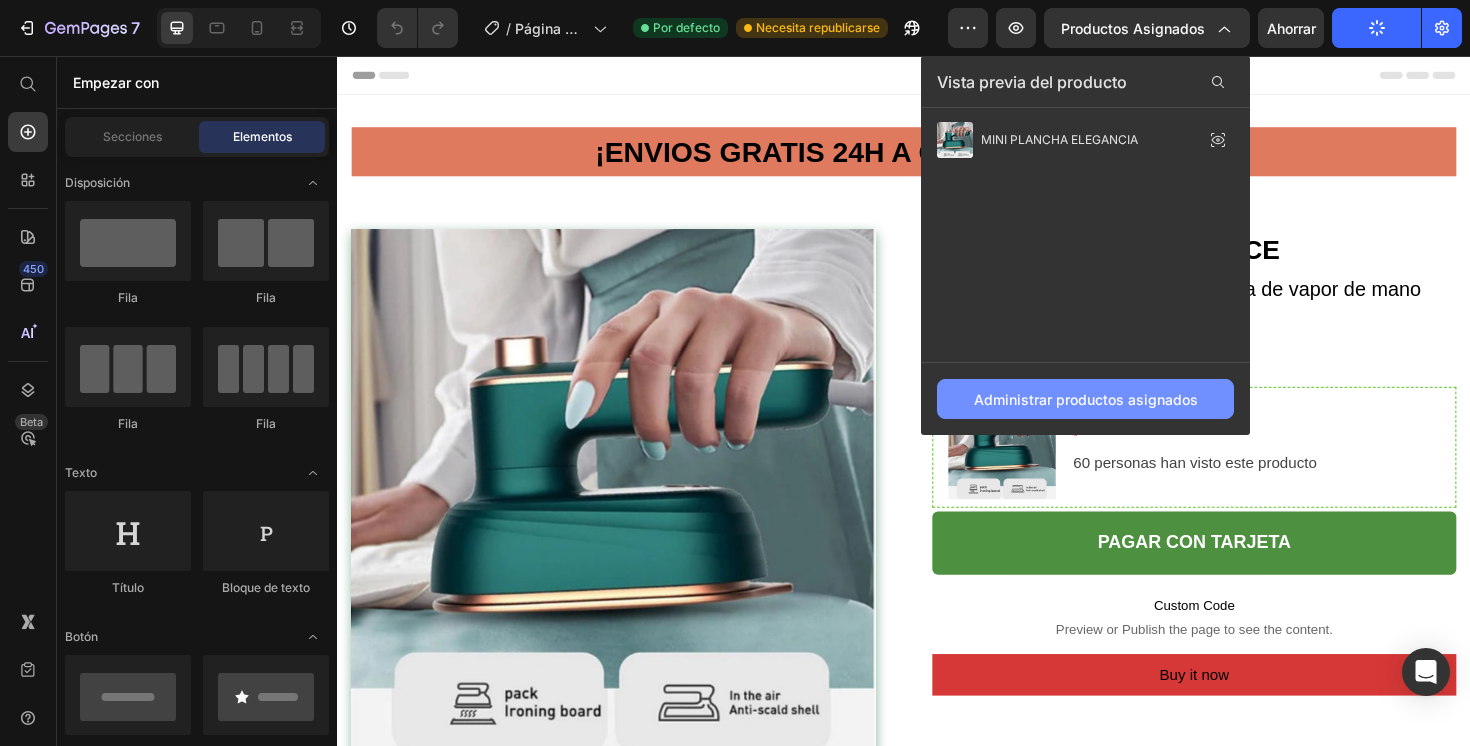 click on "Administrar productos asignados" at bounding box center [1086, 399] 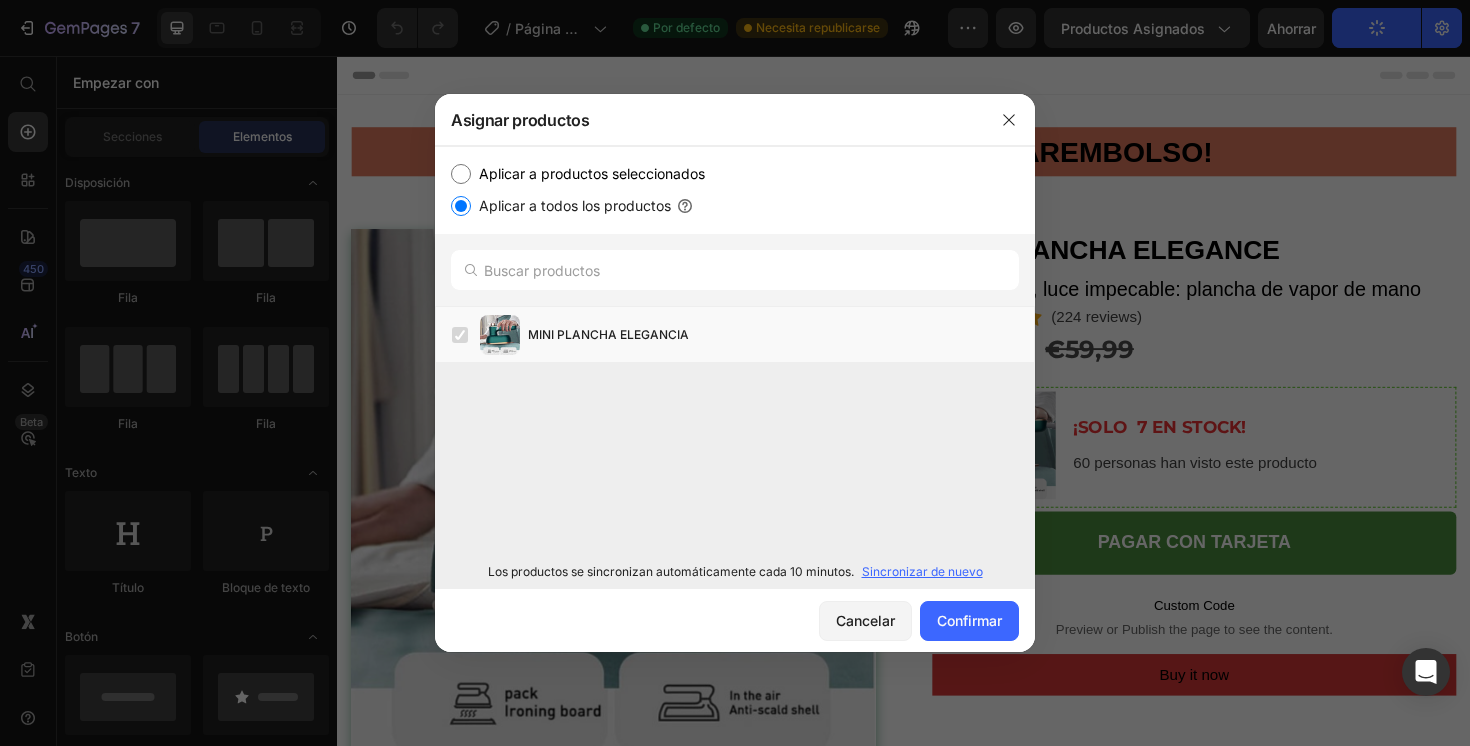 click on "Aplicar a productos seleccionados" at bounding box center (461, 174) 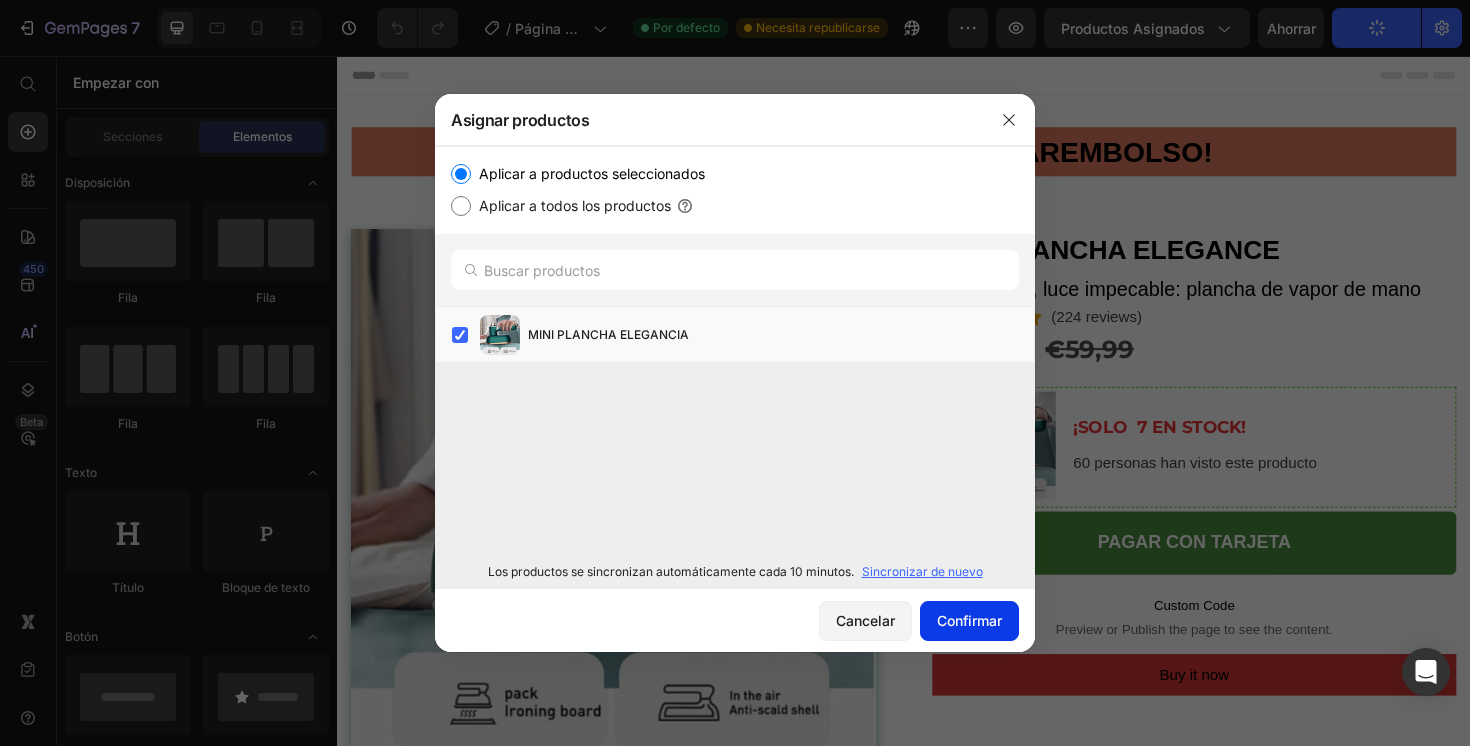 click on "Confirmar" 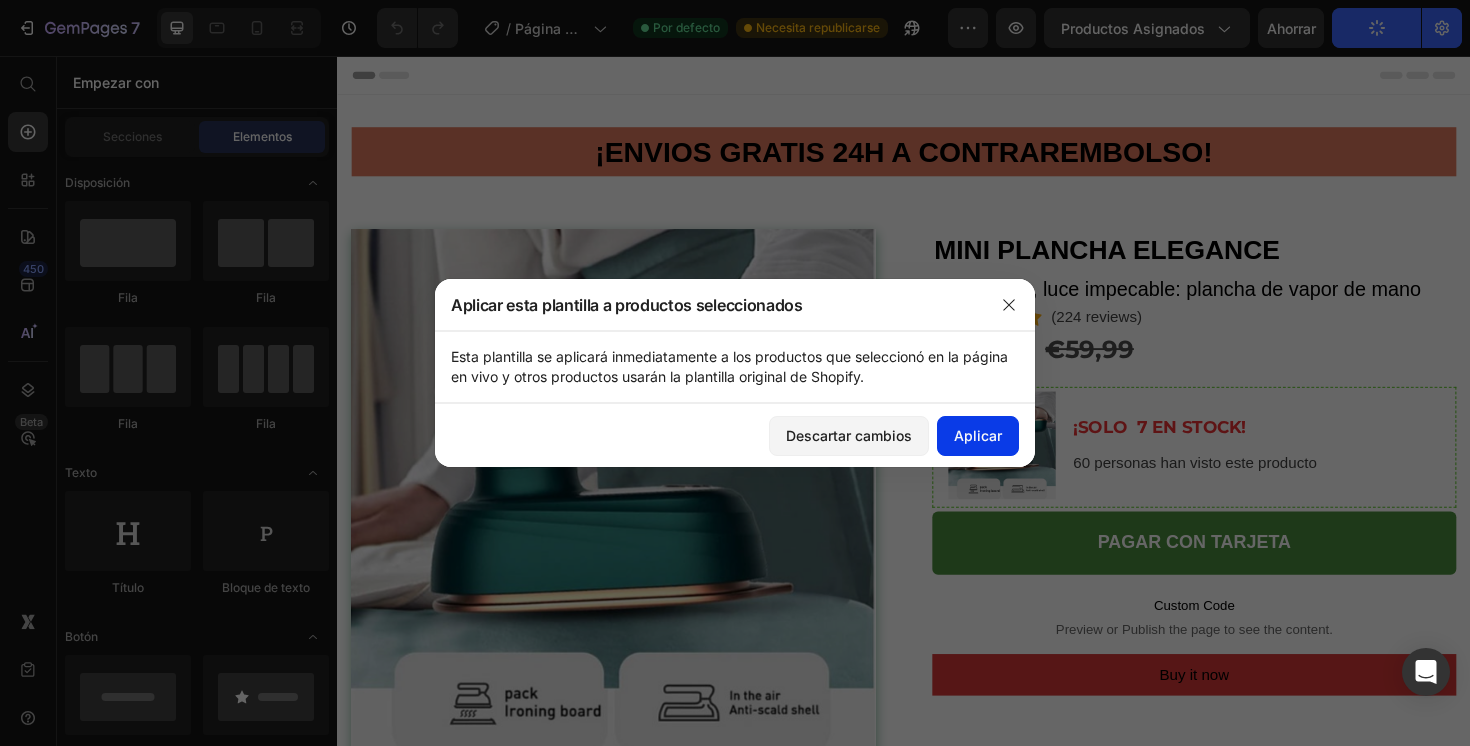 click on "Aplicar" at bounding box center [978, 435] 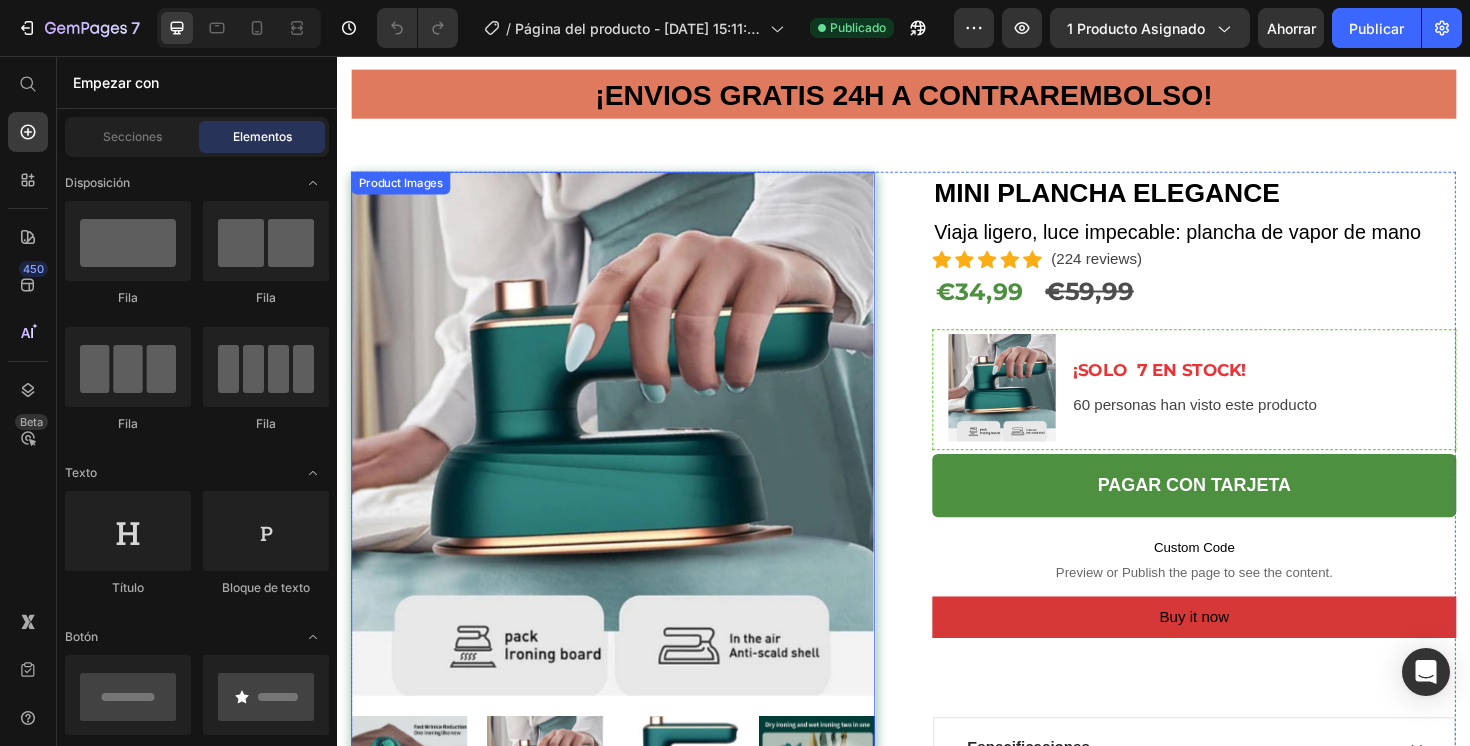 scroll, scrollTop: 57, scrollLeft: 0, axis: vertical 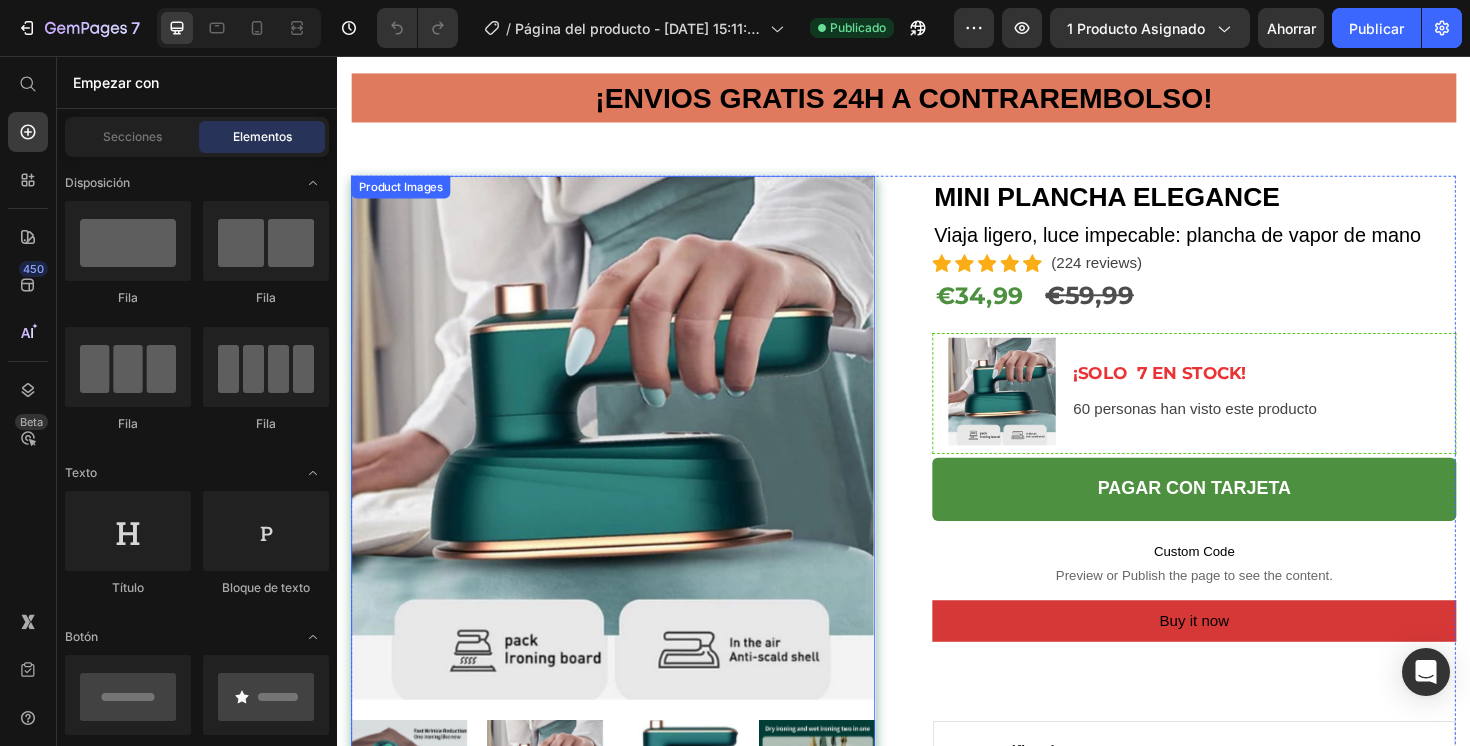 click at bounding box center (629, 459) 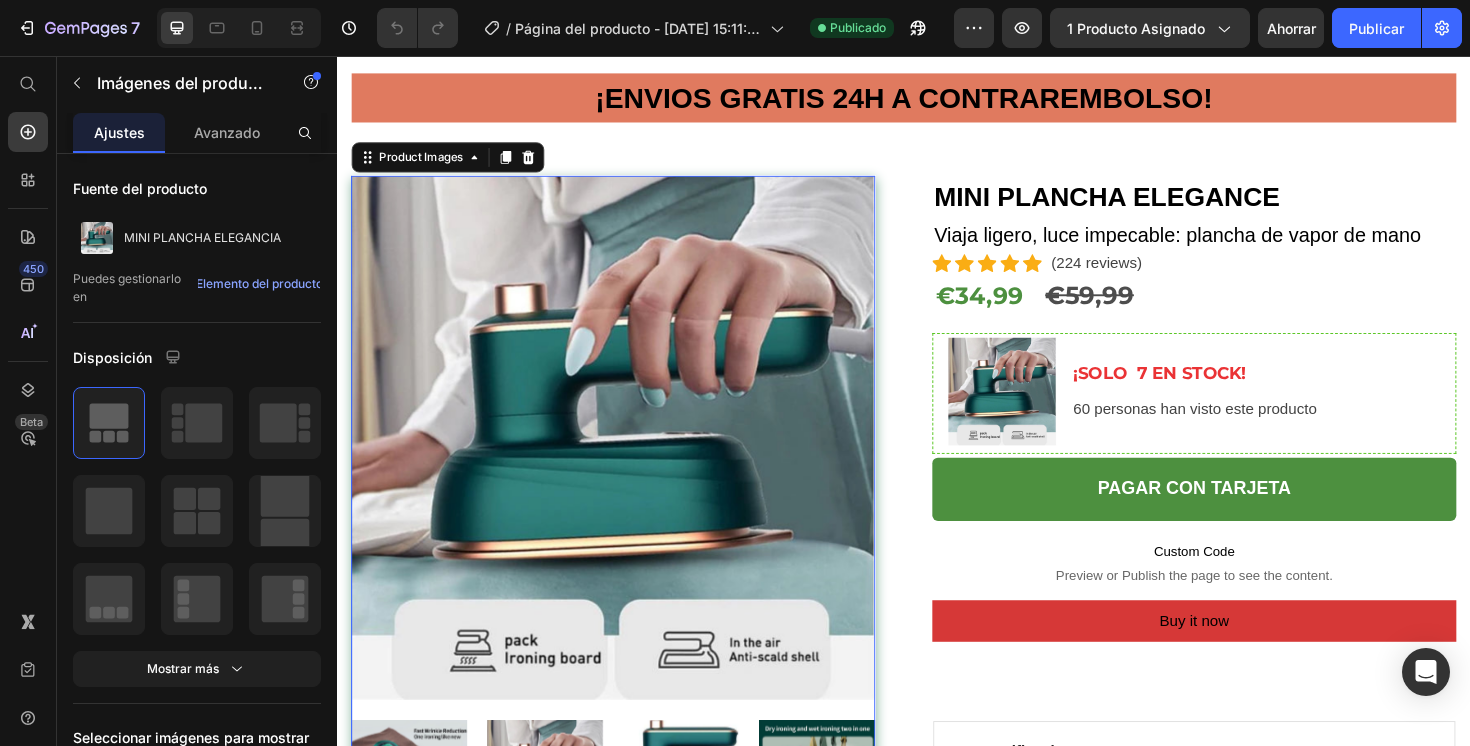 scroll, scrollTop: 74, scrollLeft: 0, axis: vertical 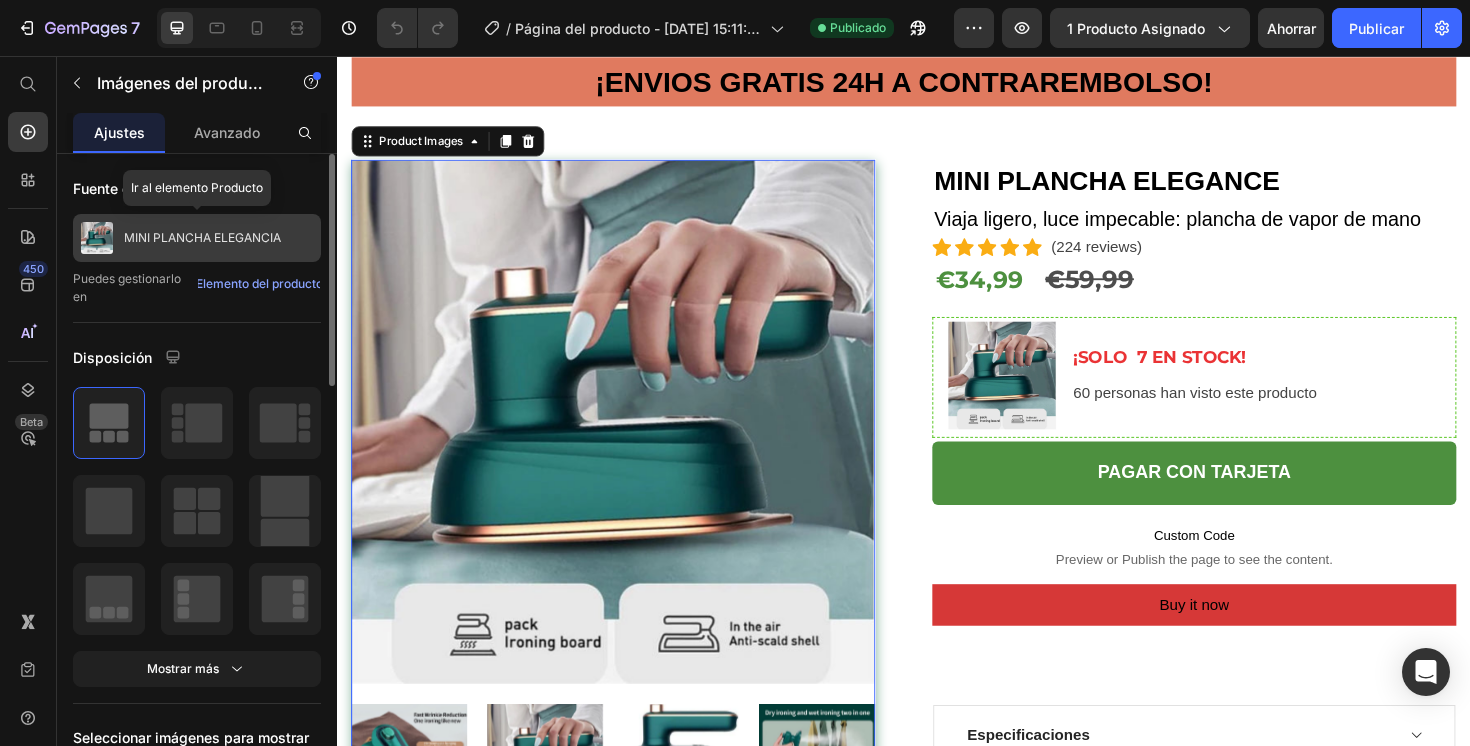 click on "MINI PLANCHA ELEGANCIA" at bounding box center (202, 237) 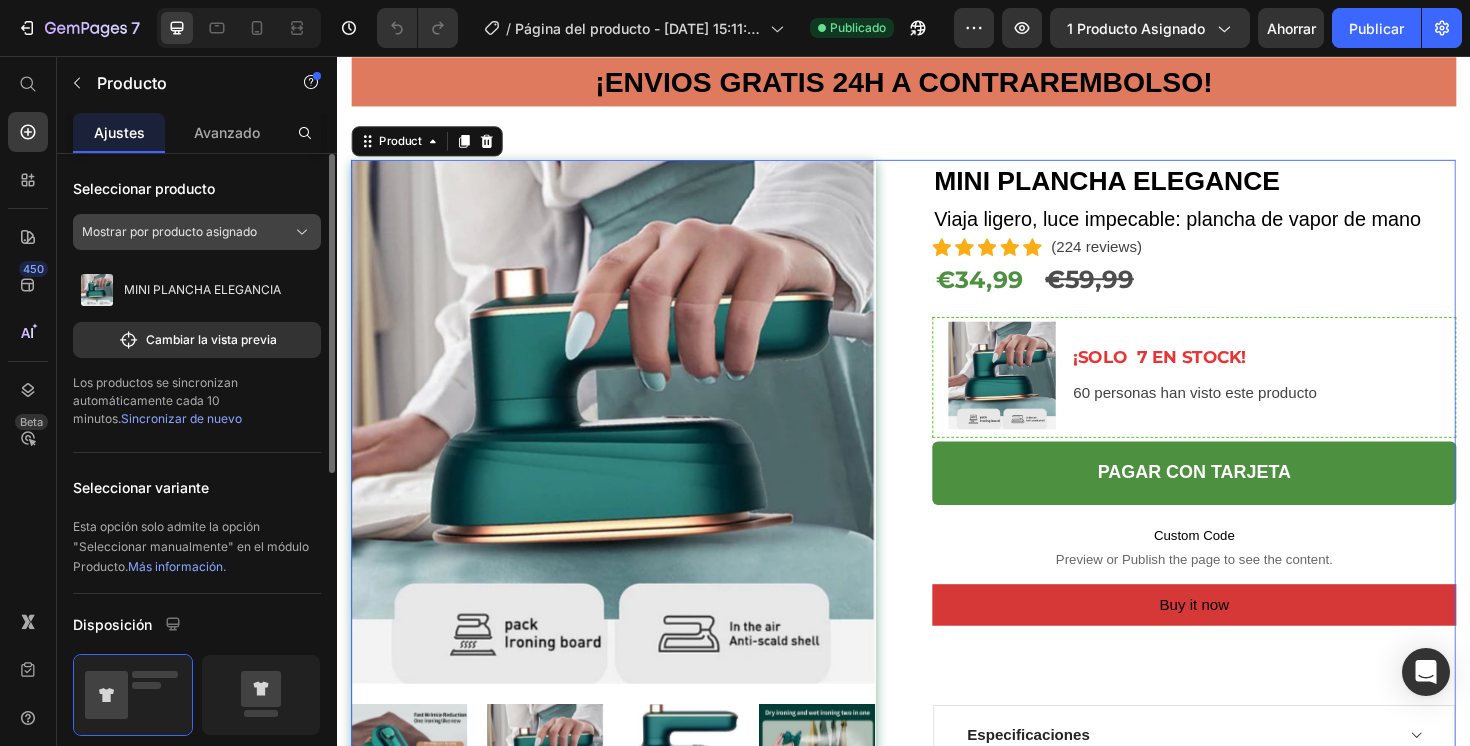 click on "Mostrar por producto asignado" at bounding box center [169, 231] 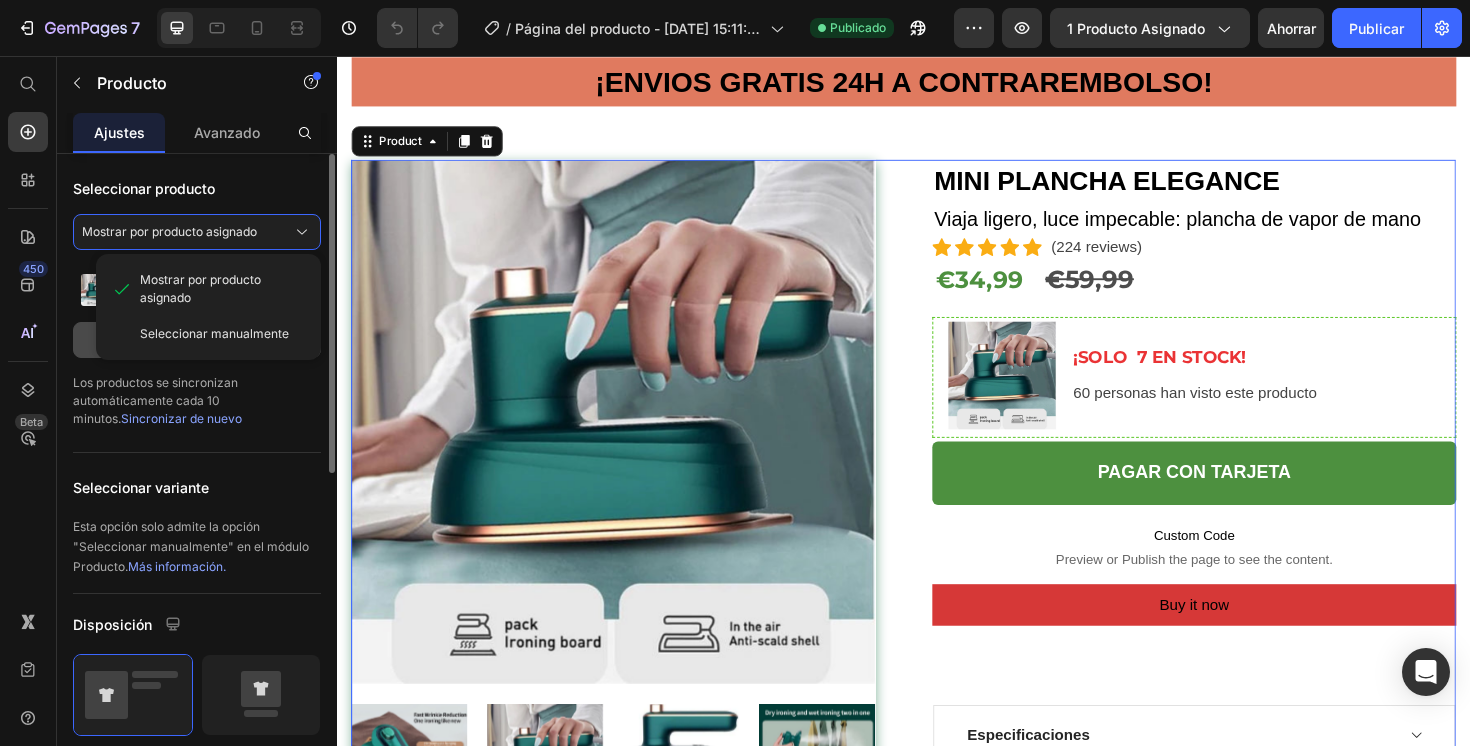 click on "Seleccionar manualmente" at bounding box center [214, 333] 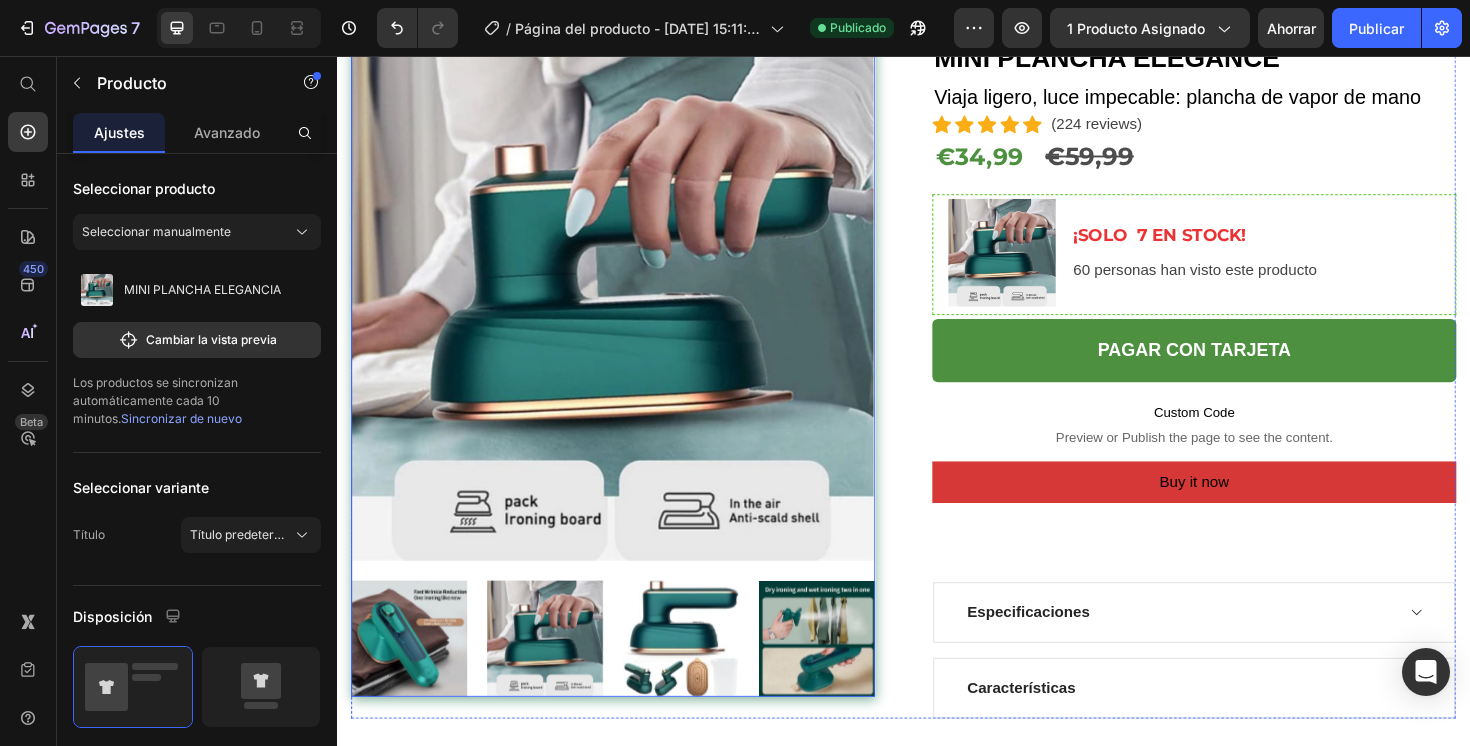 scroll, scrollTop: 202, scrollLeft: 0, axis: vertical 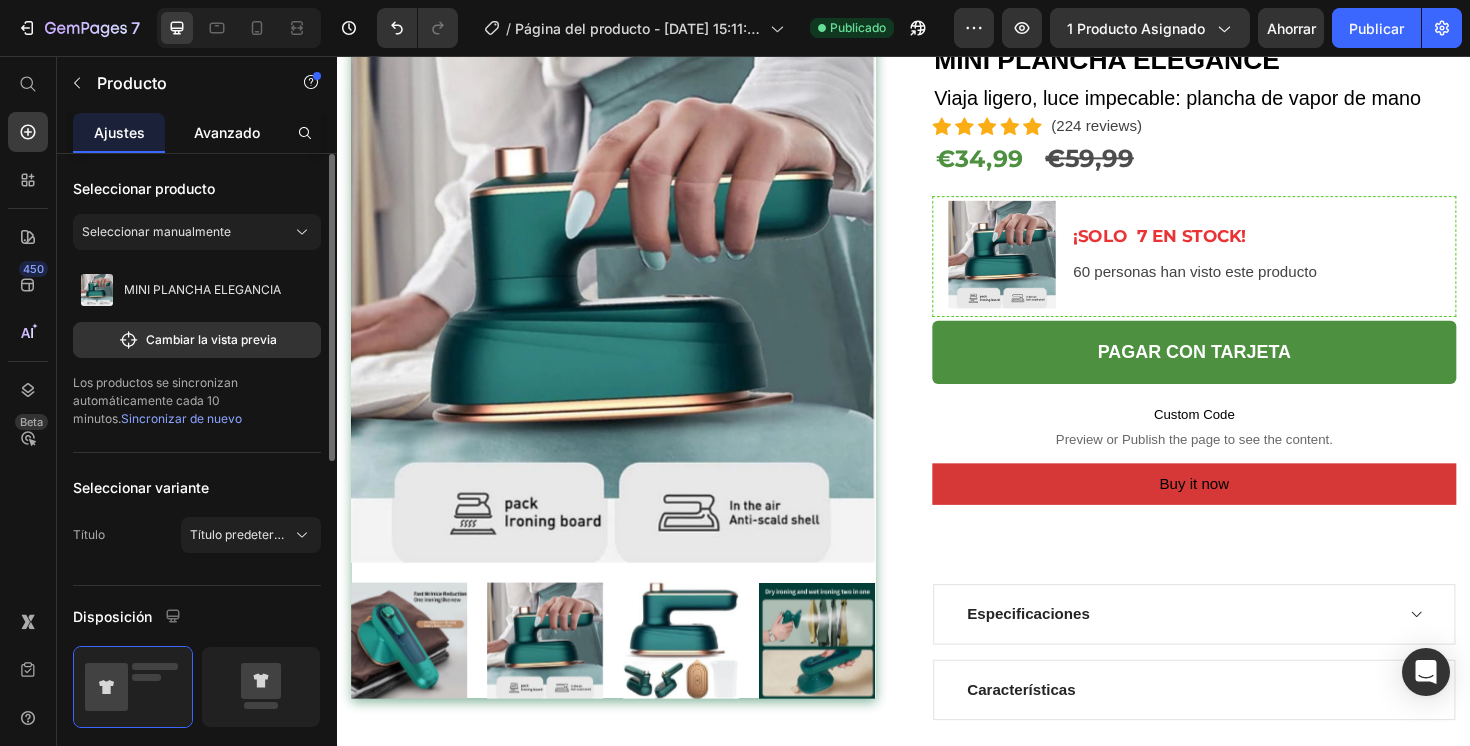 click on "Avanzado" at bounding box center [227, 132] 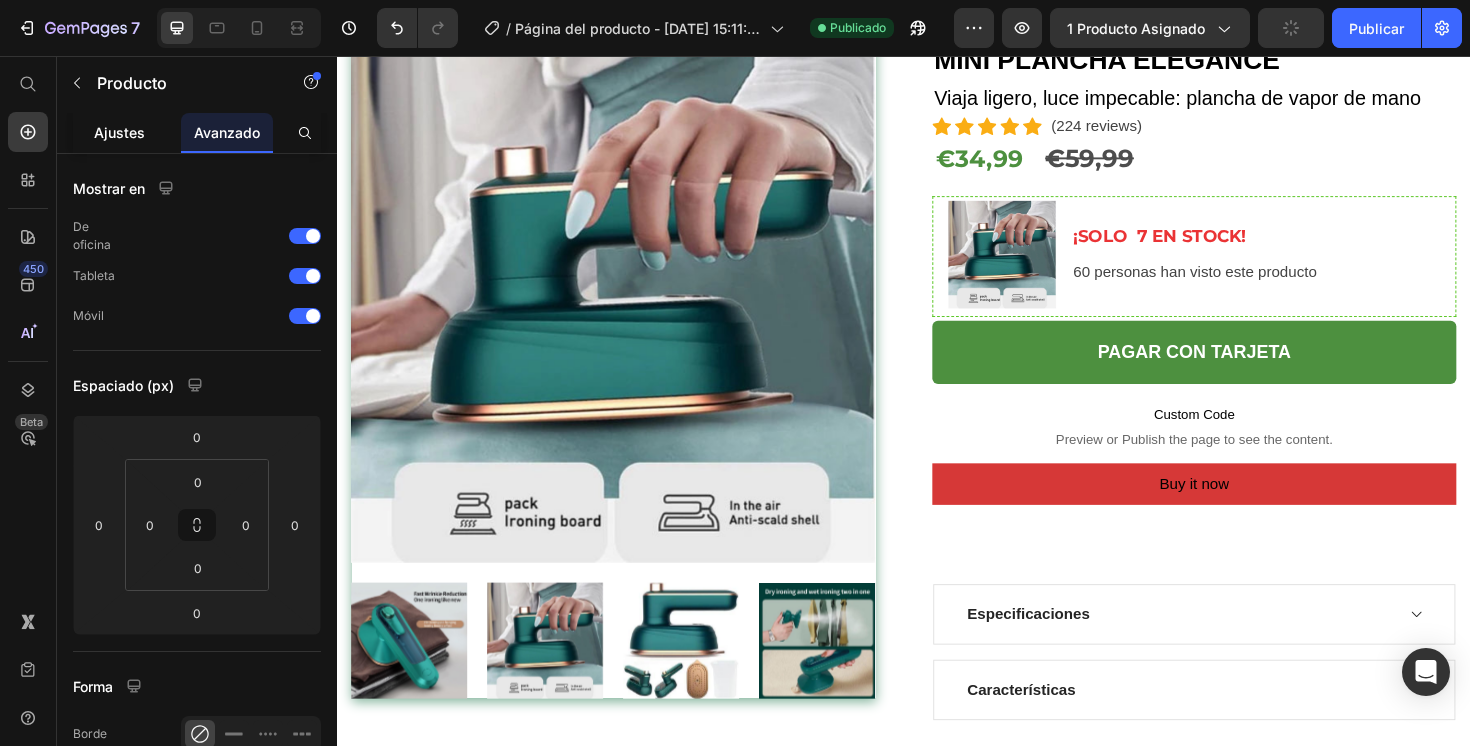 click on "Ajustes" at bounding box center [119, 132] 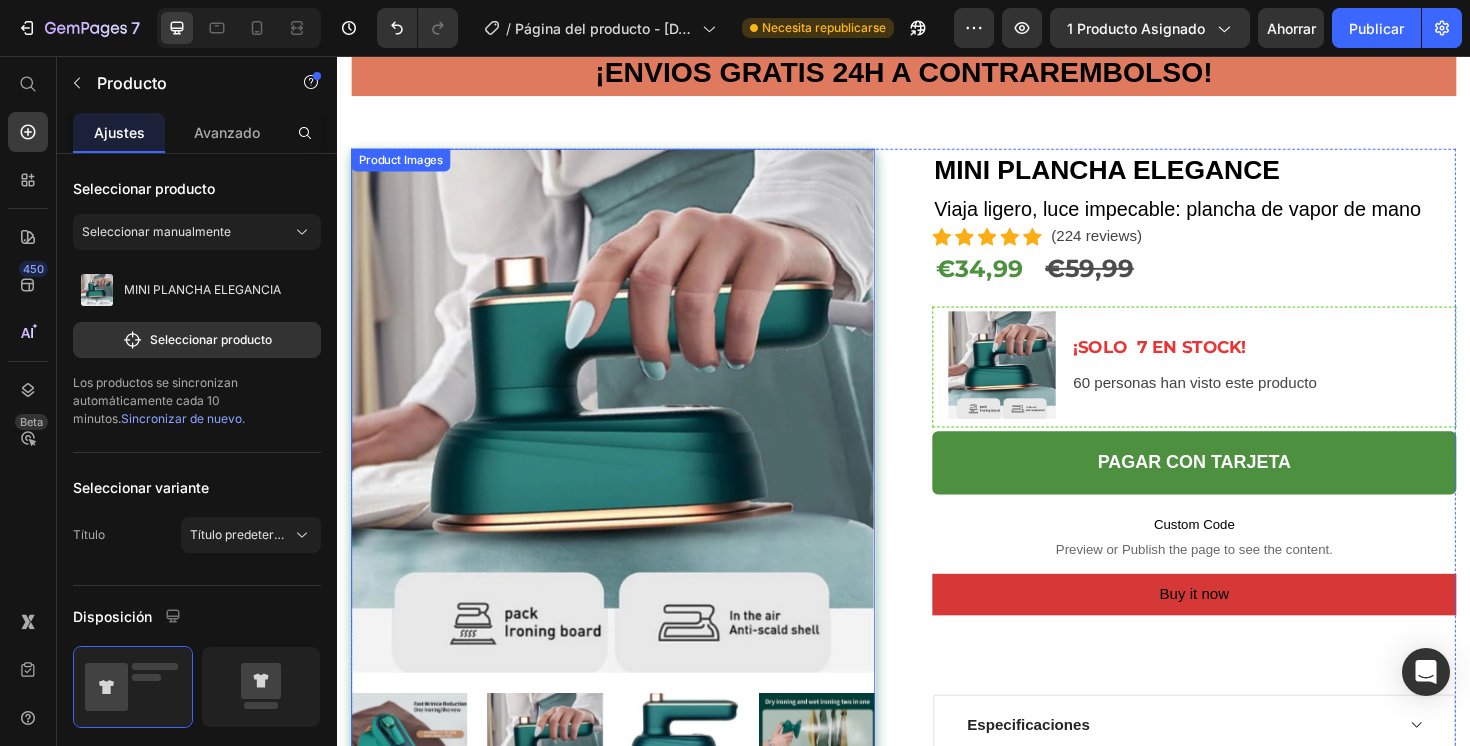 scroll, scrollTop: 0, scrollLeft: 0, axis: both 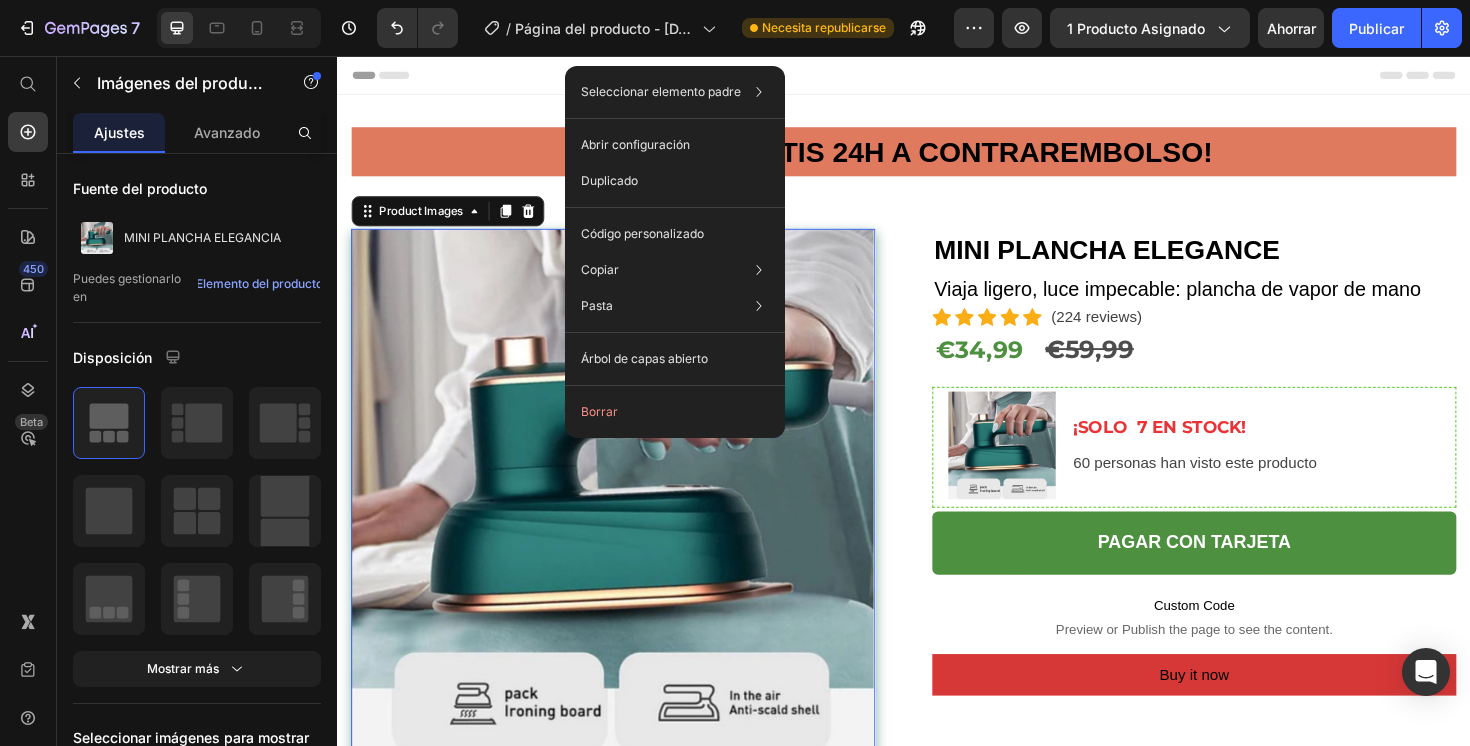 click at bounding box center (629, 516) 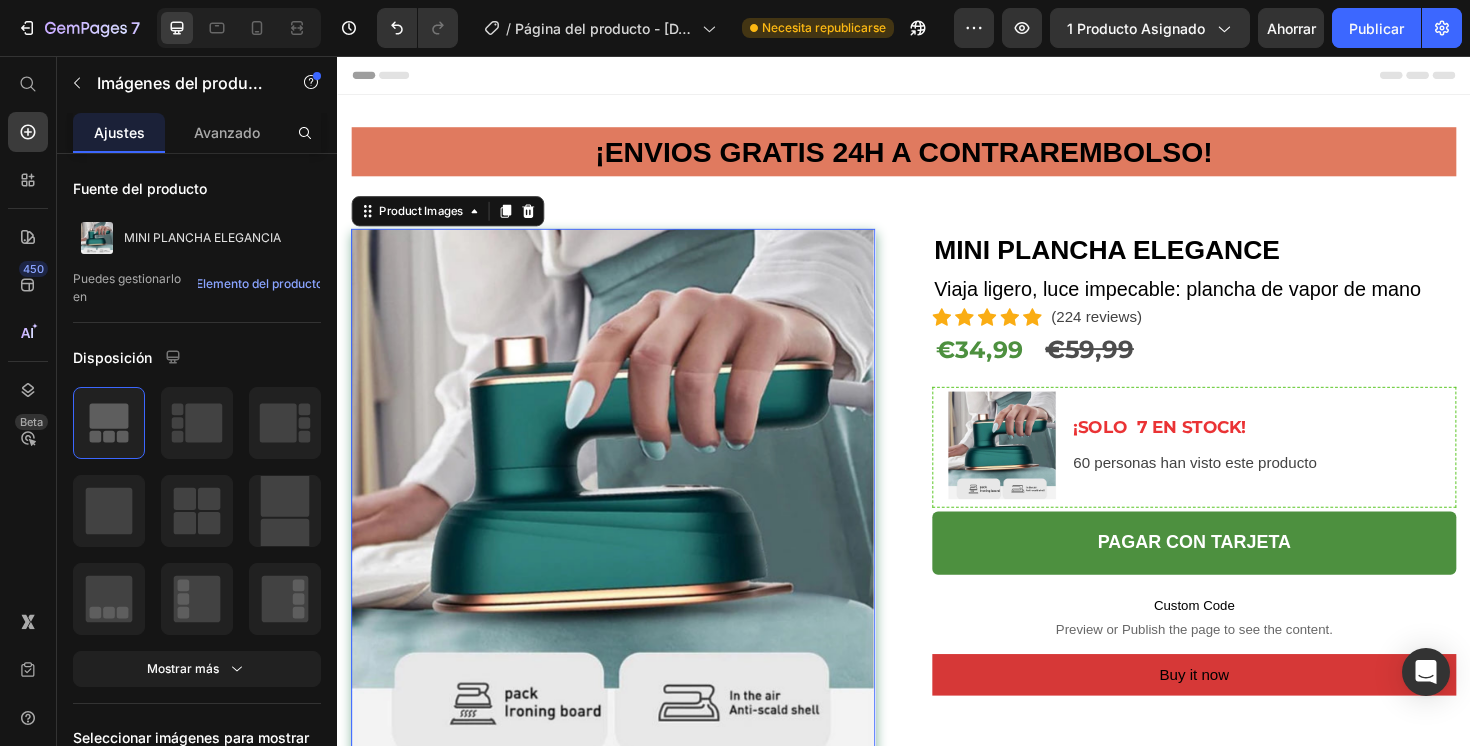 click 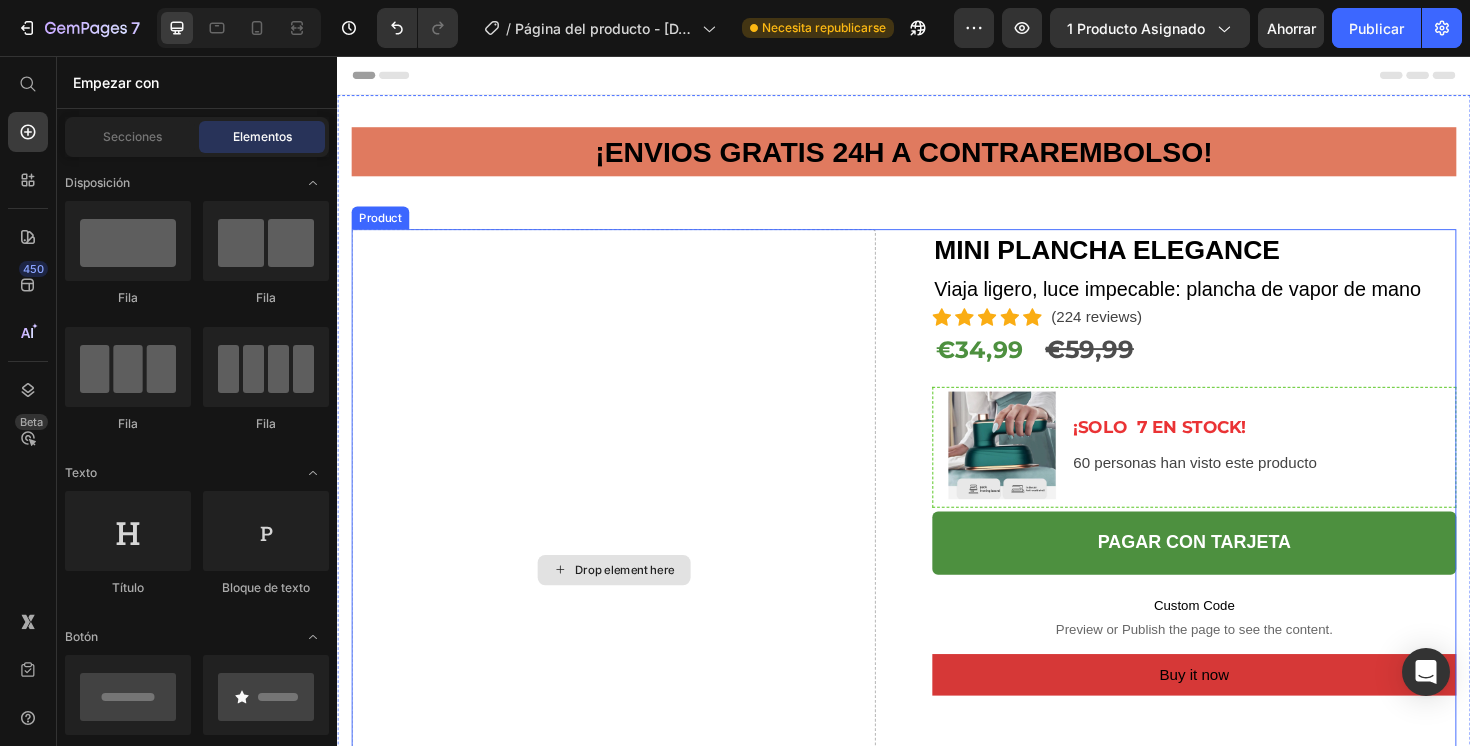 click on "Drop element here" at bounding box center (630, 600) 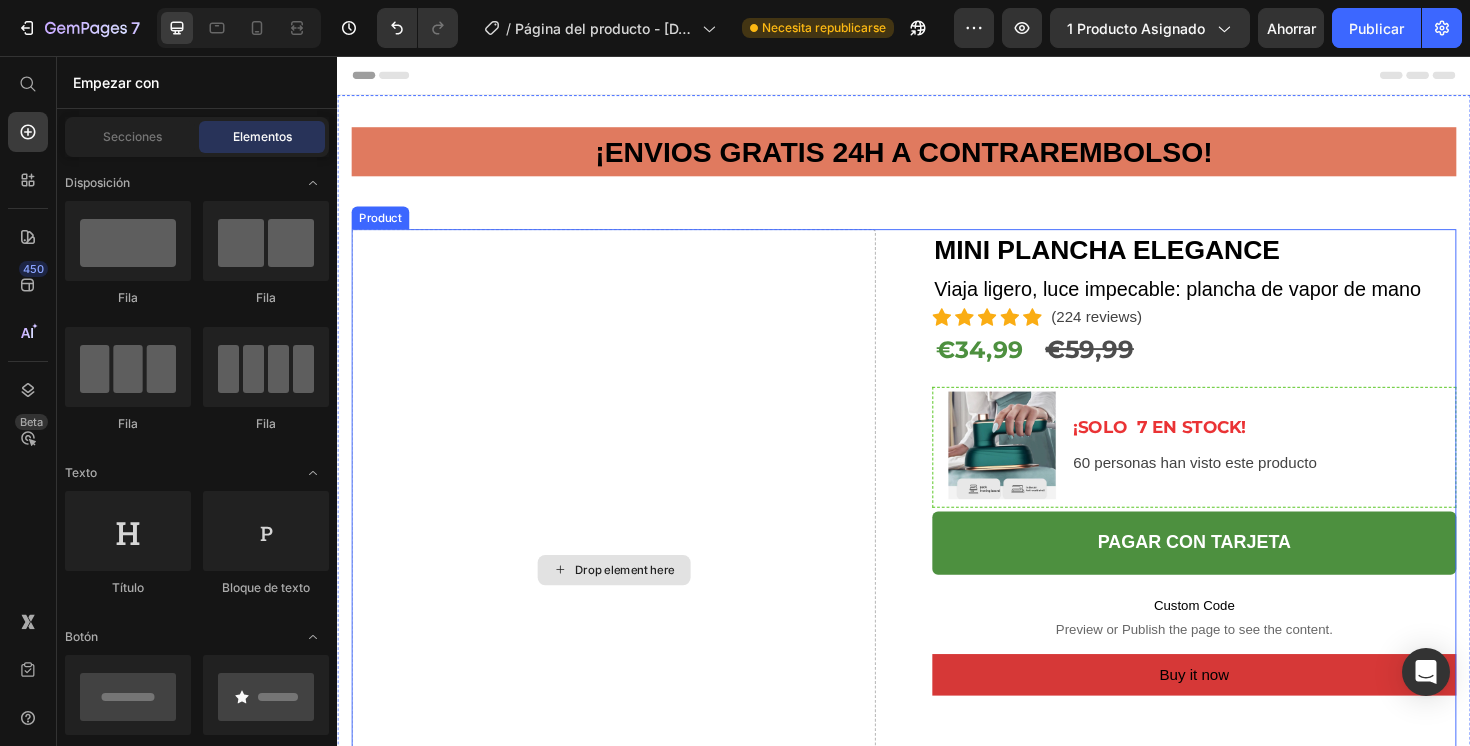 click on "Drop element here" at bounding box center (642, 600) 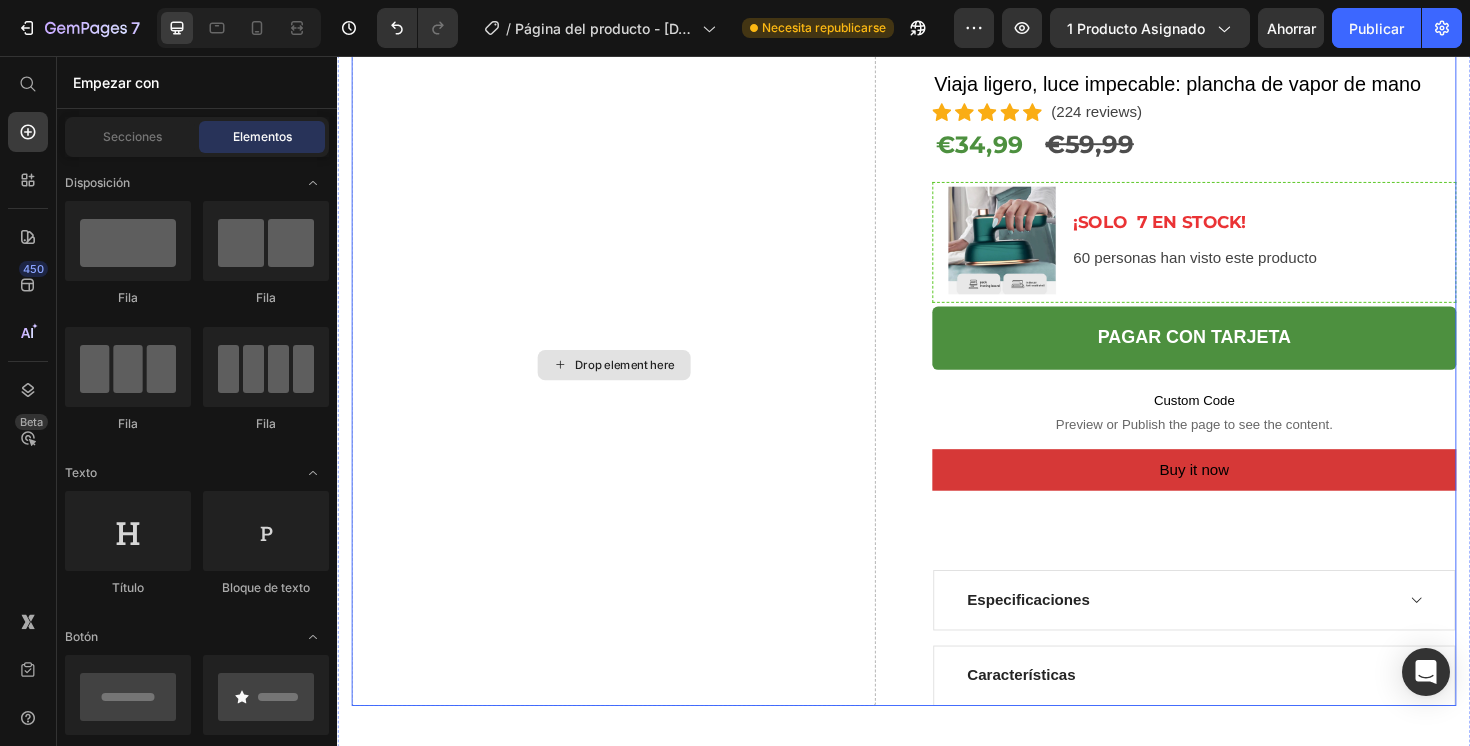 scroll, scrollTop: 257, scrollLeft: 0, axis: vertical 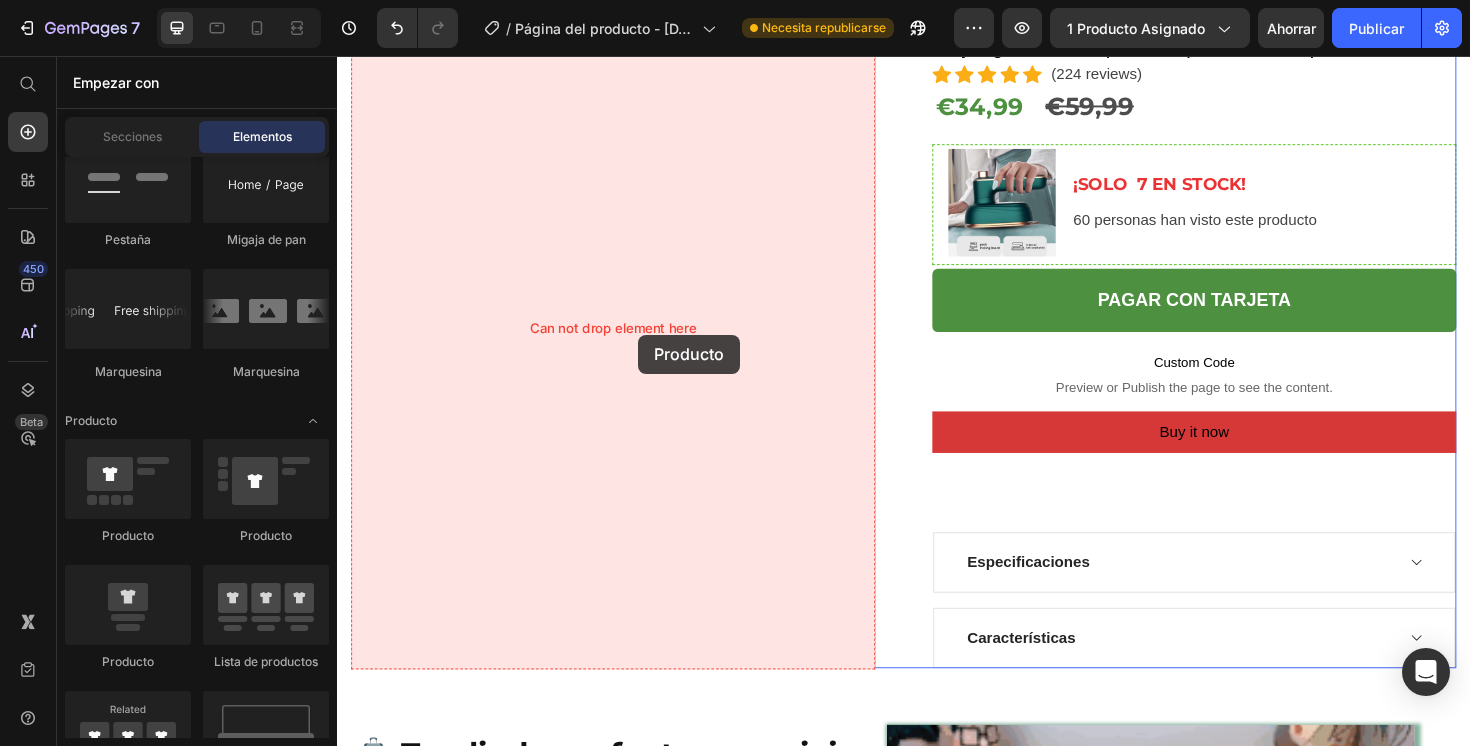 drag, startPoint x: 461, startPoint y: 543, endPoint x: 655, endPoint y: 351, distance: 272.94687 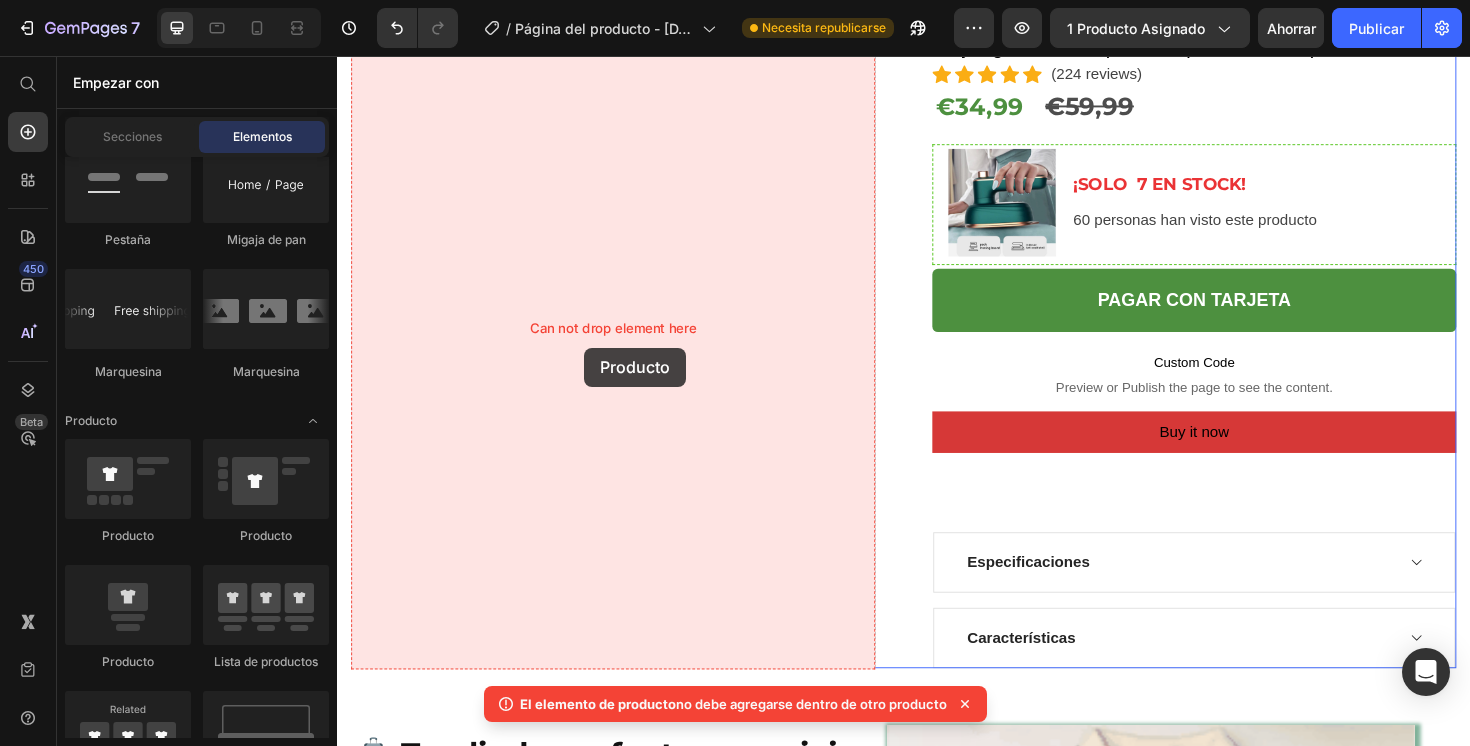 drag, startPoint x: 452, startPoint y: 544, endPoint x: 598, endPoint y: 365, distance: 230.99135 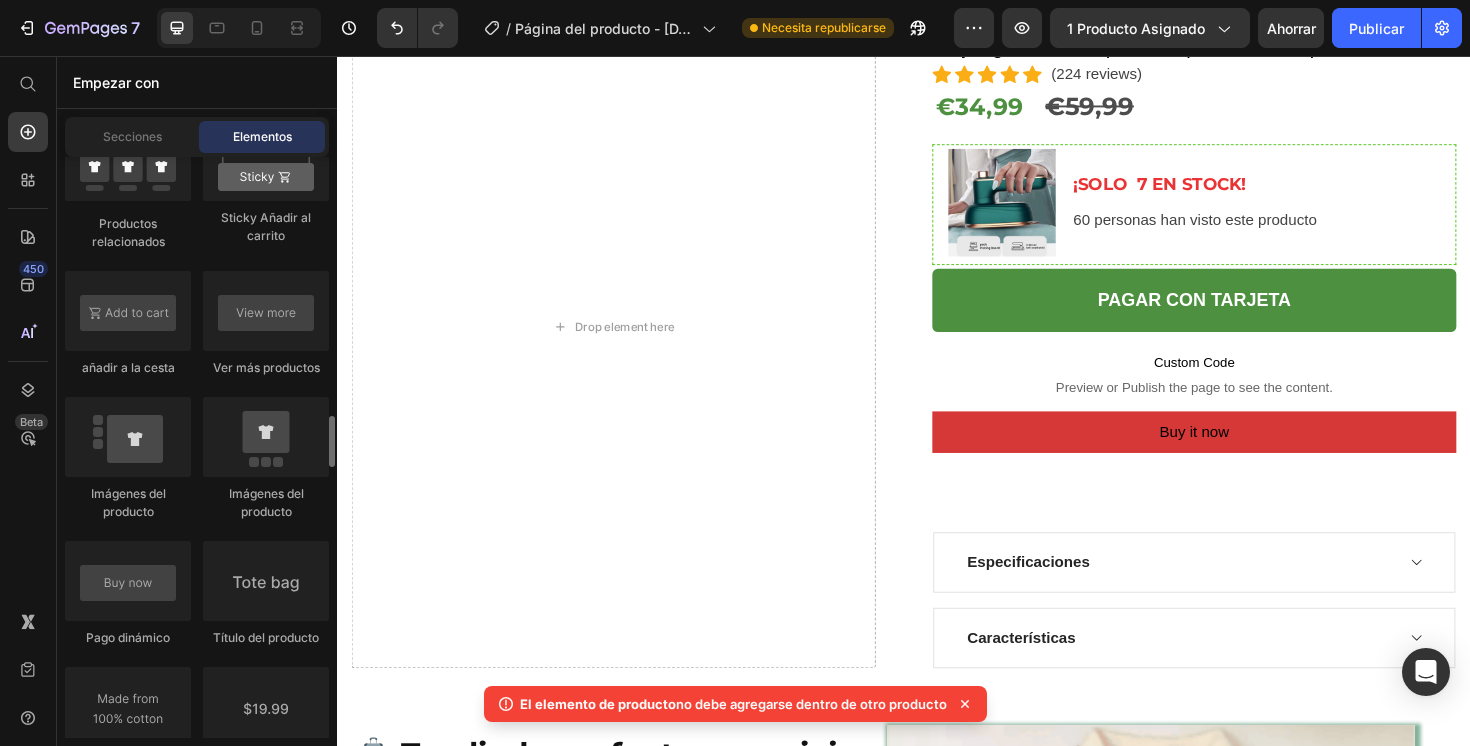 scroll, scrollTop: 3120, scrollLeft: 0, axis: vertical 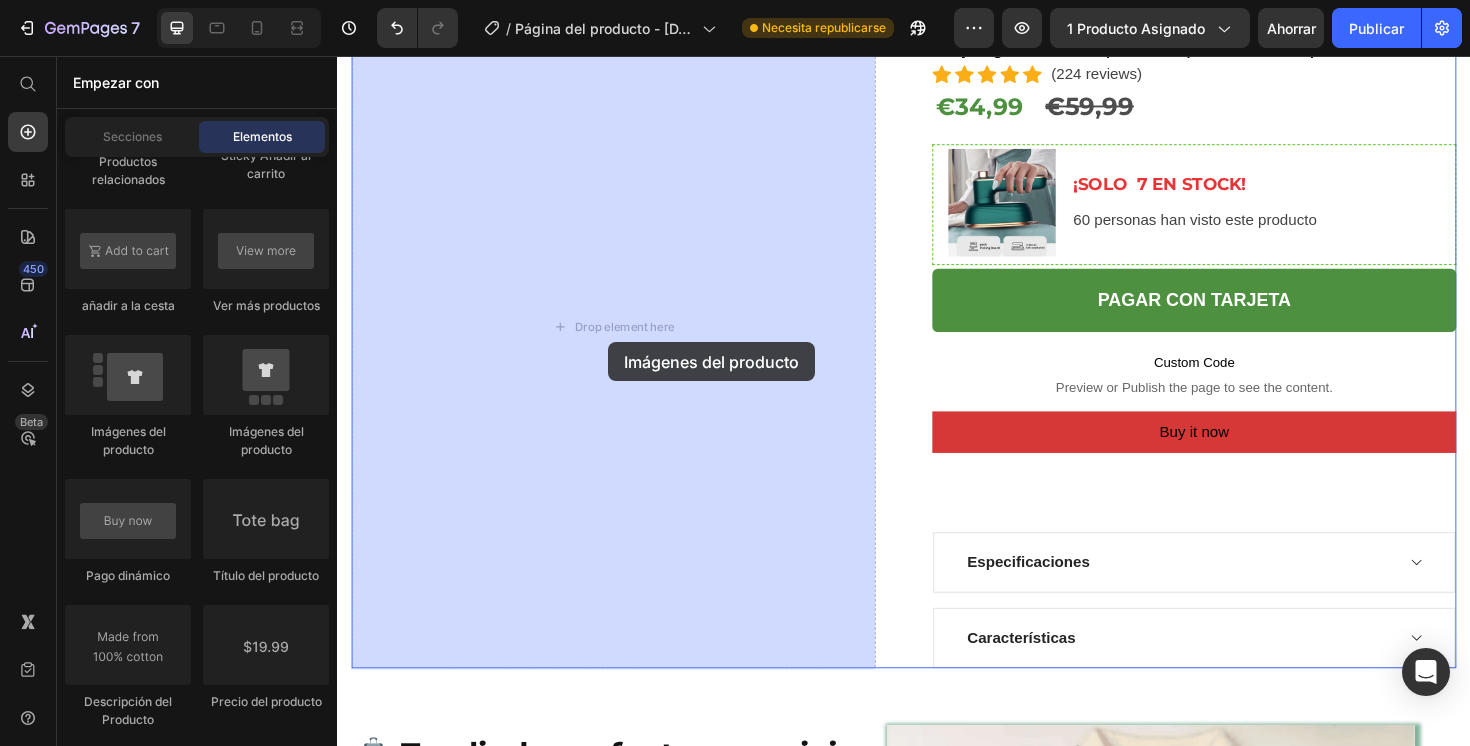 drag, startPoint x: 457, startPoint y: 443, endPoint x: 624, endPoint y: 358, distance: 187.3873 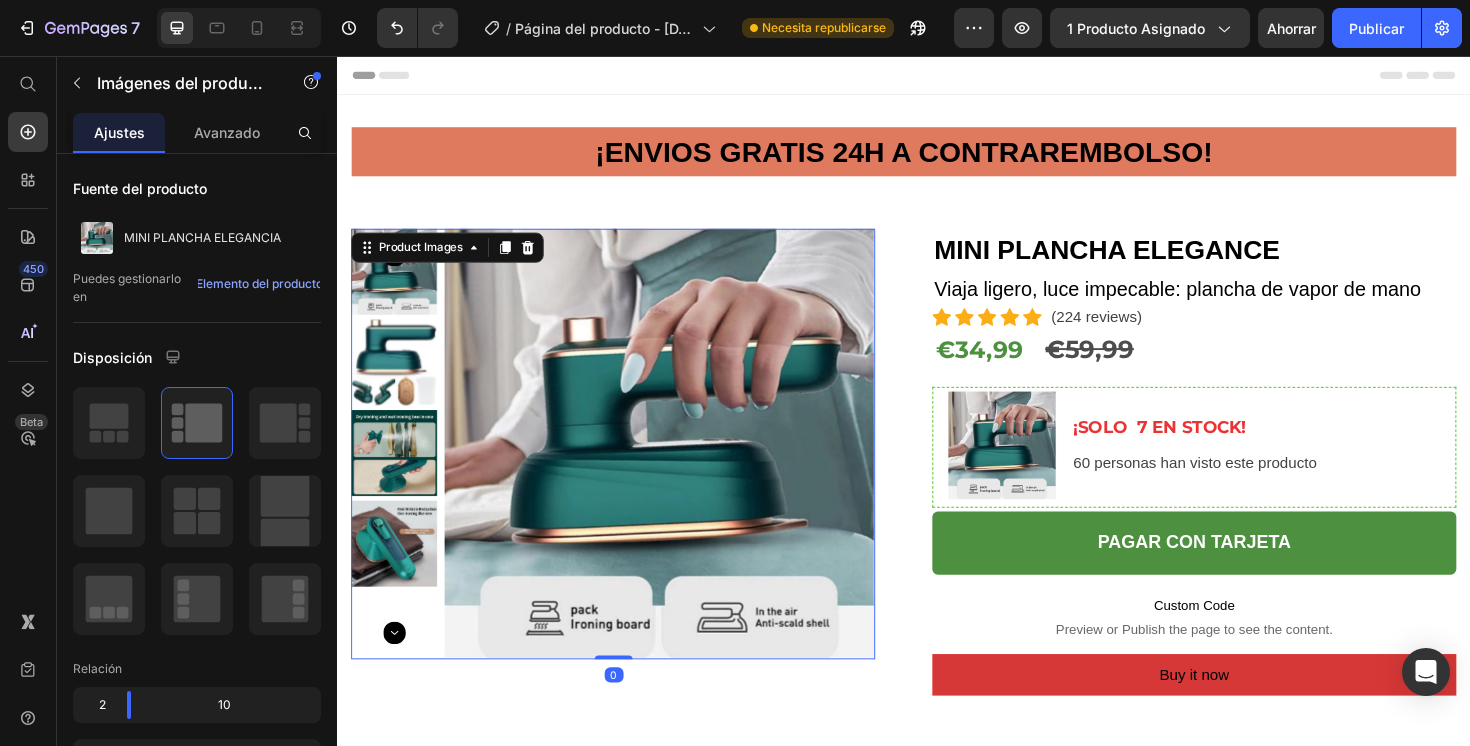 scroll, scrollTop: 20, scrollLeft: 0, axis: vertical 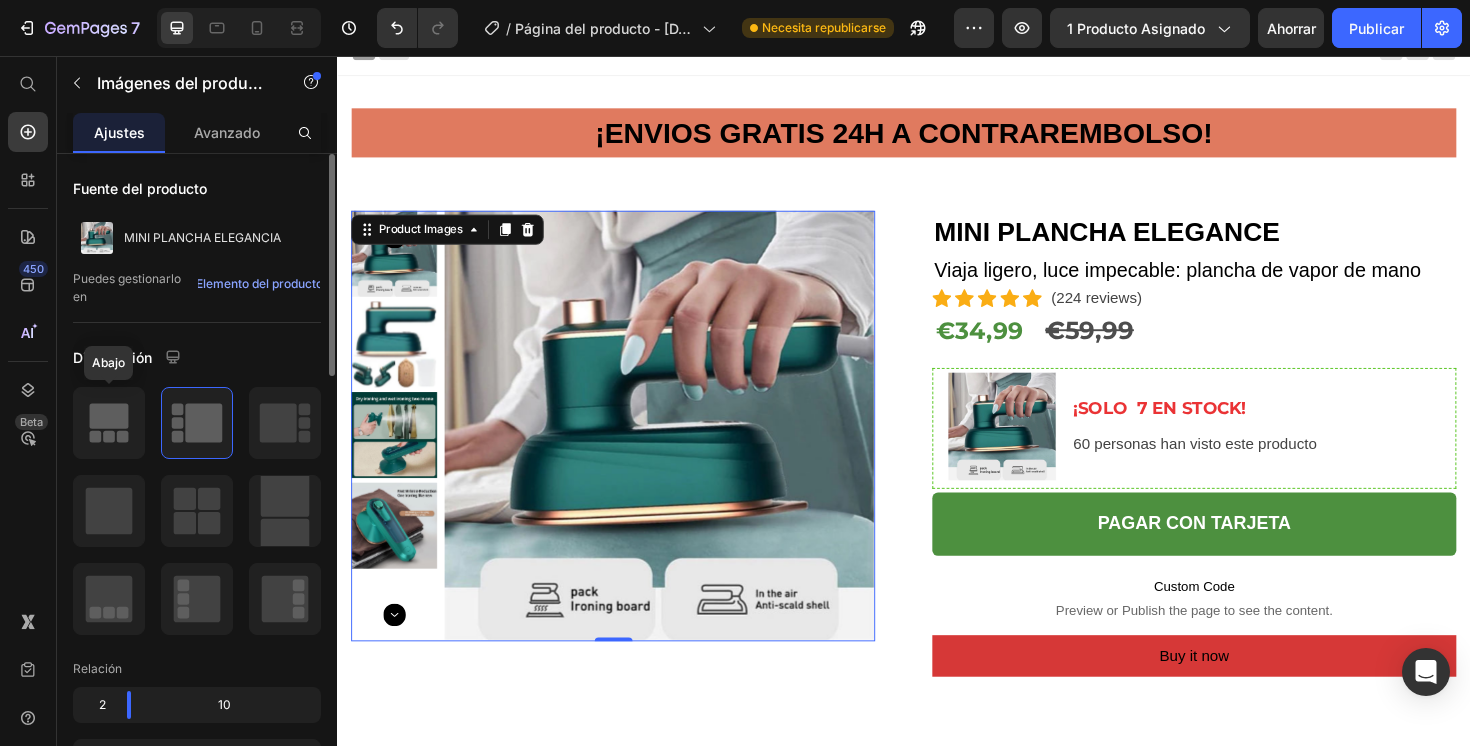 click 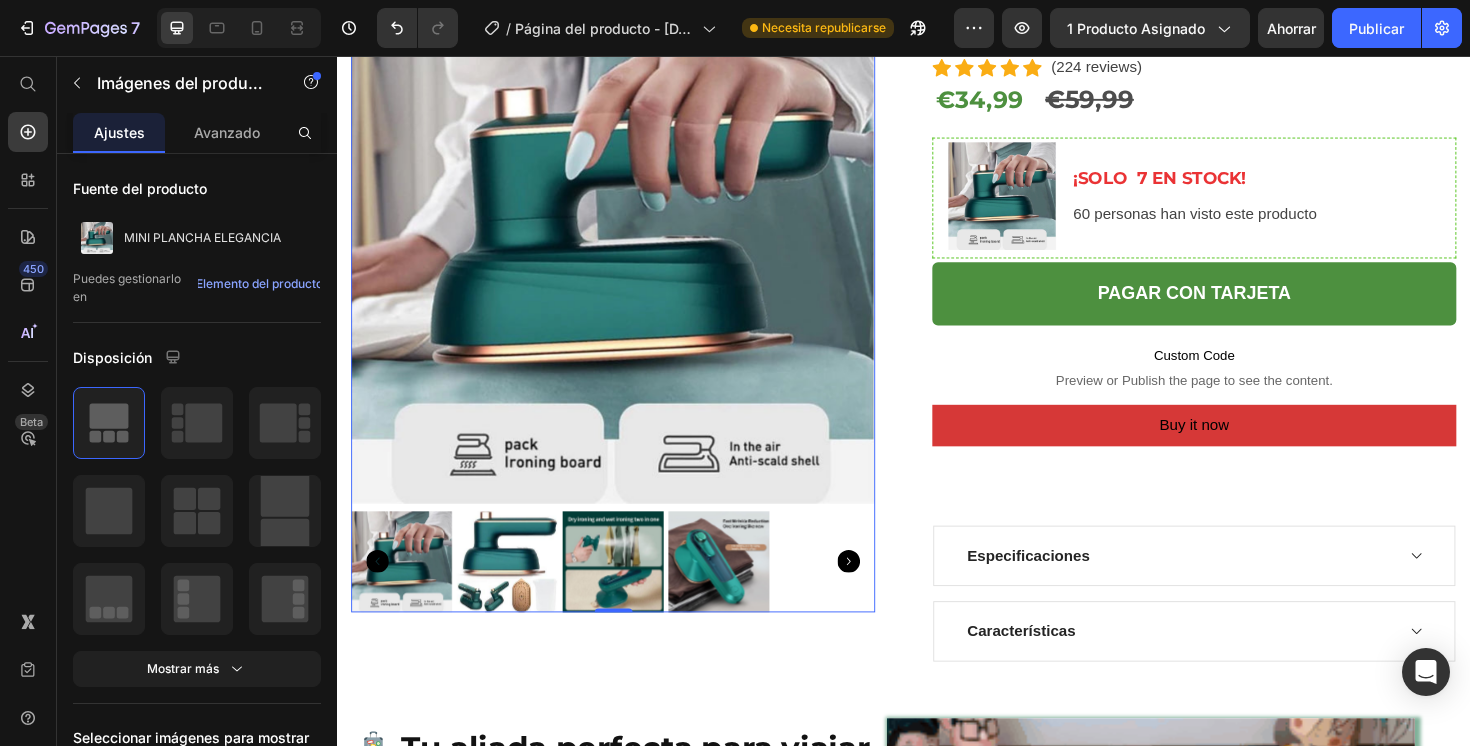 scroll, scrollTop: 256, scrollLeft: 0, axis: vertical 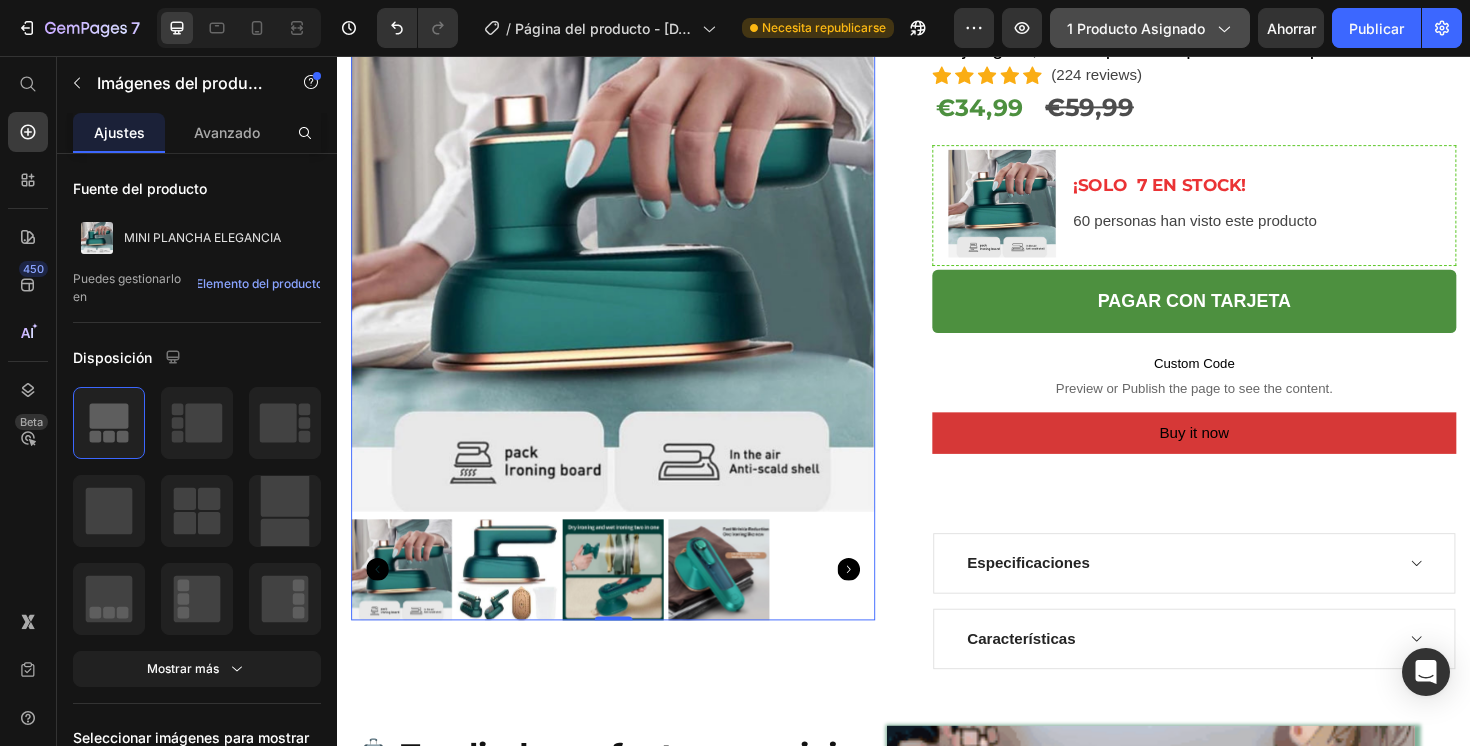 click on "1 producto asignado" at bounding box center [1136, 28] 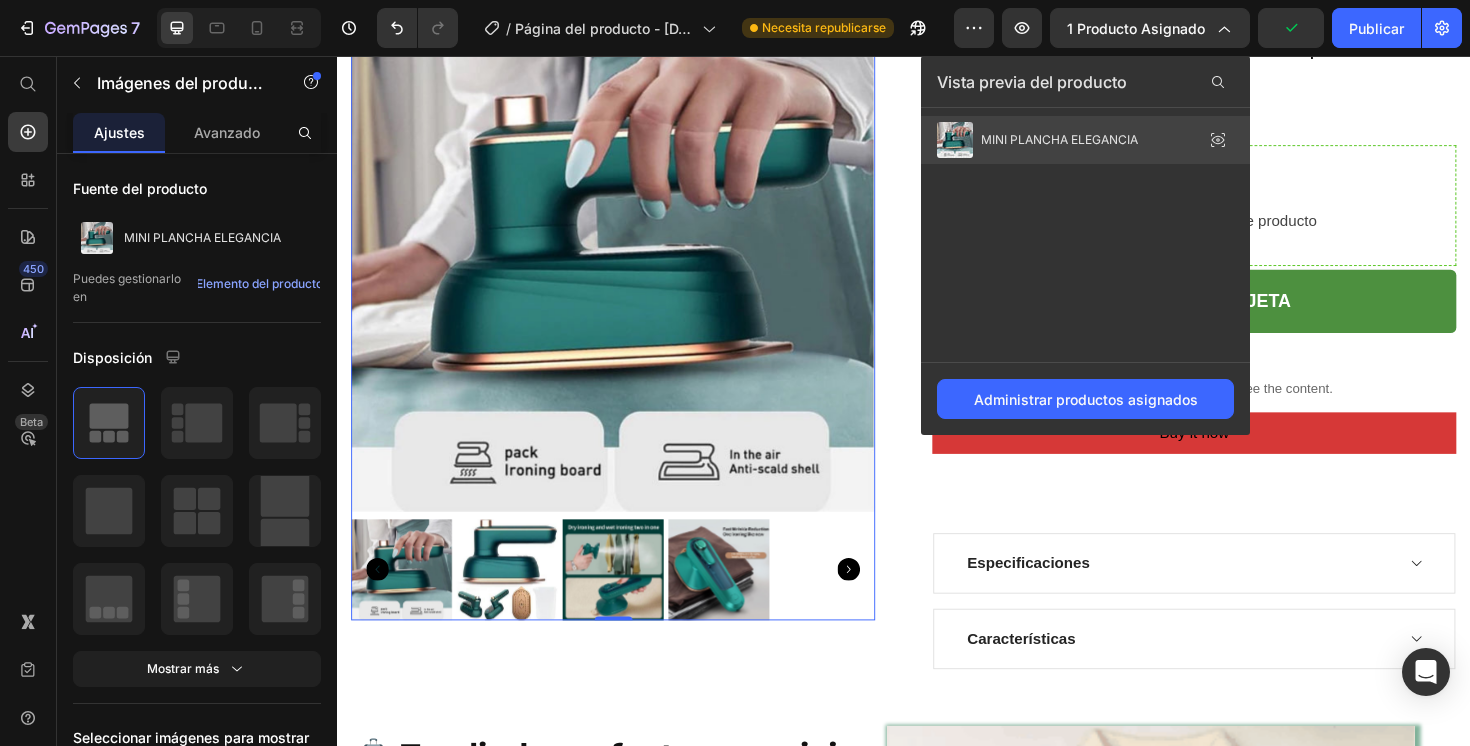 click on "MINI PLANCHA ELEGANCIA" at bounding box center (1059, 139) 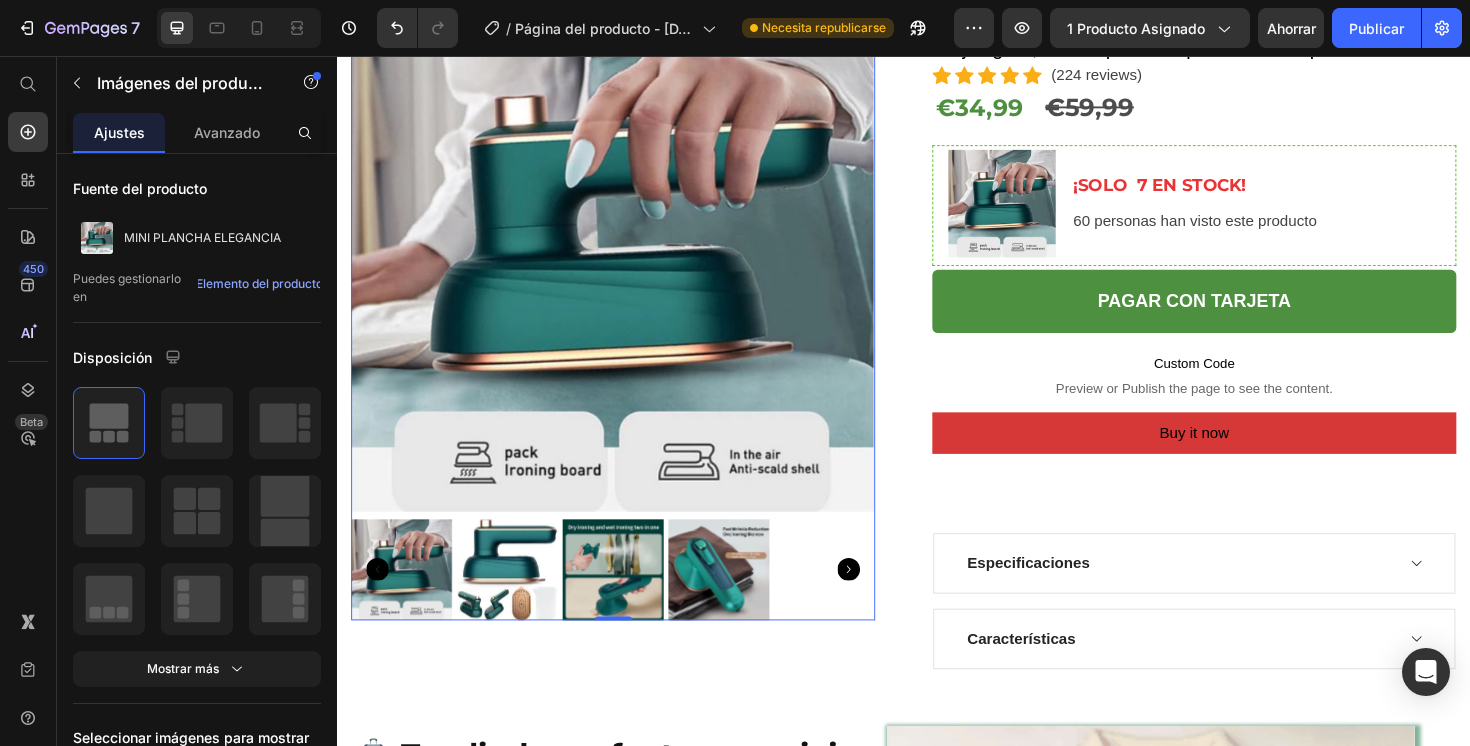 click at bounding box center [629, 260] 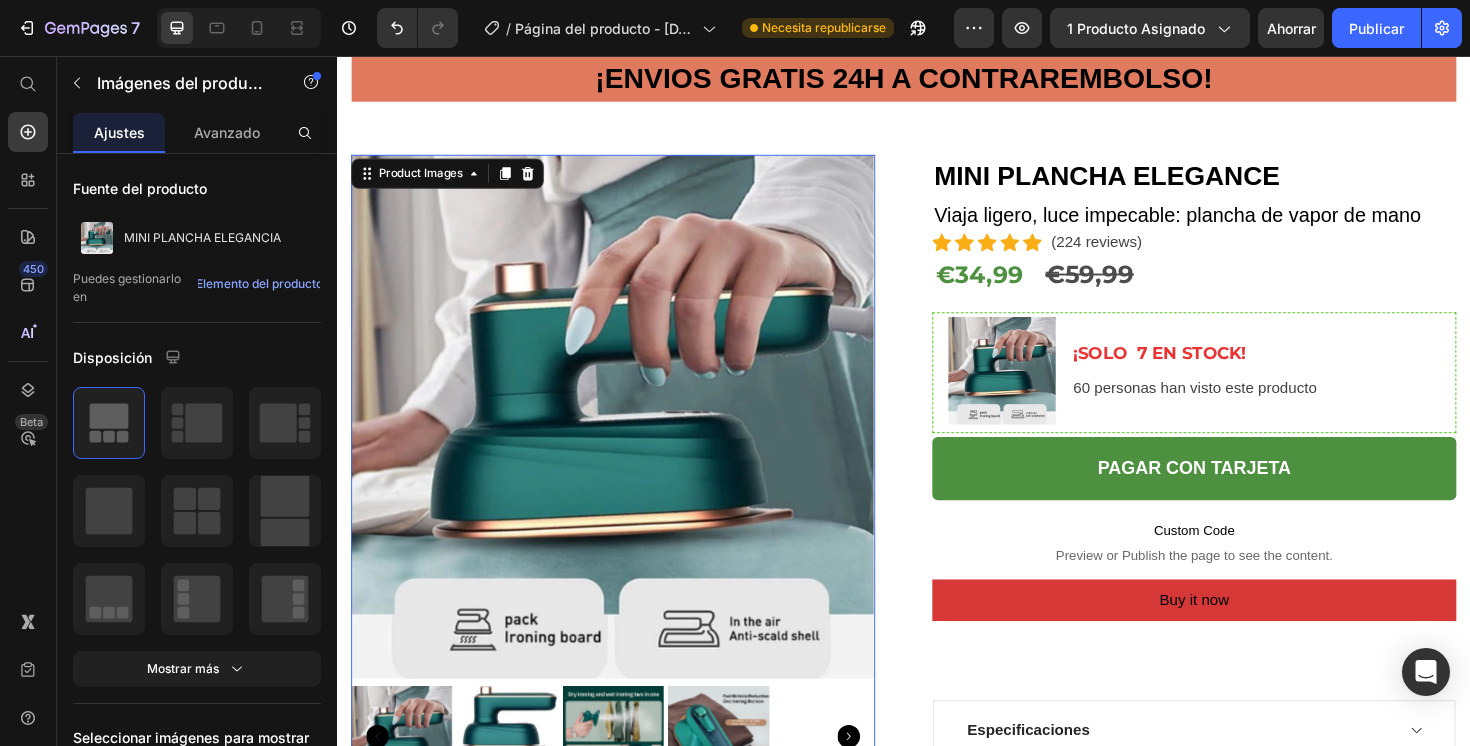 scroll, scrollTop: 0, scrollLeft: 0, axis: both 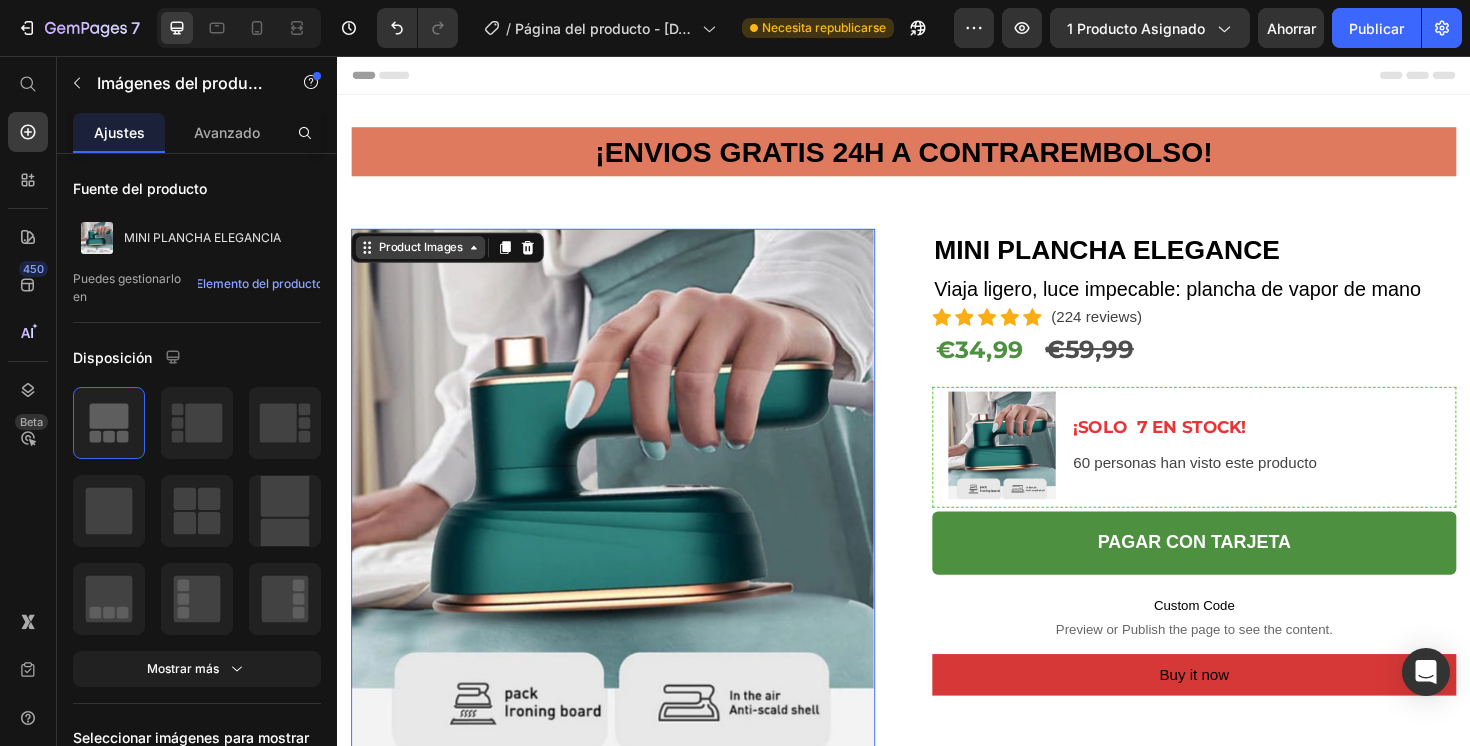 click 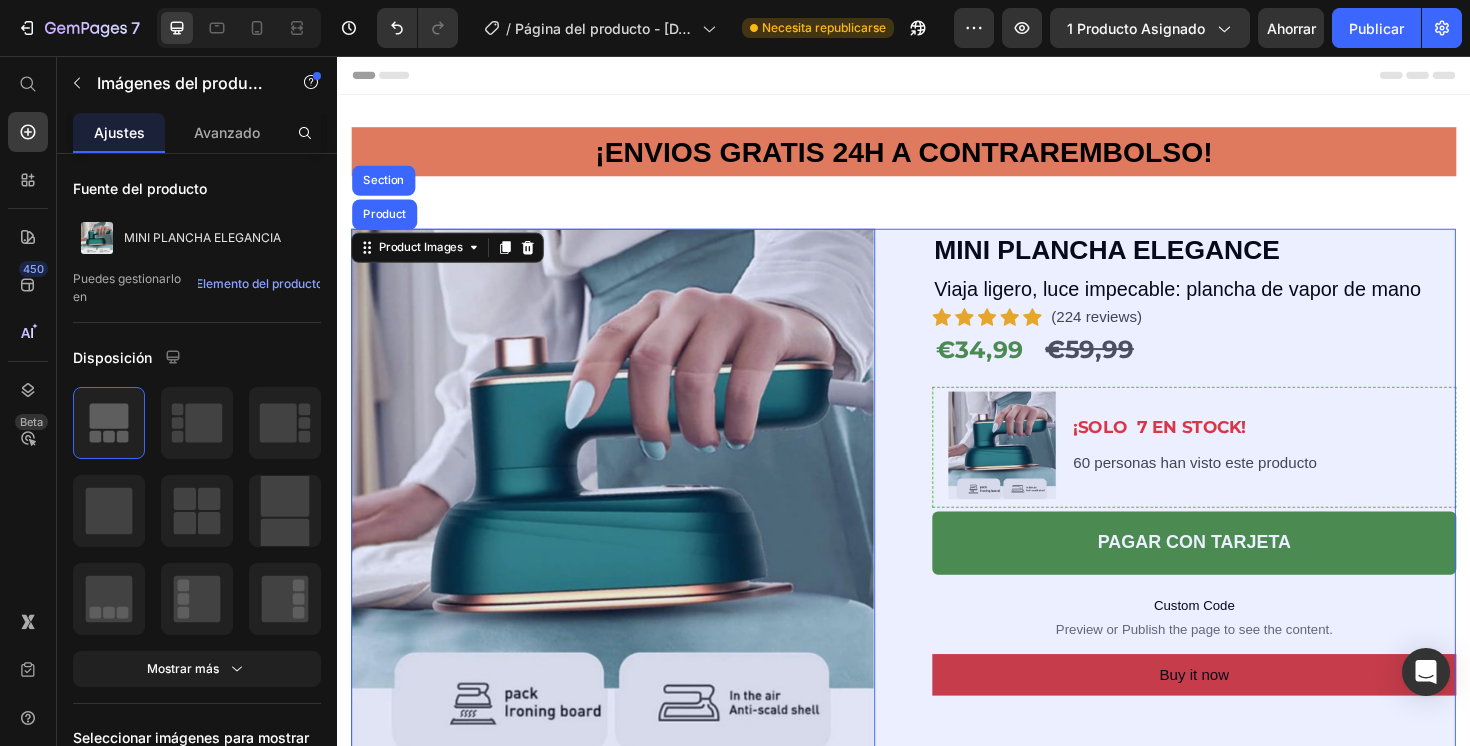 click on "Product" at bounding box center (387, 224) 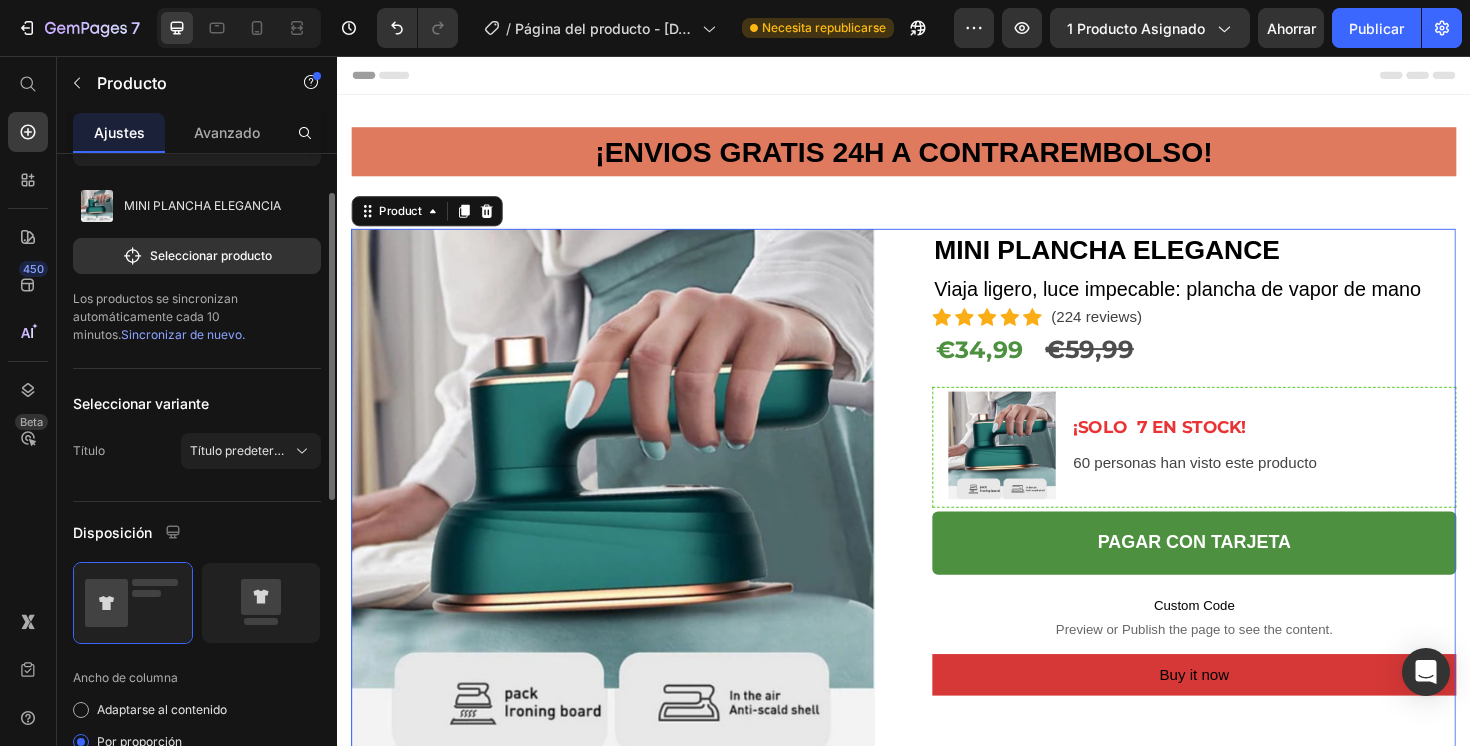 scroll, scrollTop: 88, scrollLeft: 0, axis: vertical 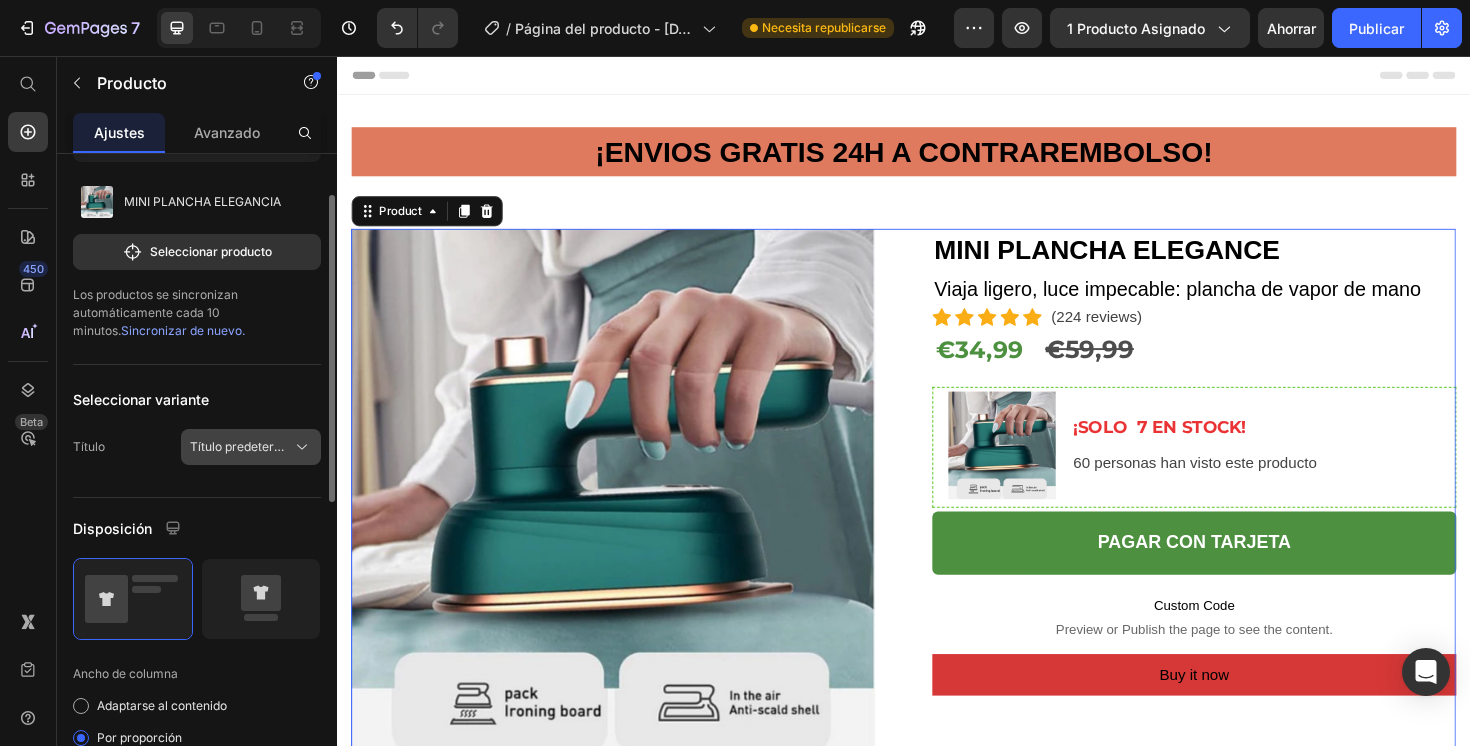 click on "Título predeterminado" at bounding box center [253, 446] 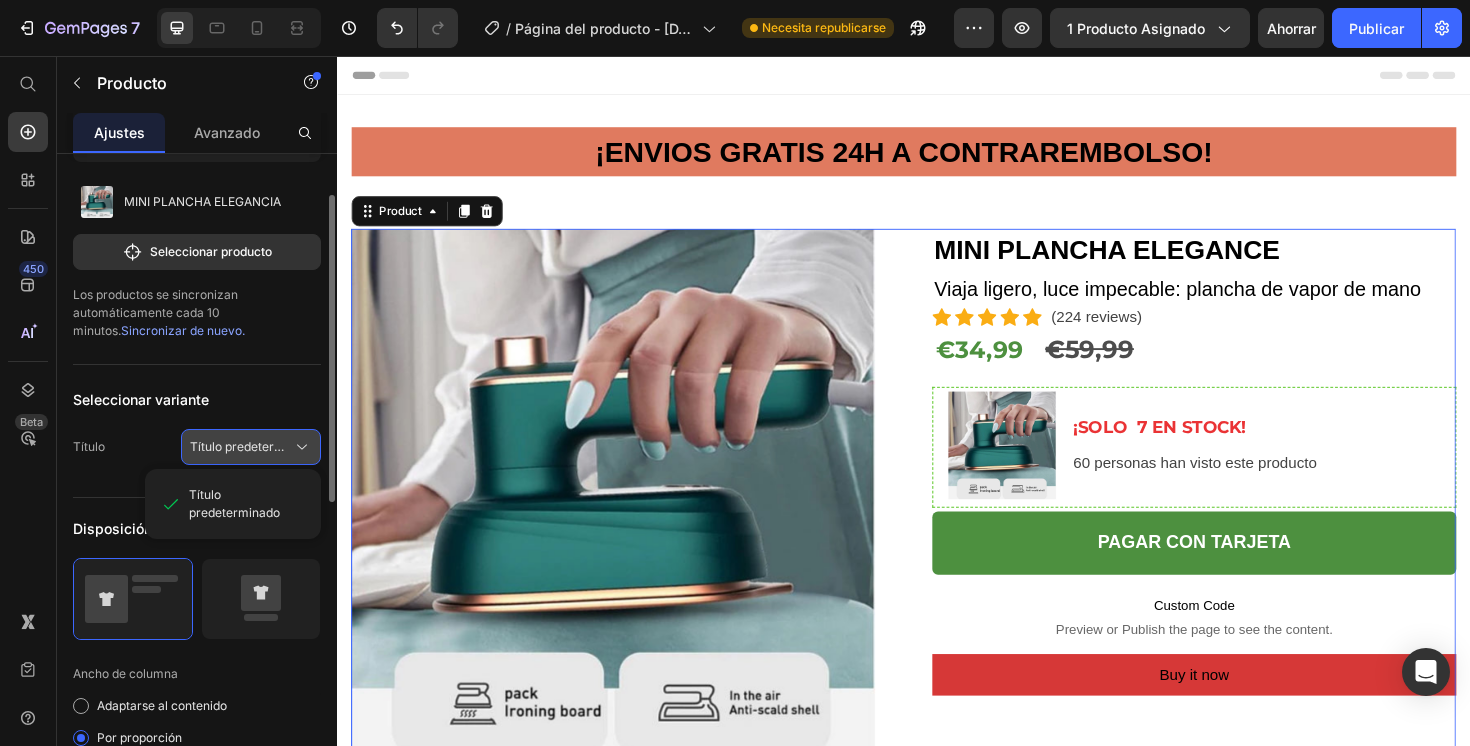 click on "Título predeterminado" at bounding box center (253, 446) 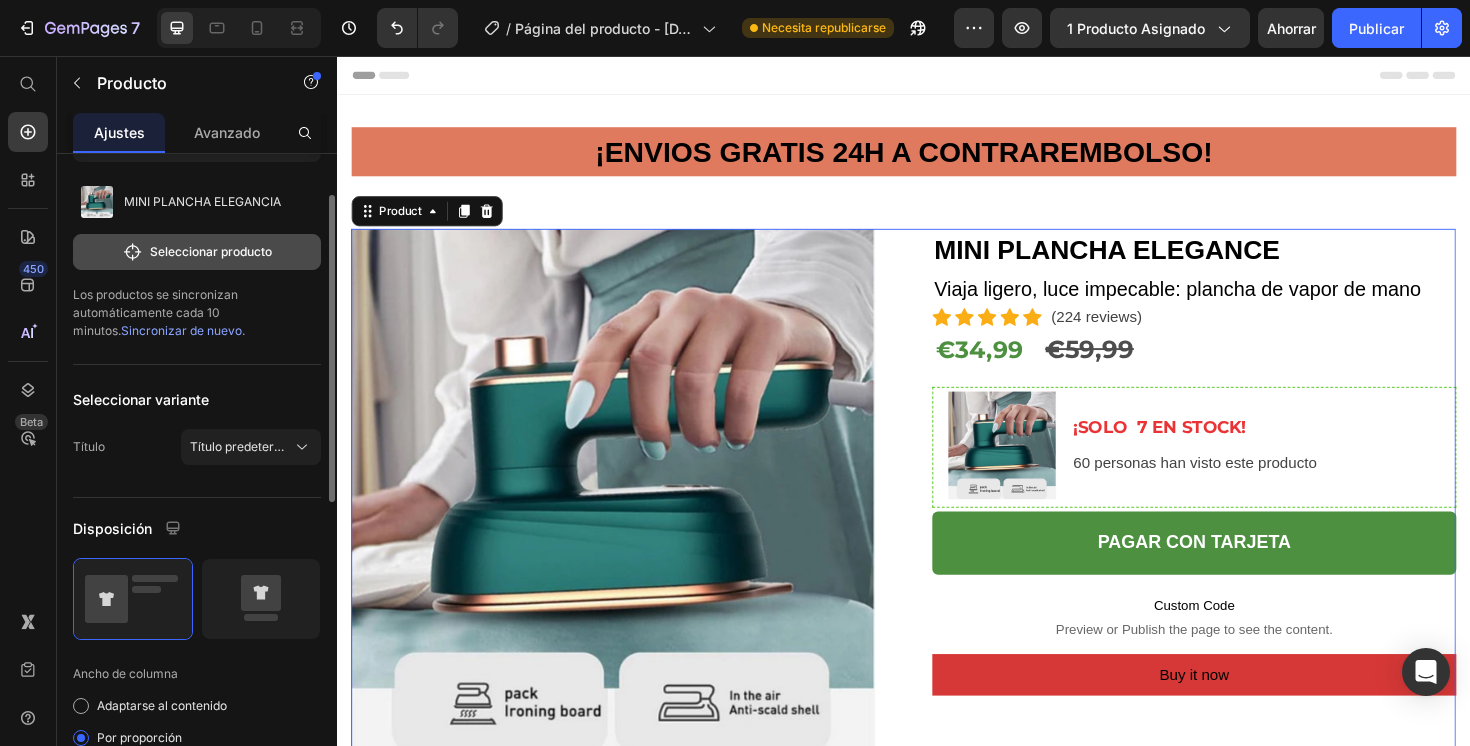 click on "Seleccionar producto" at bounding box center (211, 251) 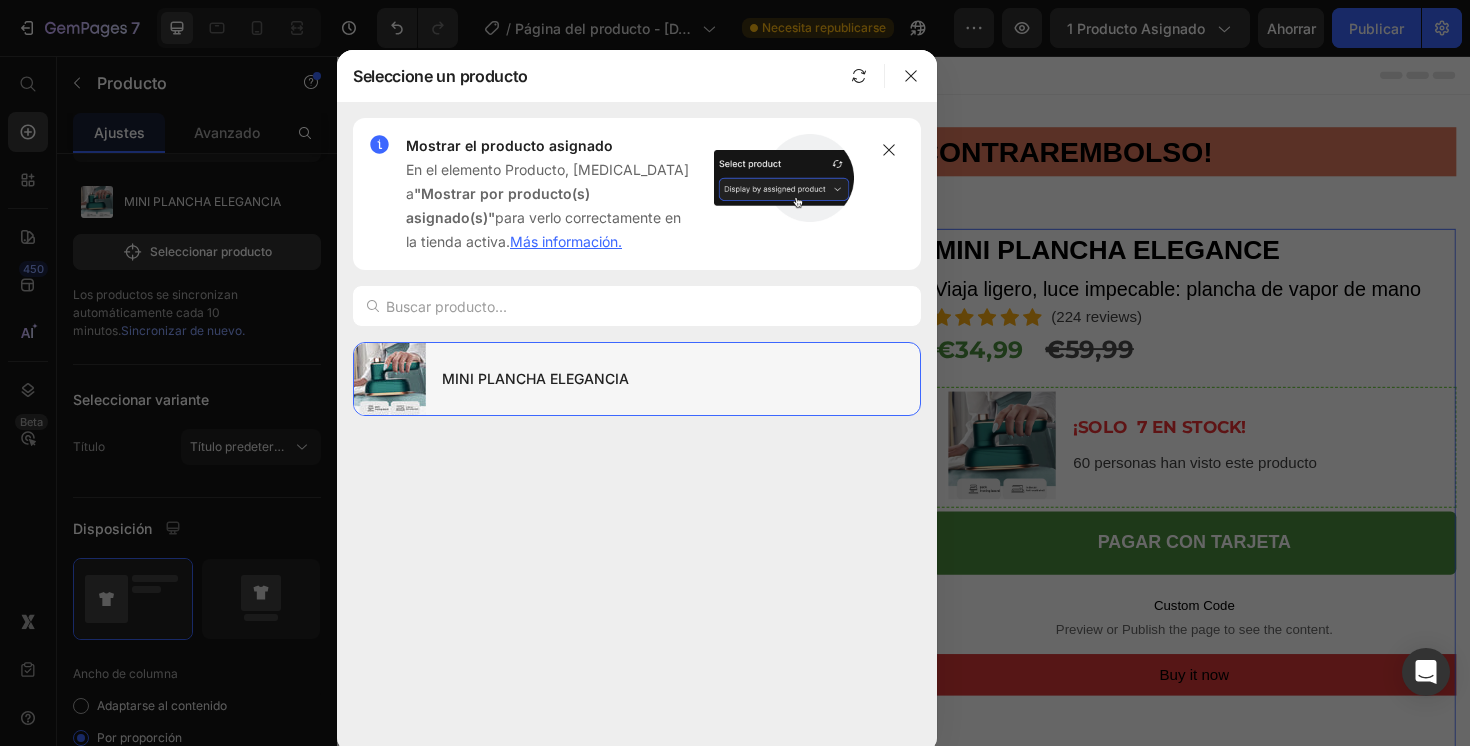 click on "MINI PLANCHA ELEGANCIA" at bounding box center (535, 378) 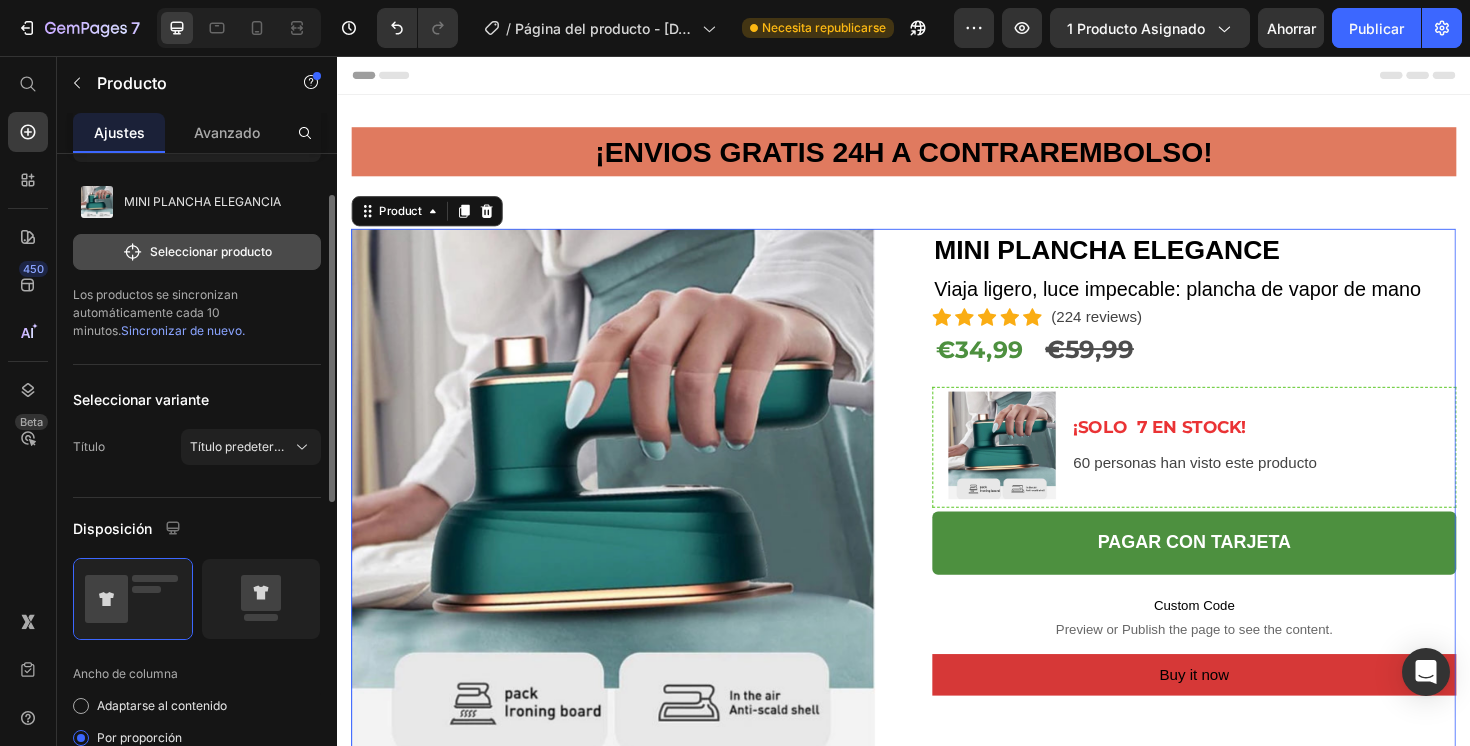 click on "Seleccionar producto" at bounding box center (197, 252) 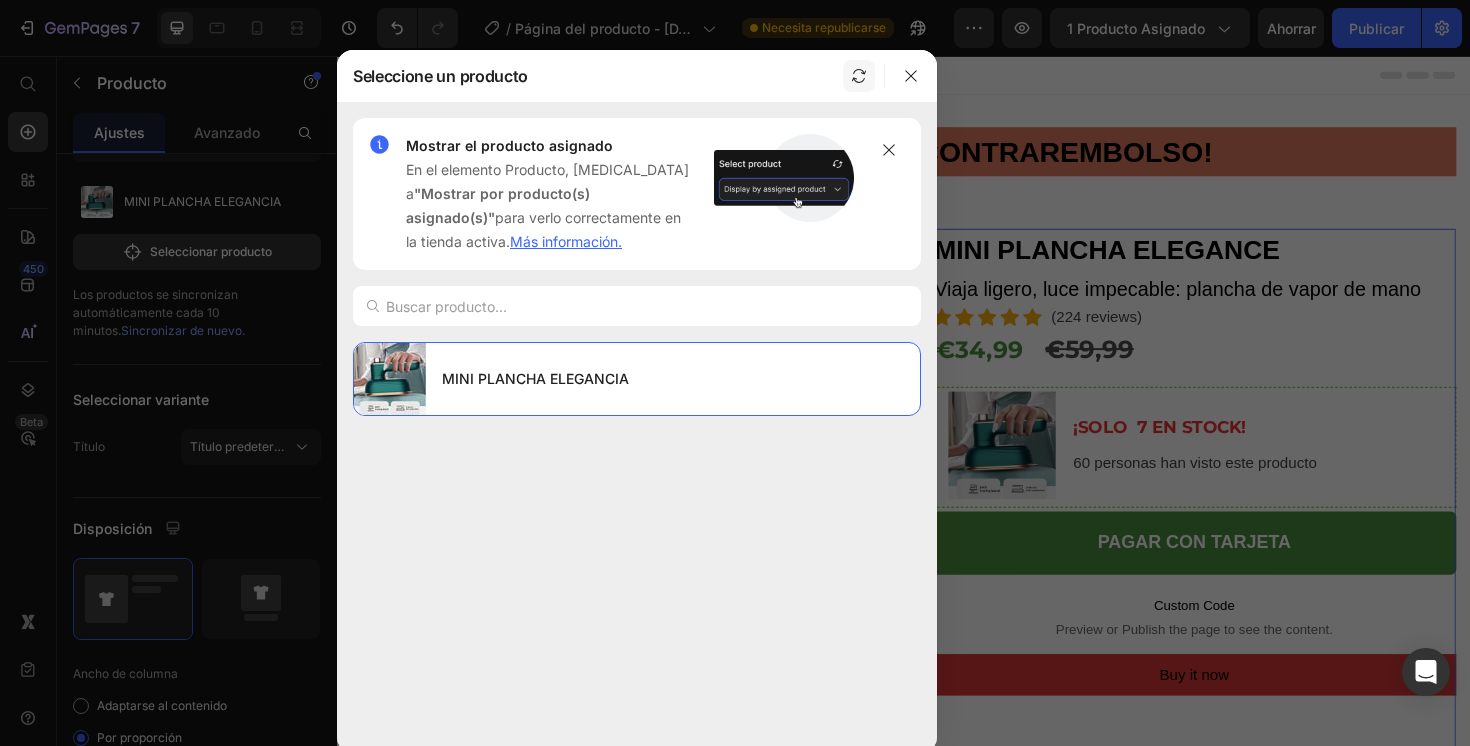 click 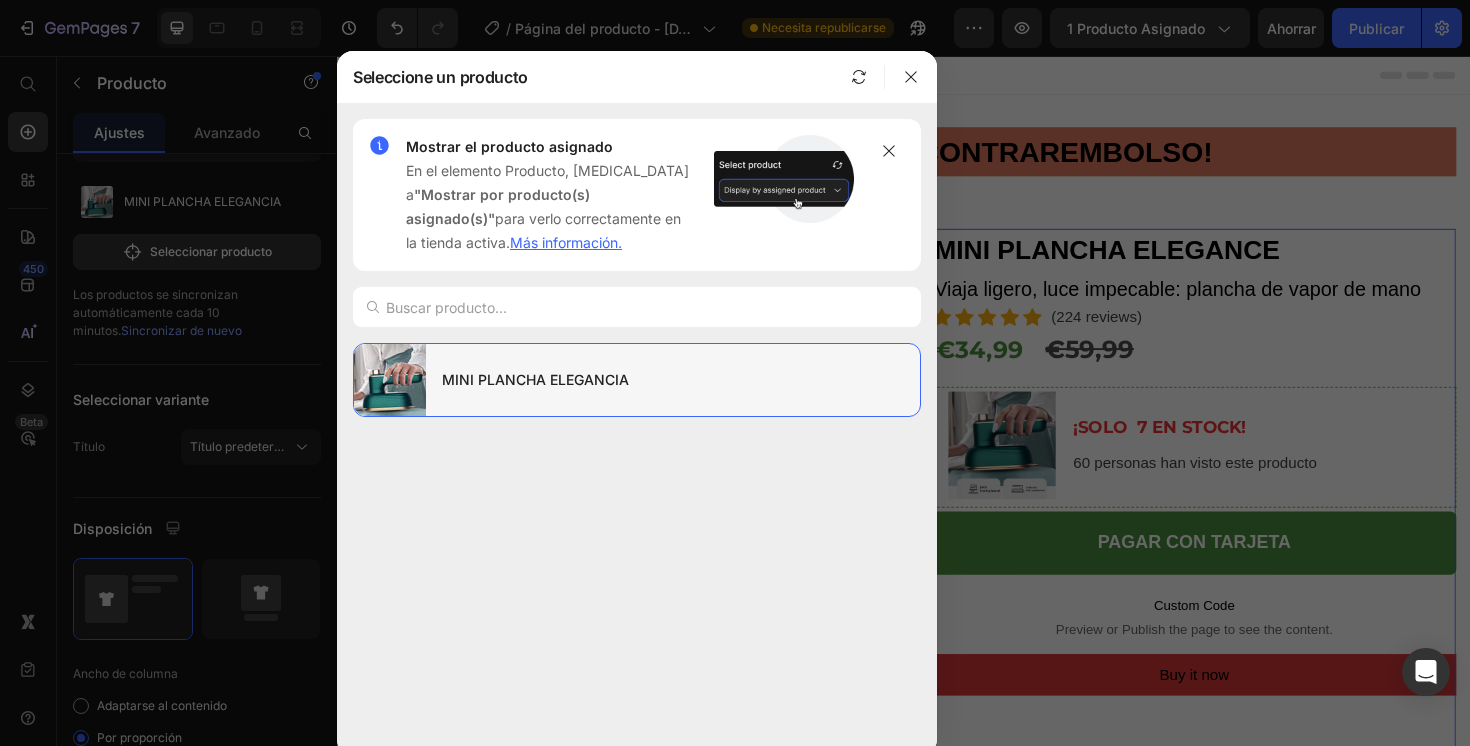 click at bounding box center (390, 380) 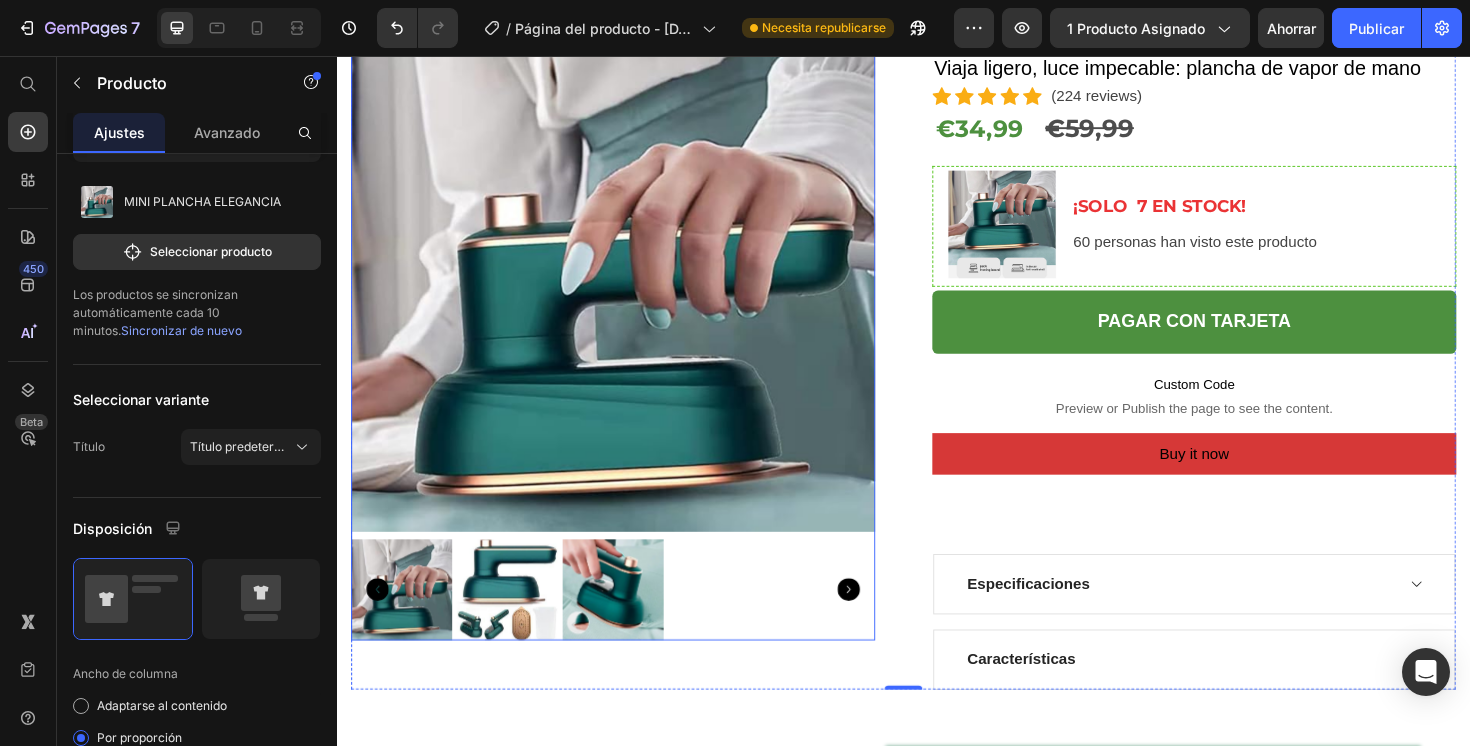 scroll, scrollTop: 245, scrollLeft: 0, axis: vertical 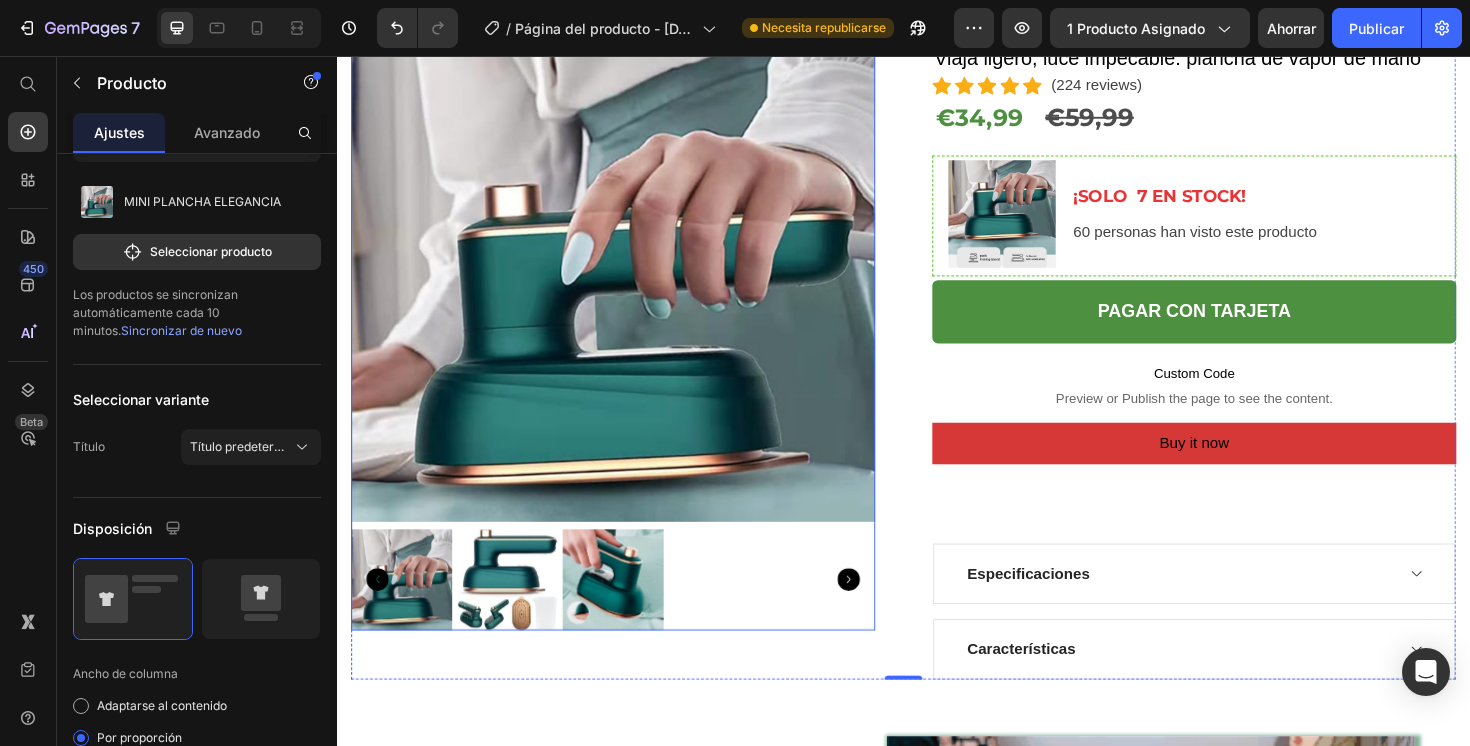 click 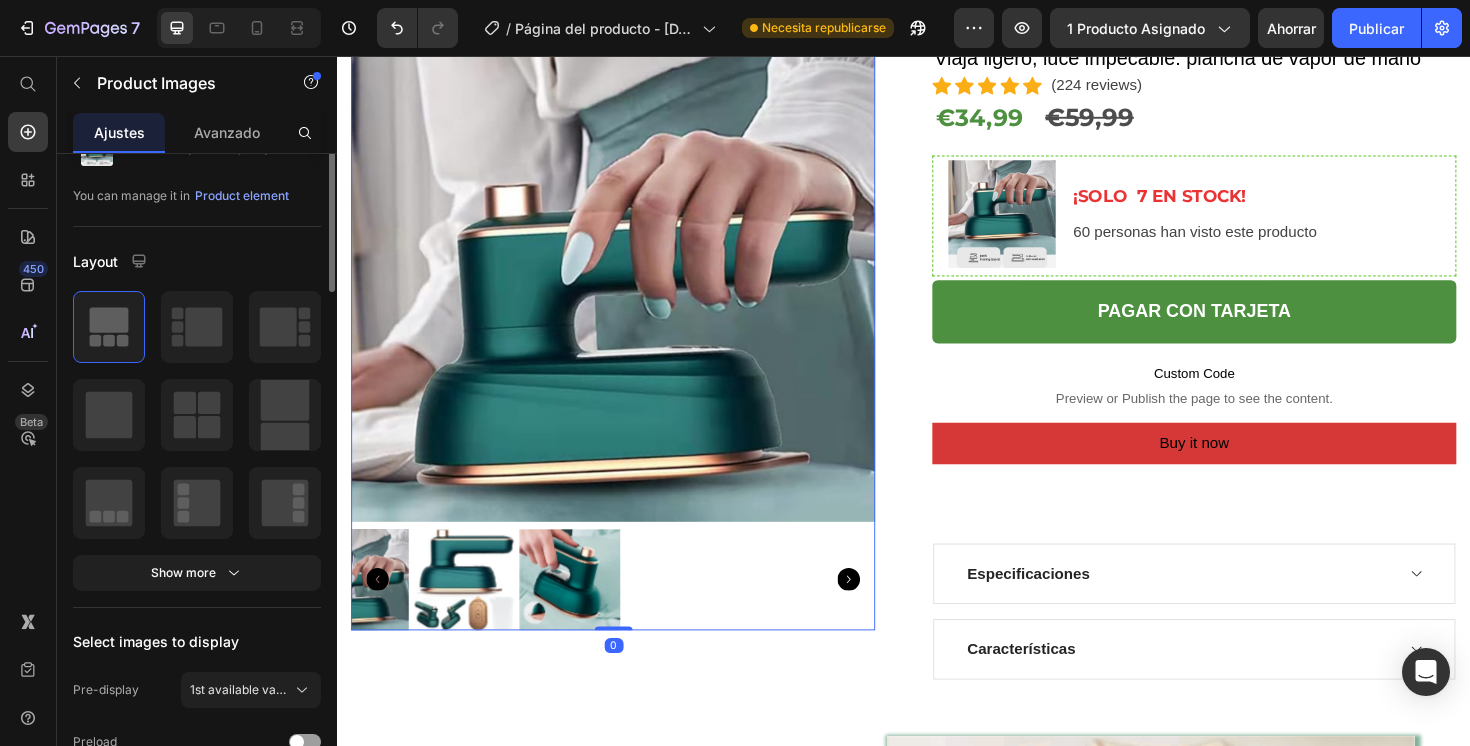 scroll, scrollTop: 0, scrollLeft: 0, axis: both 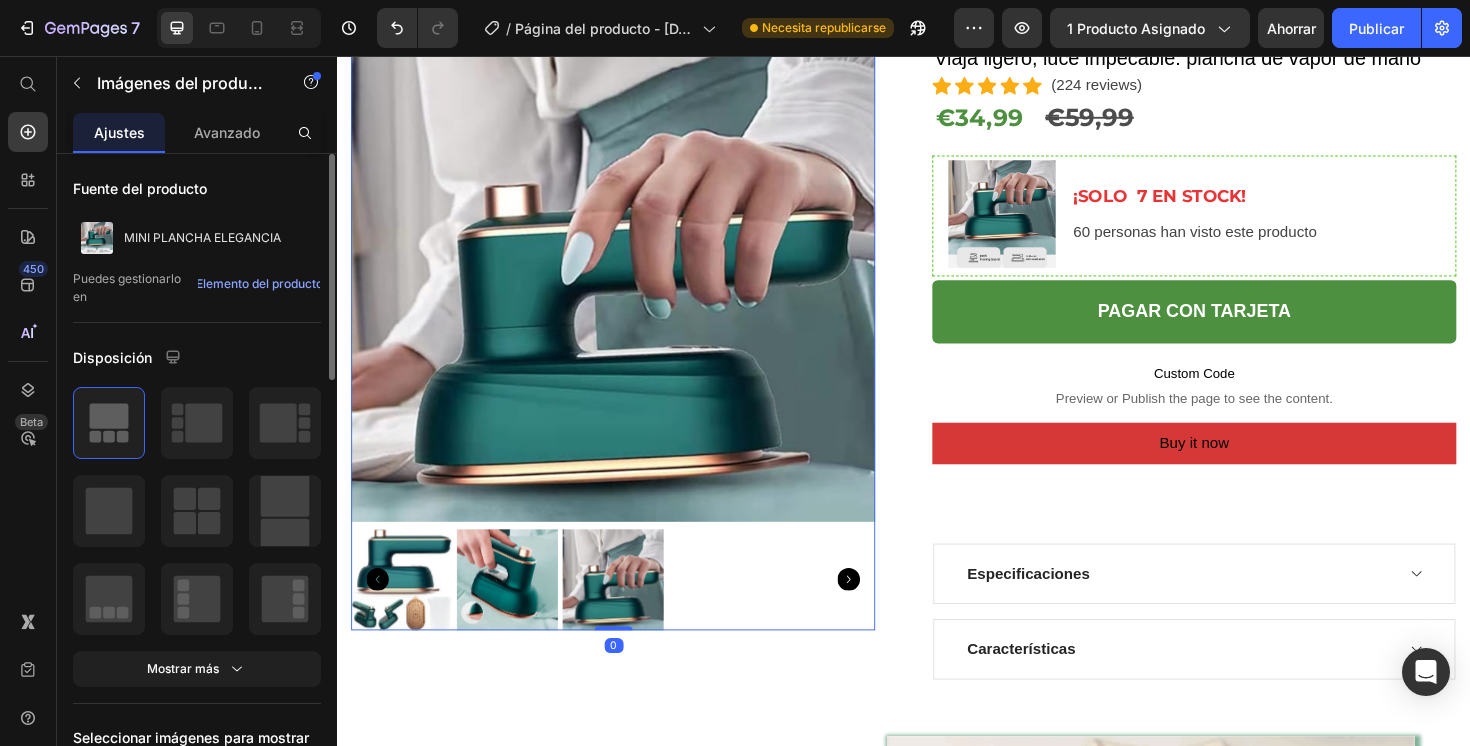 click 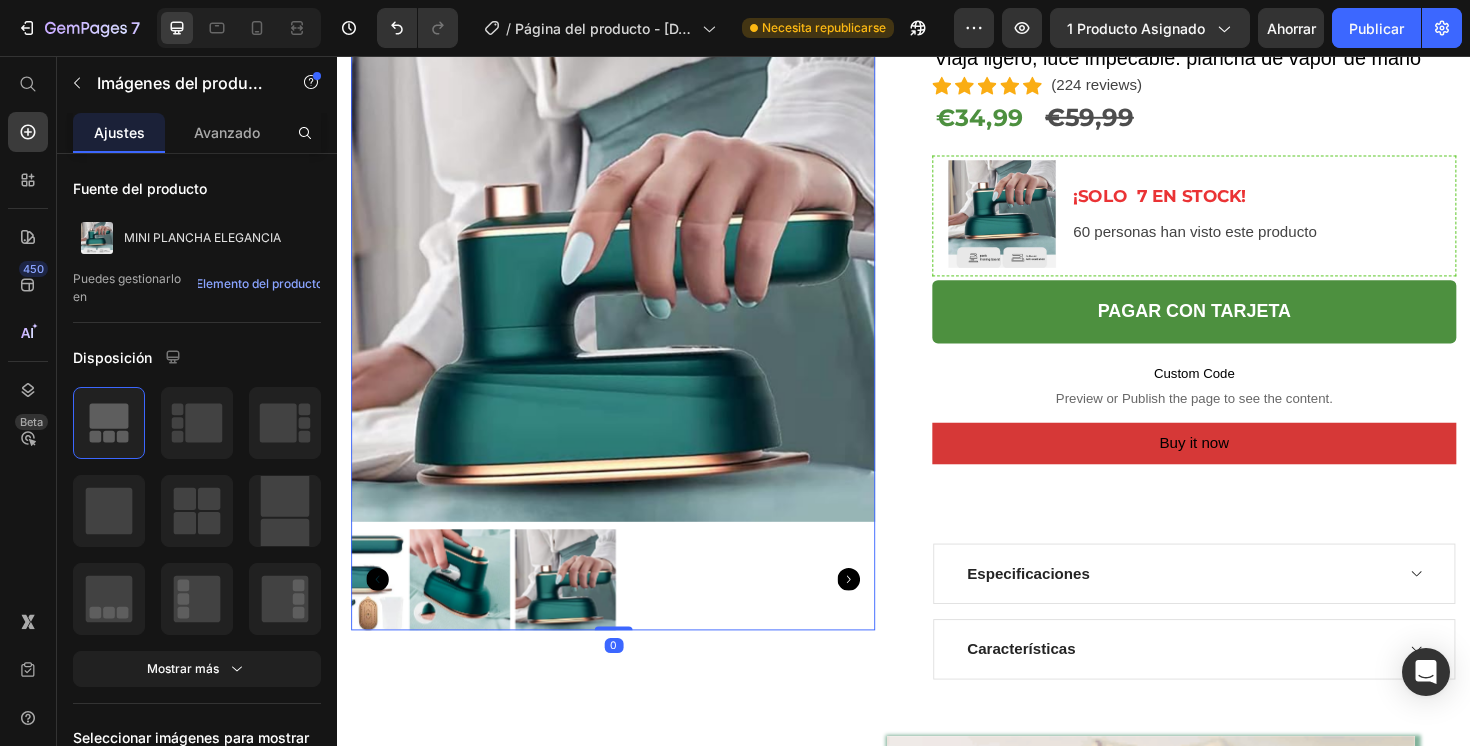 click 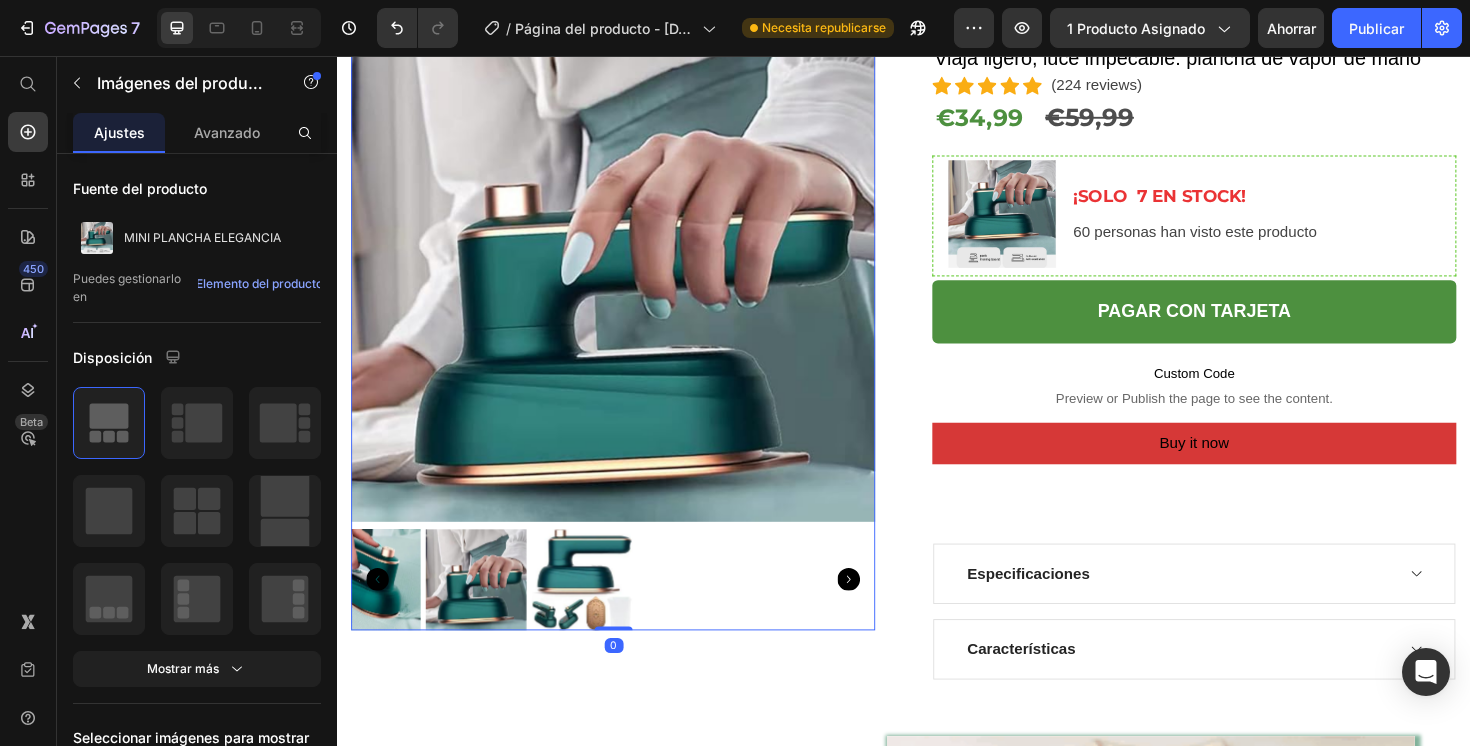 click 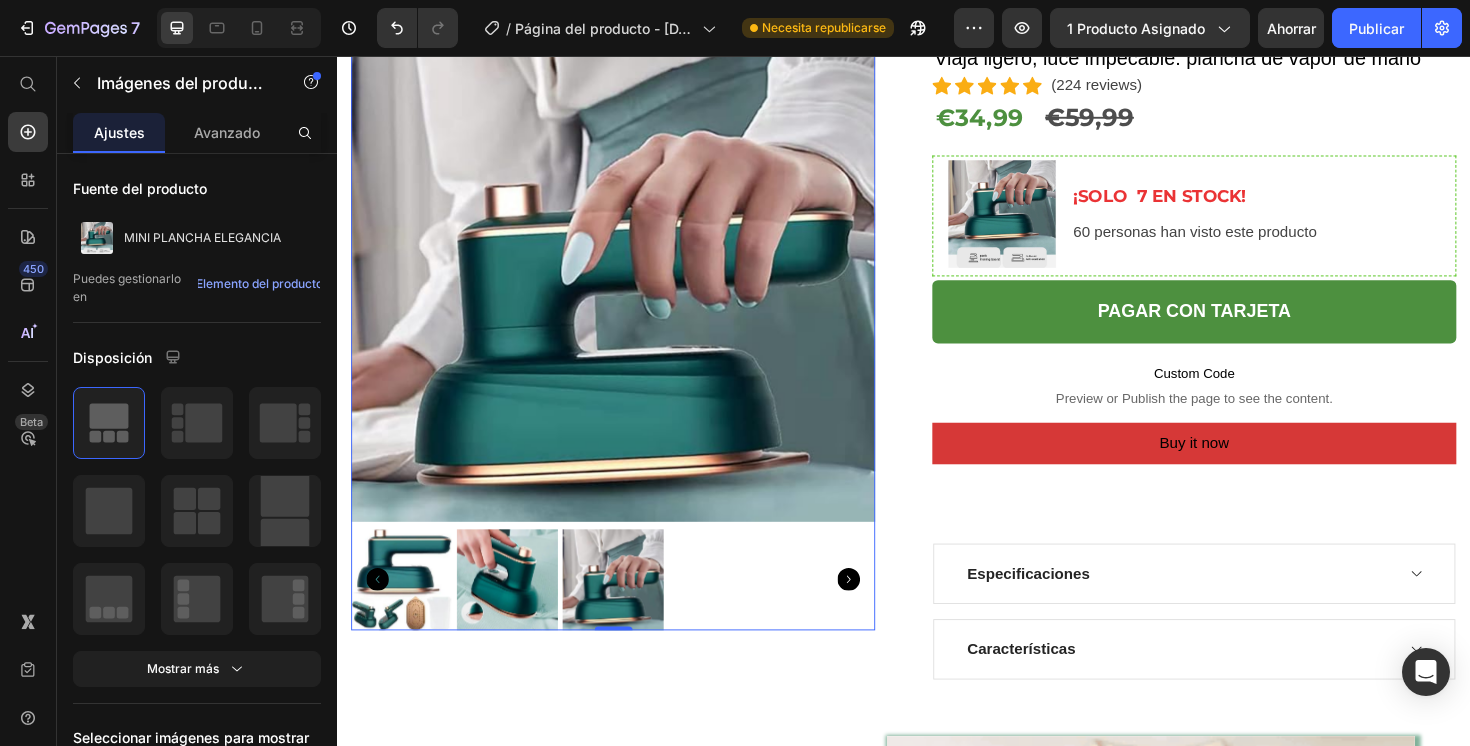click 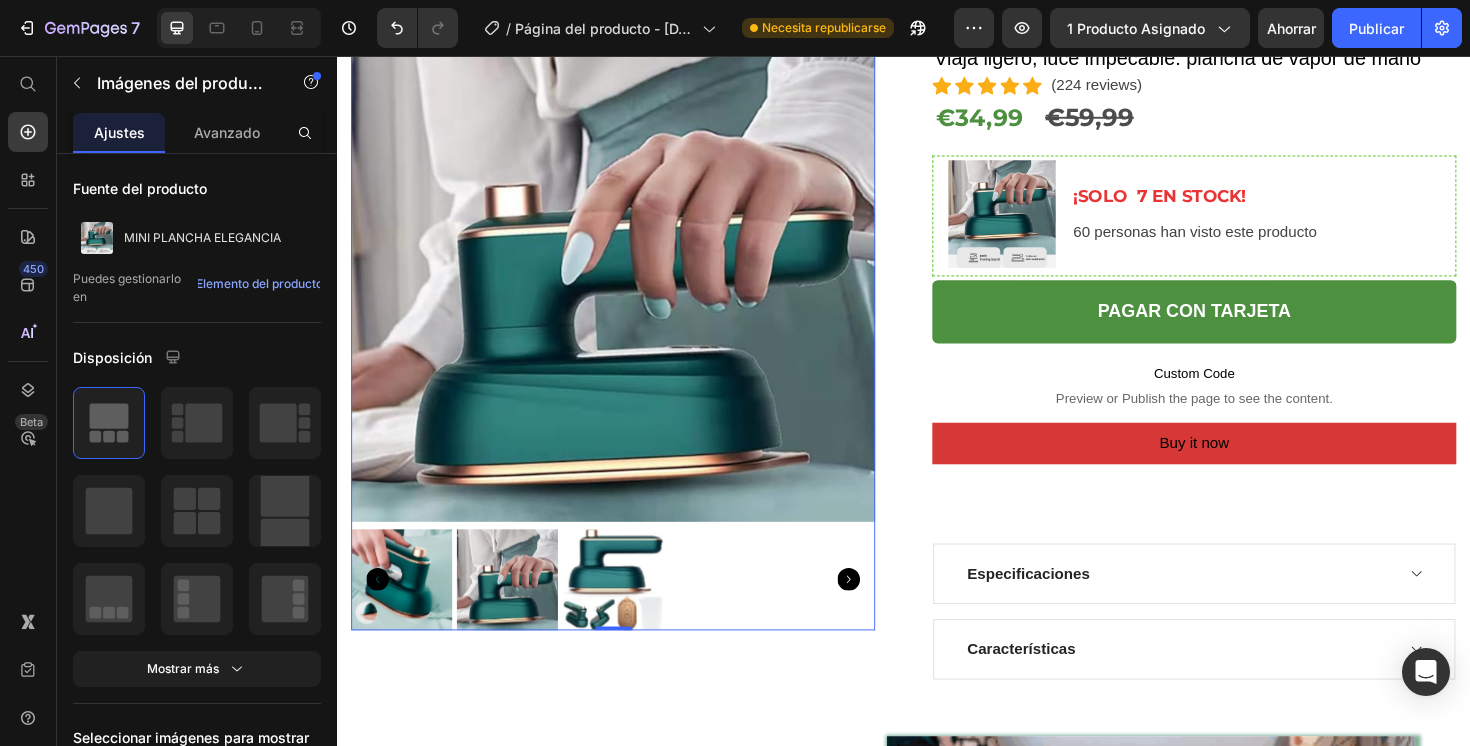 click 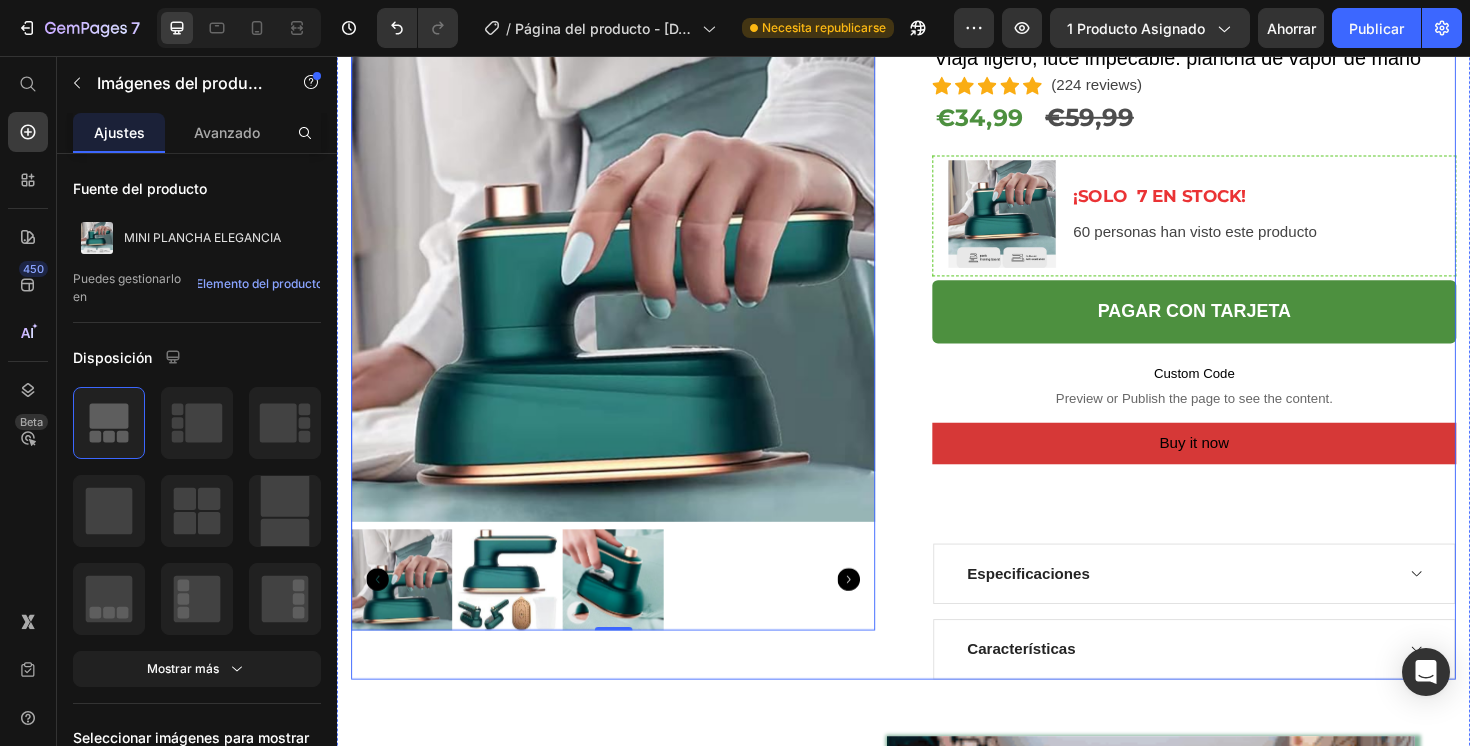 click on "Product Images   0 MINI PLANCHA ELEGANCE (P) Title Viaja ligero, luce impecable: plancha de vapor de mano Text block                Icon                Icon                Icon                Icon                Icon Icon List Hoz (224 reviews) Text block Row €34,99 Product Price €59,99 Product Price Row Image ¡SOLO  7 EN STOCK! Text block 60 personas han visto este producto Text block Row PAGAR CON TARJETA Add to Cart
Custom Code
Preview or Publish the page to see the content. Custom Code Buy it now Dynamic Checkout
Especificaciones
Características Accordion Product" at bounding box center [937, 355] 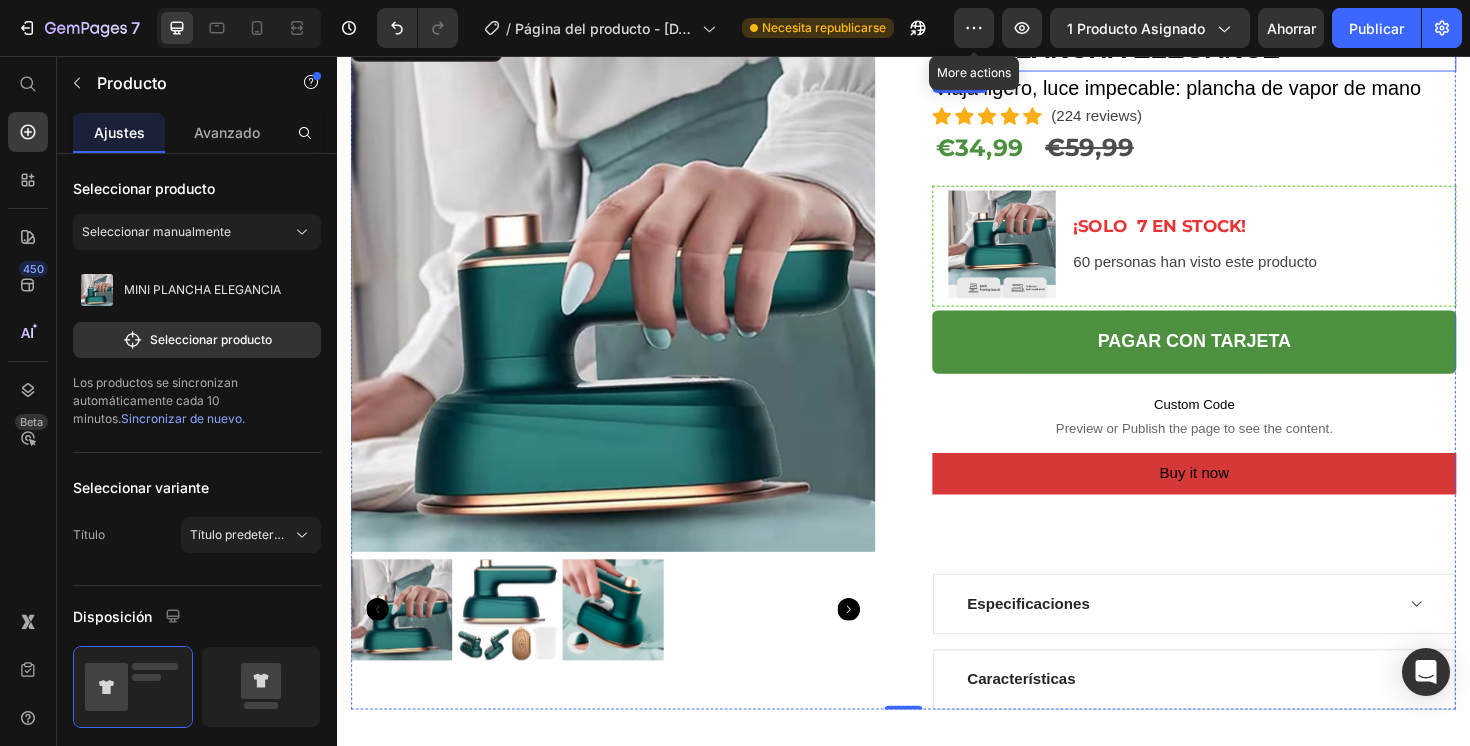 scroll, scrollTop: 212, scrollLeft: 0, axis: vertical 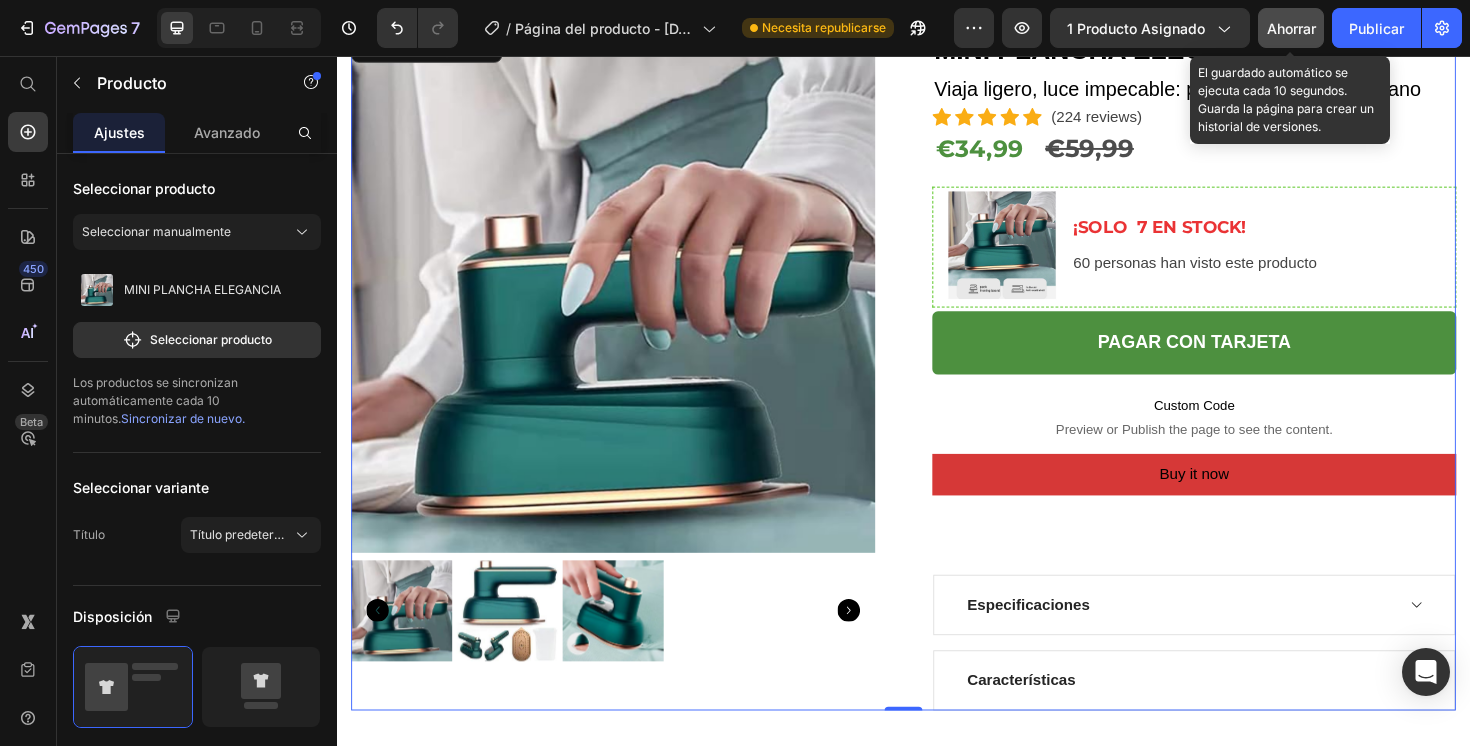 click on "Ahorrar" at bounding box center (1291, 28) 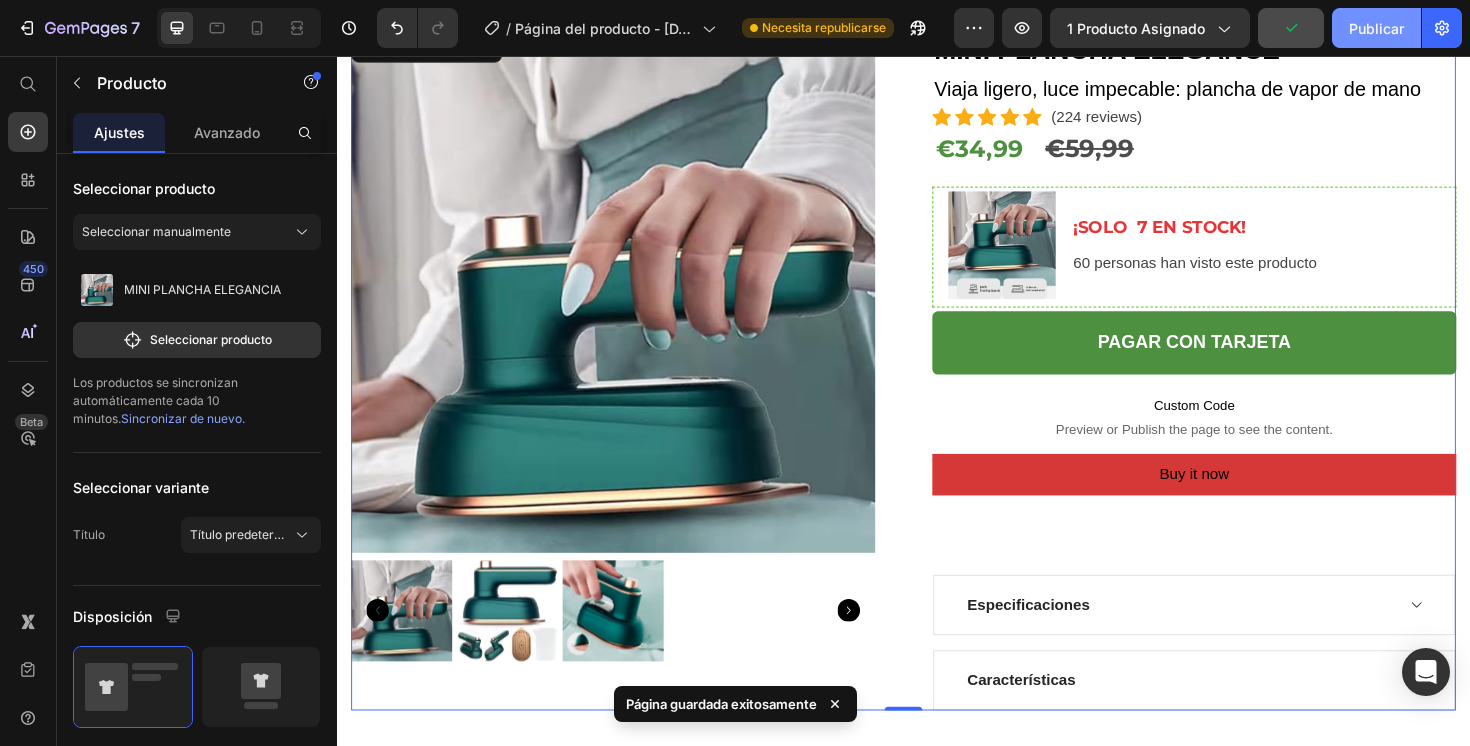 click on "Publicar" at bounding box center [1376, 28] 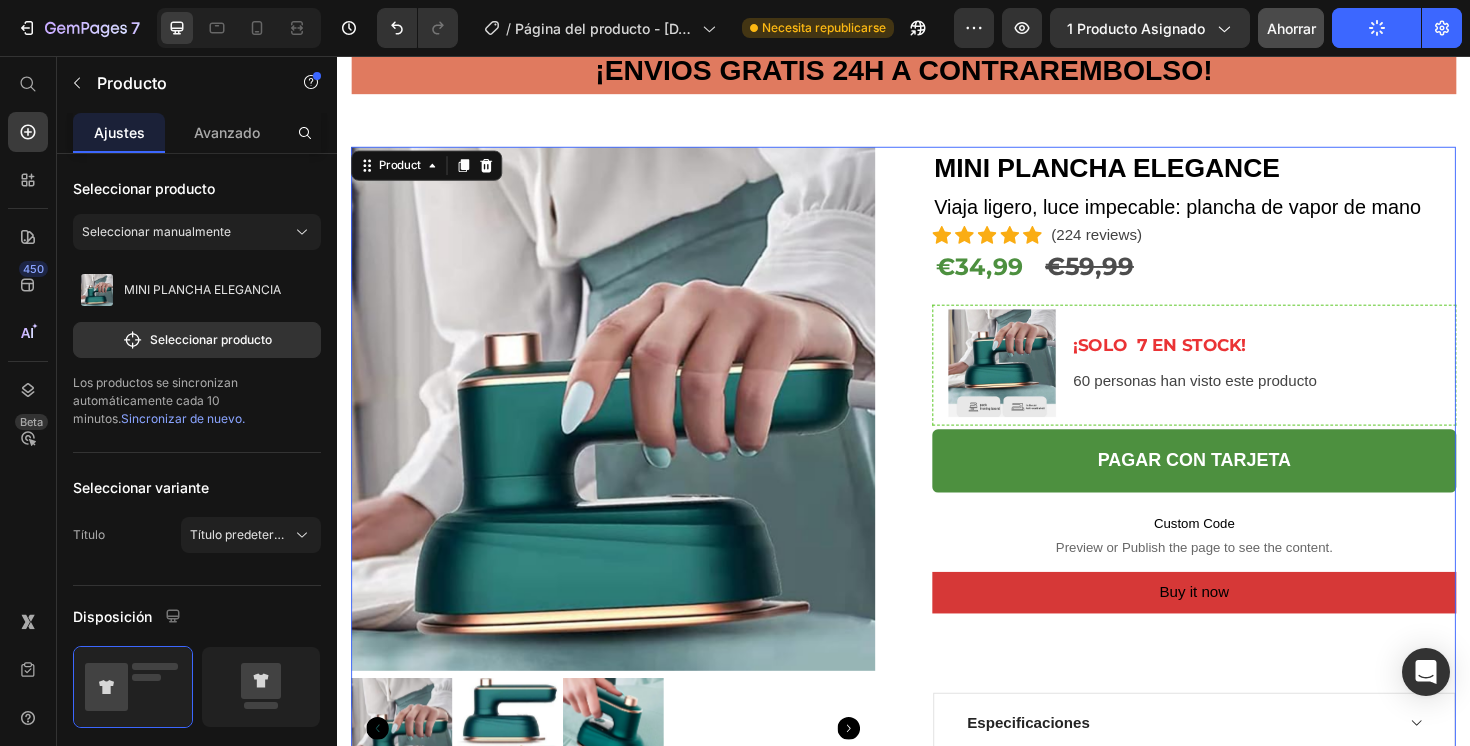scroll, scrollTop: 80, scrollLeft: 0, axis: vertical 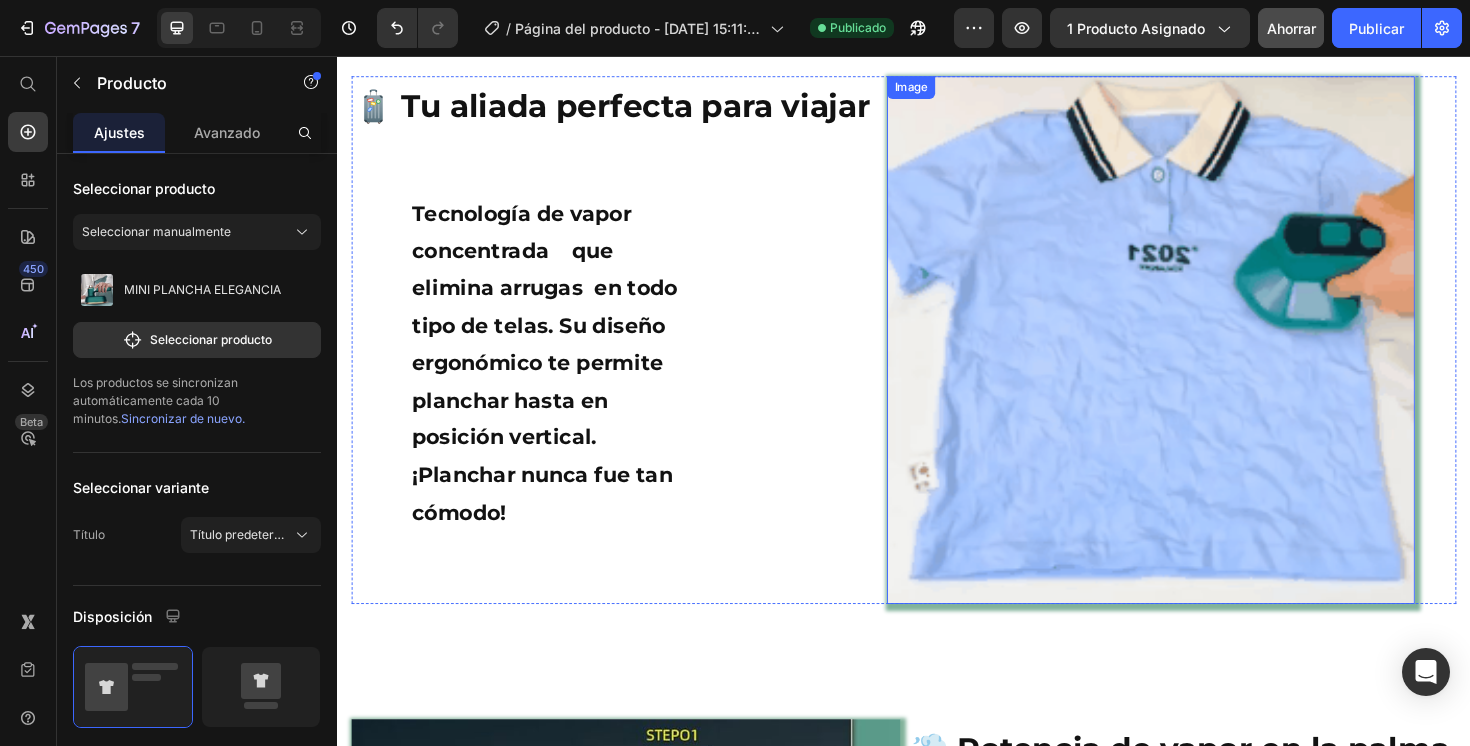 click at bounding box center [1198, 356] 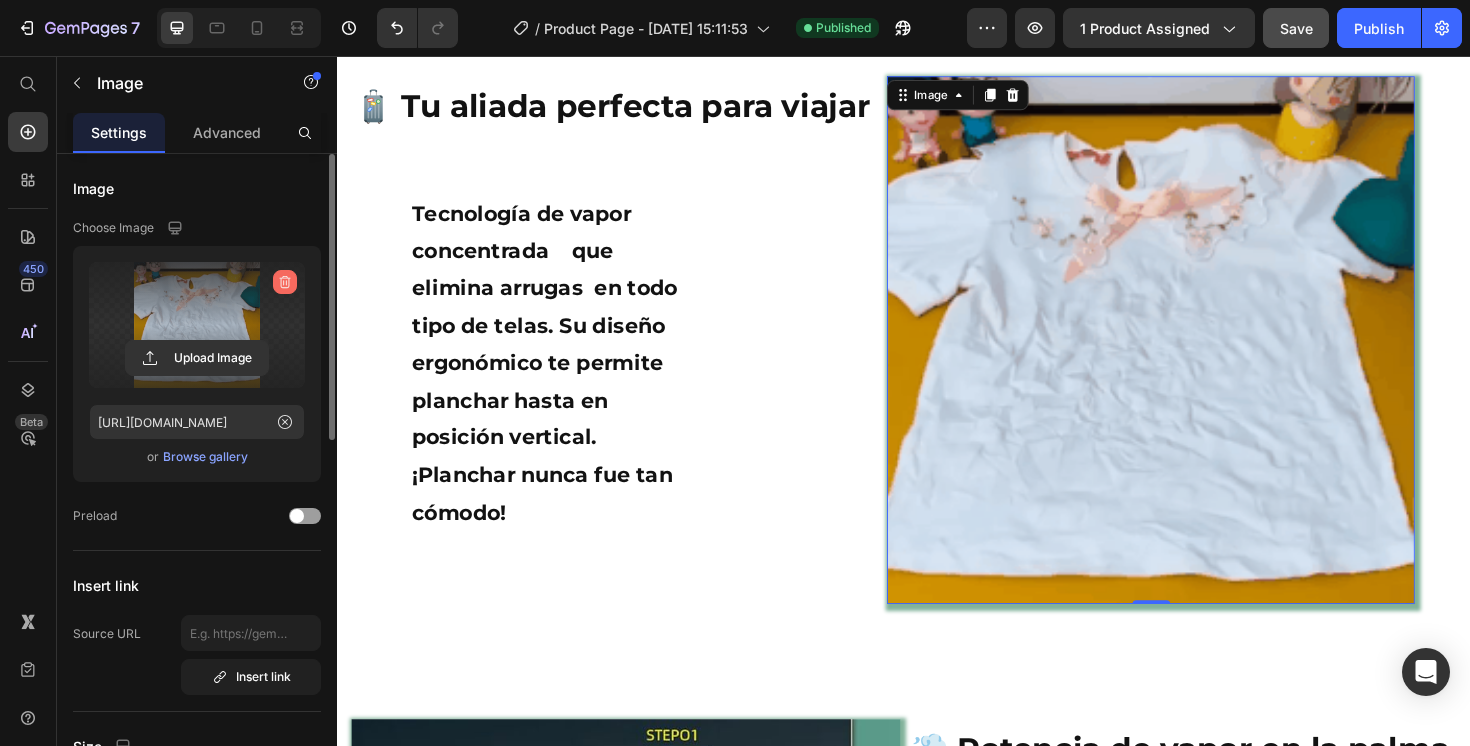 click 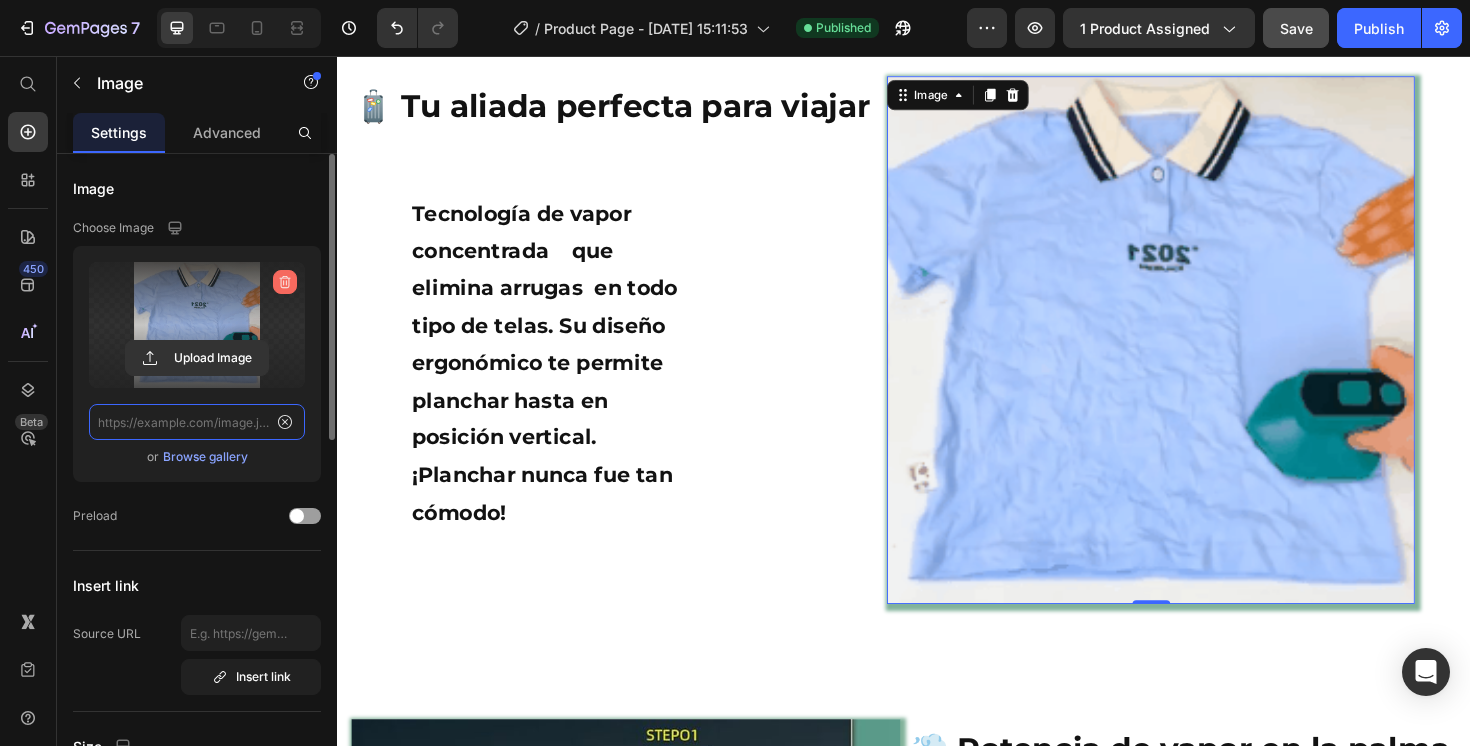scroll, scrollTop: 0, scrollLeft: 0, axis: both 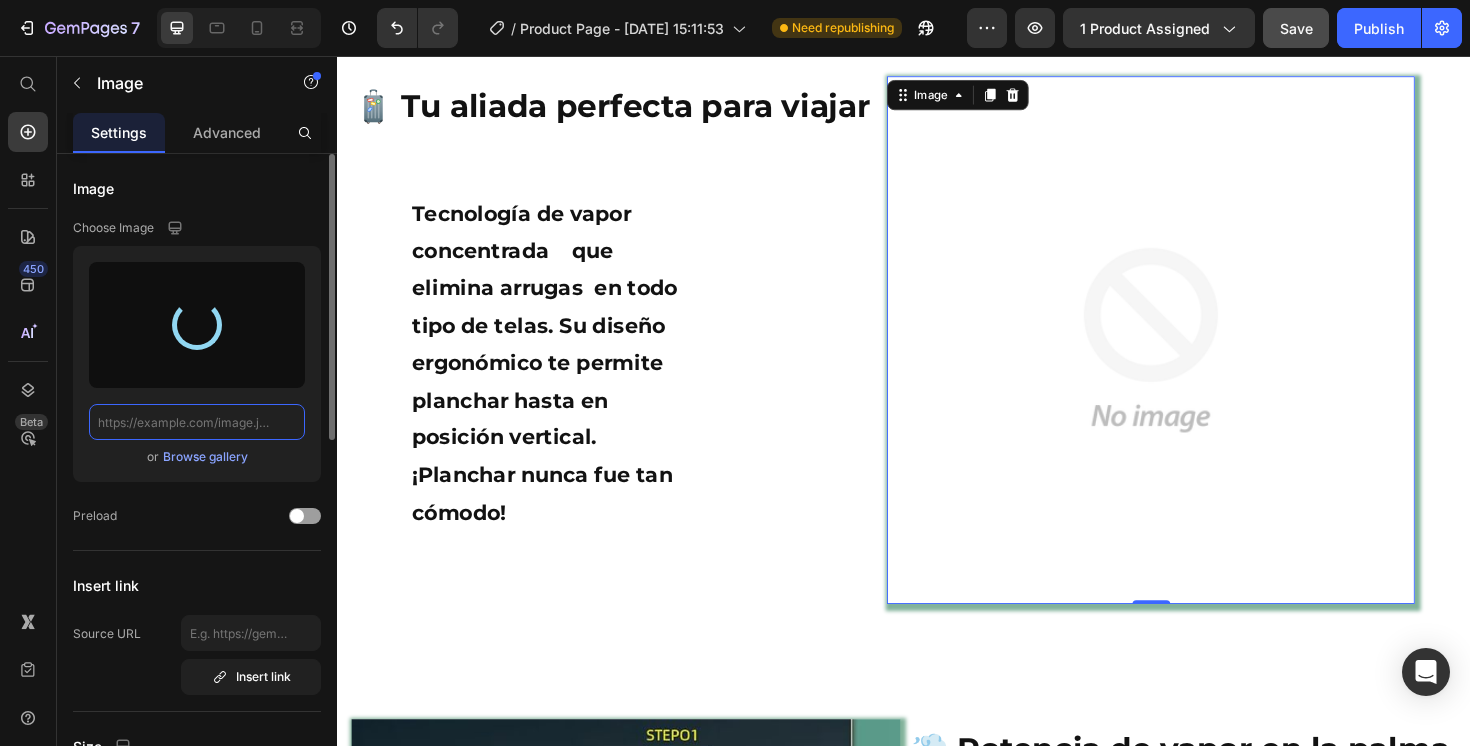 type on "[URL][DOMAIN_NAME]" 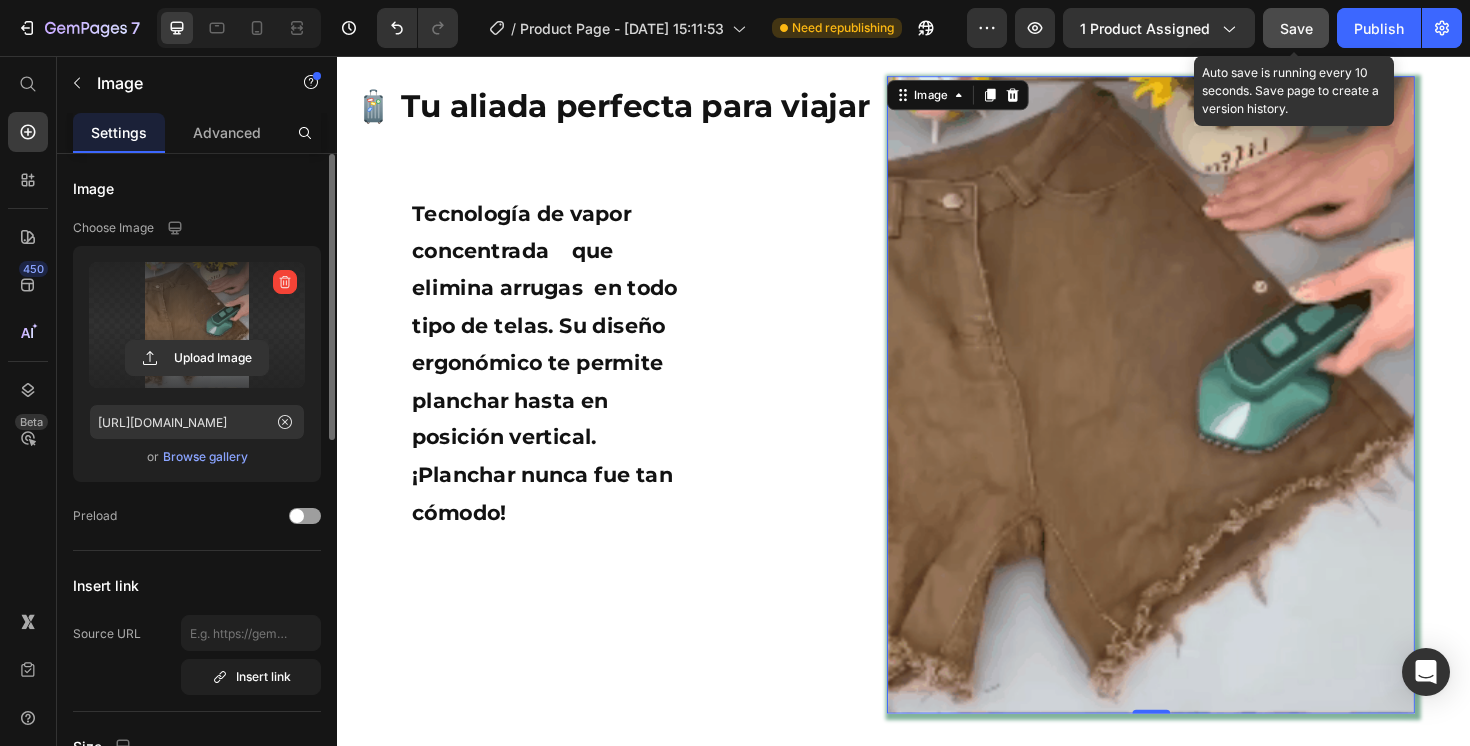 click on "Save" at bounding box center [1296, 28] 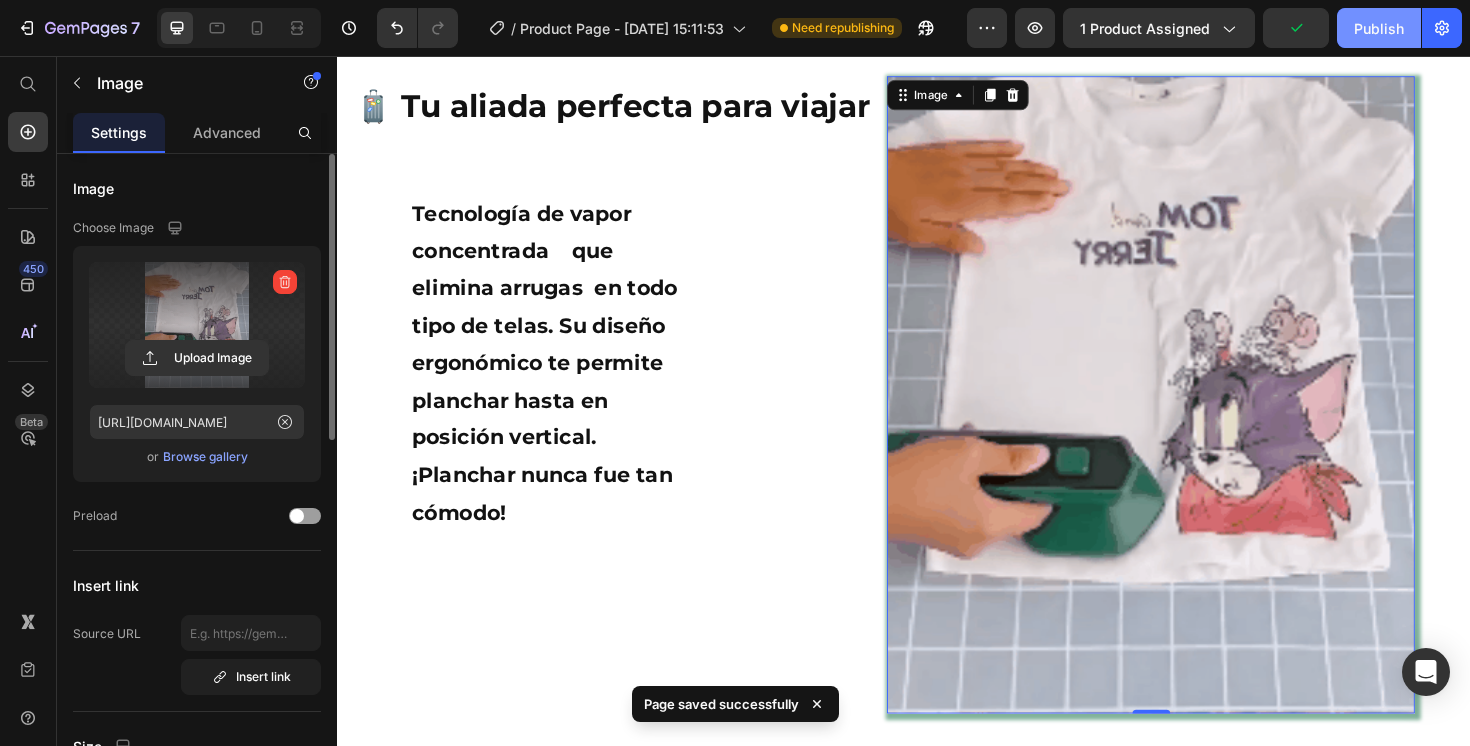 click on "Publish" at bounding box center [1379, 28] 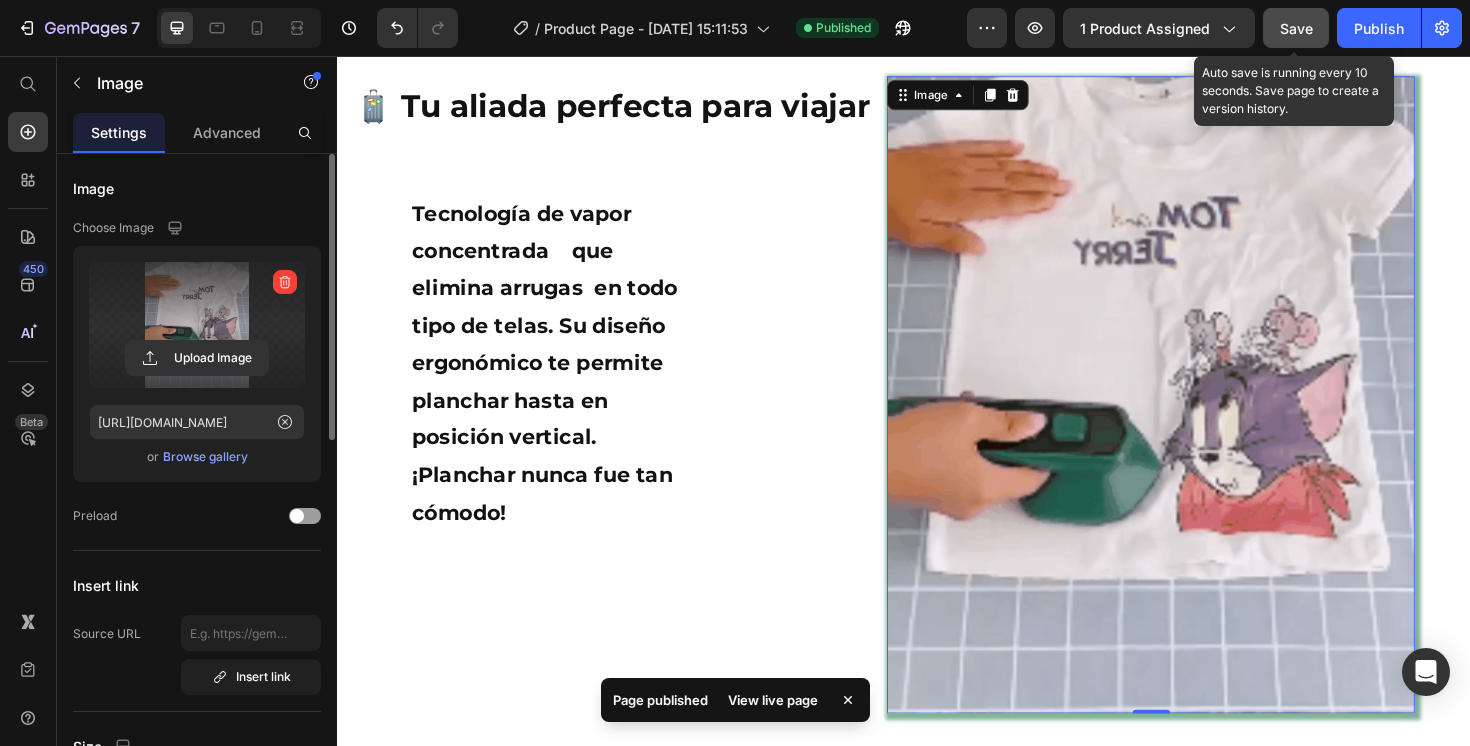 click on "Save" 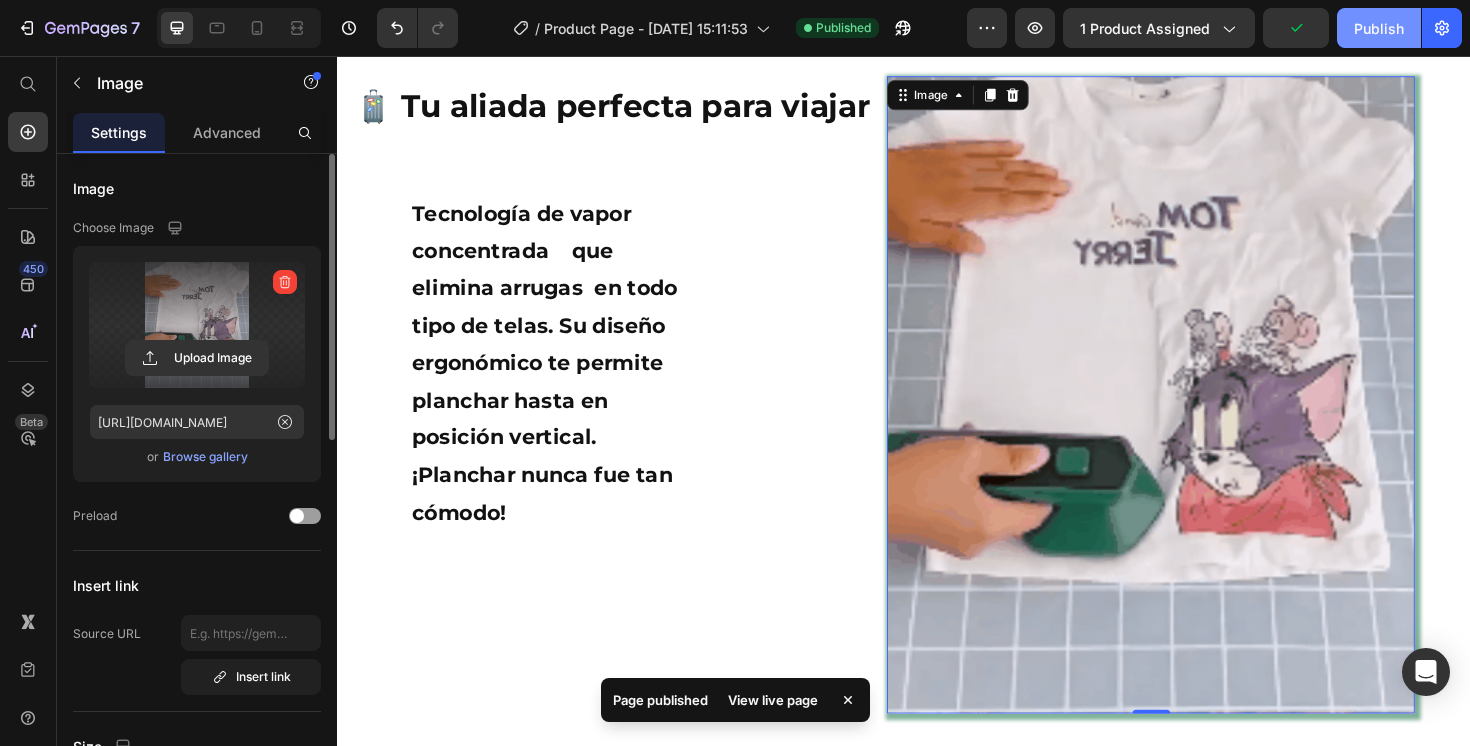 click on "Publish" at bounding box center [1379, 28] 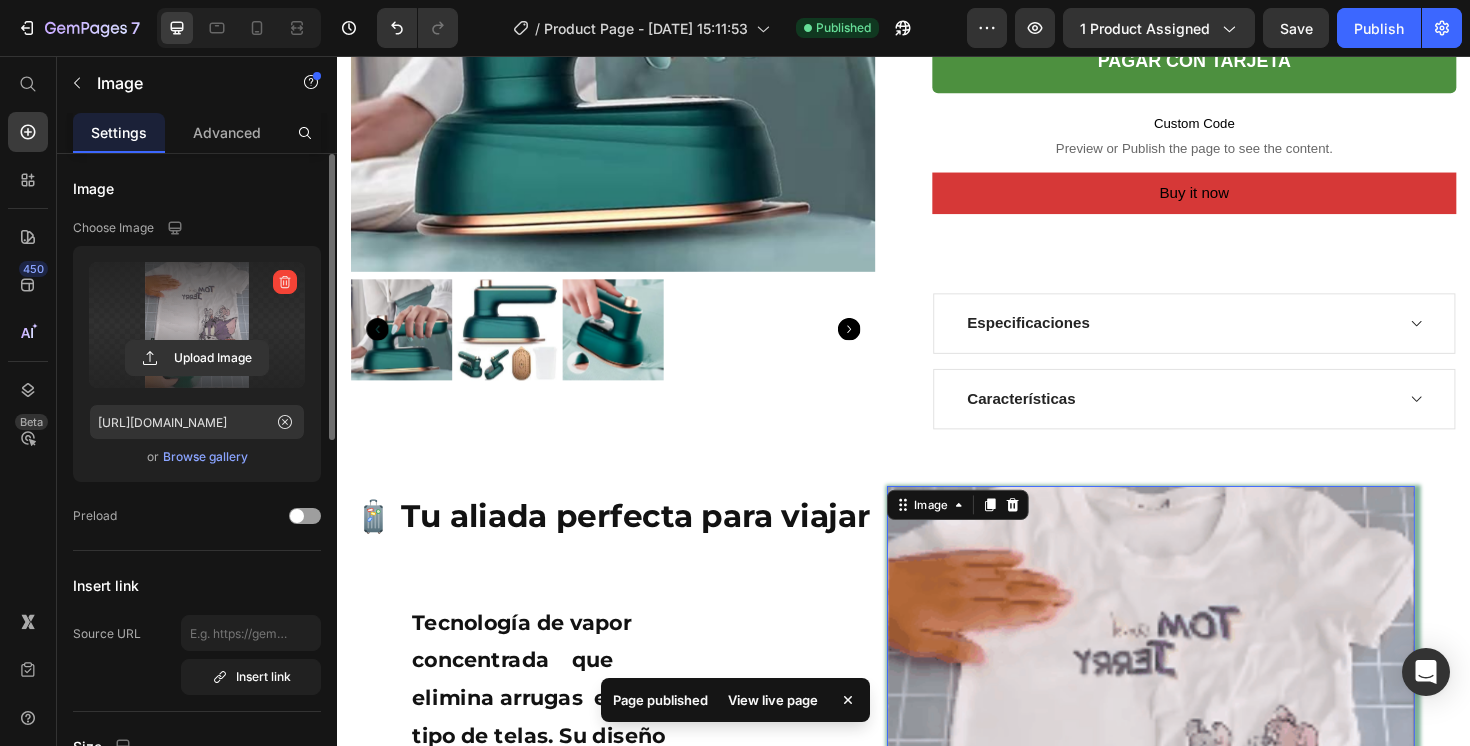 scroll, scrollTop: 0, scrollLeft: 0, axis: both 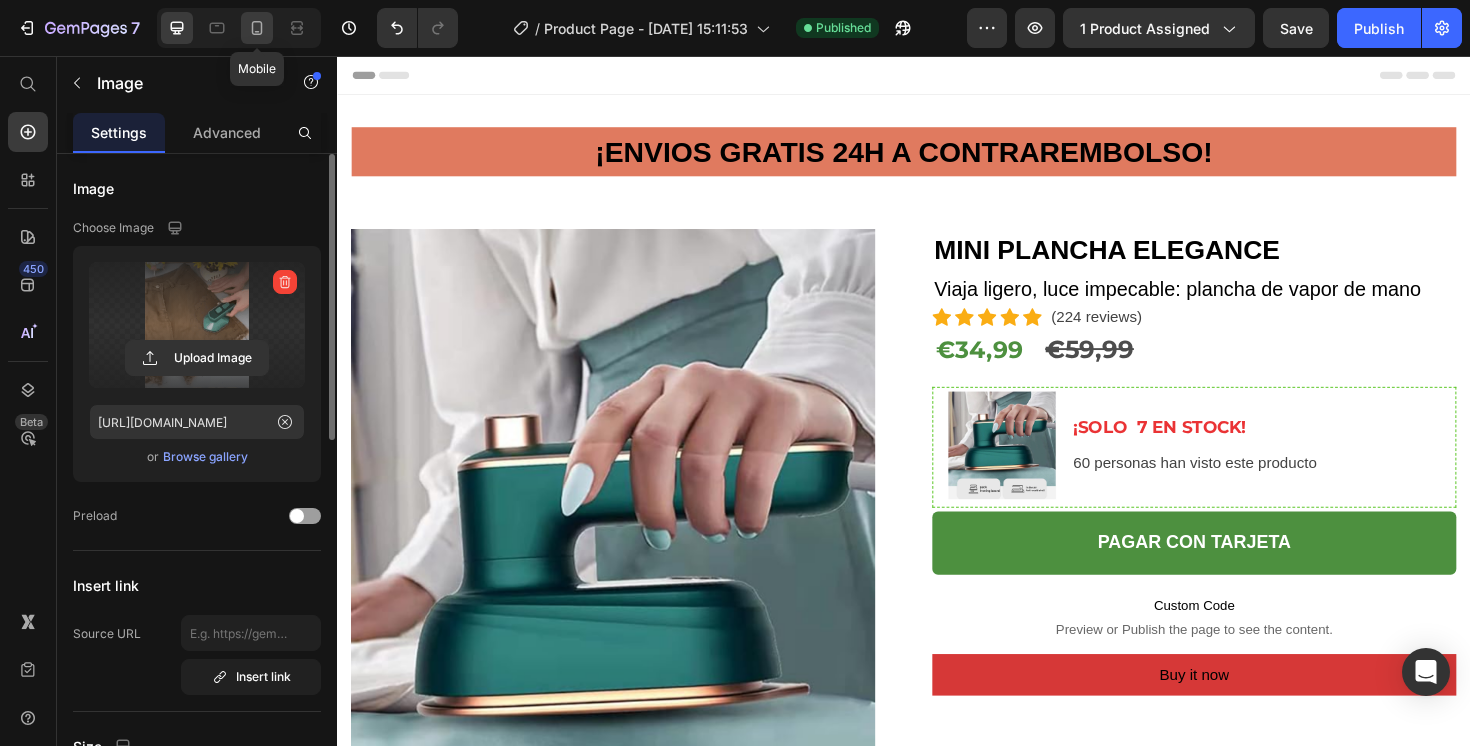 click 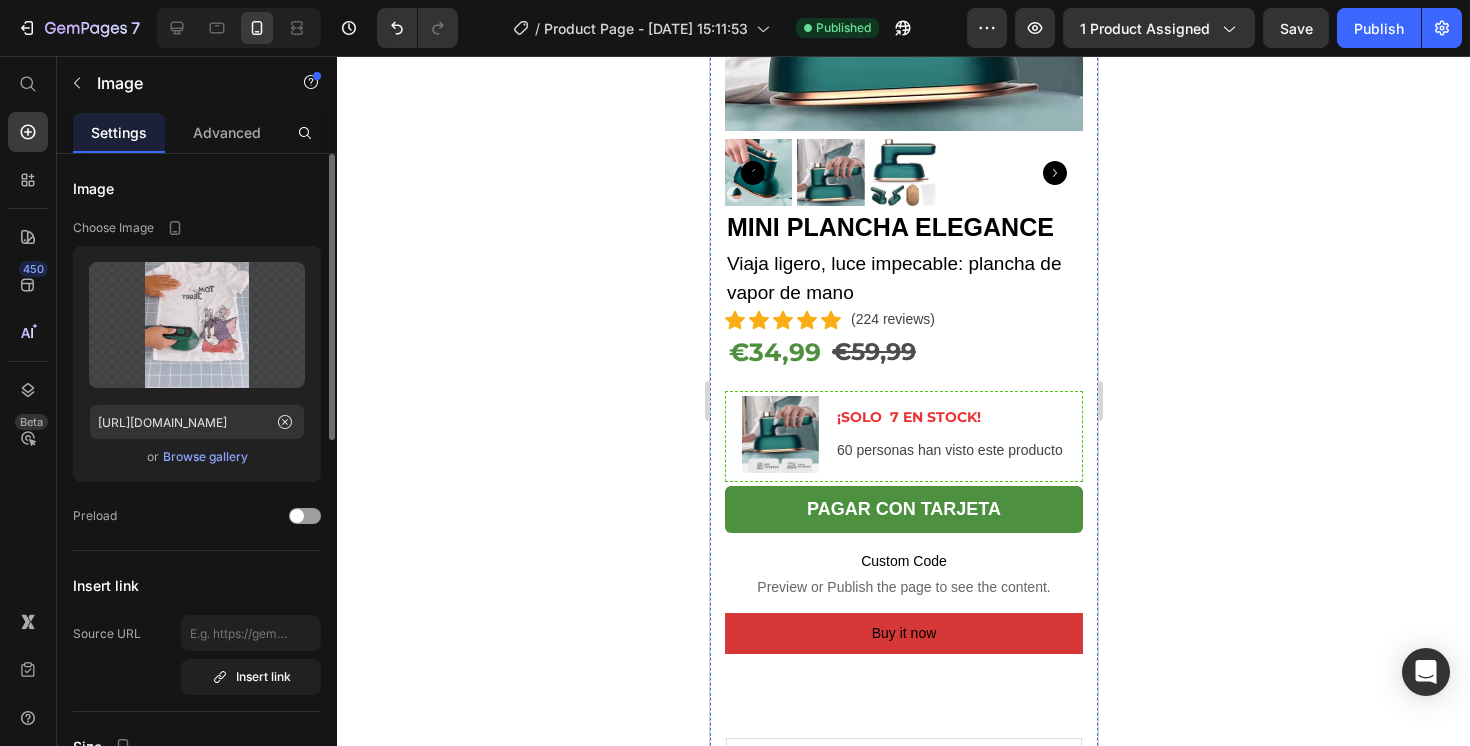 scroll, scrollTop: 0, scrollLeft: 0, axis: both 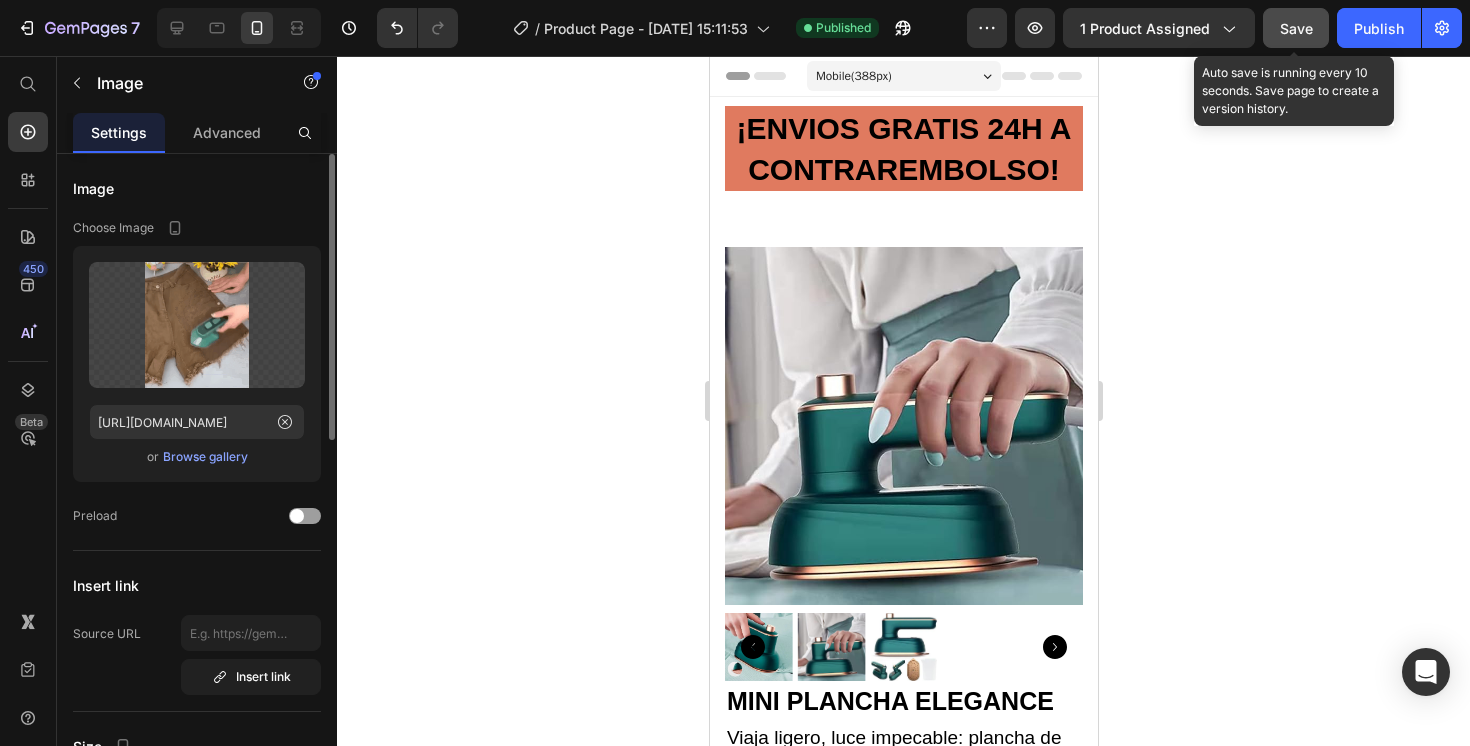 click on "Save" at bounding box center (1296, 28) 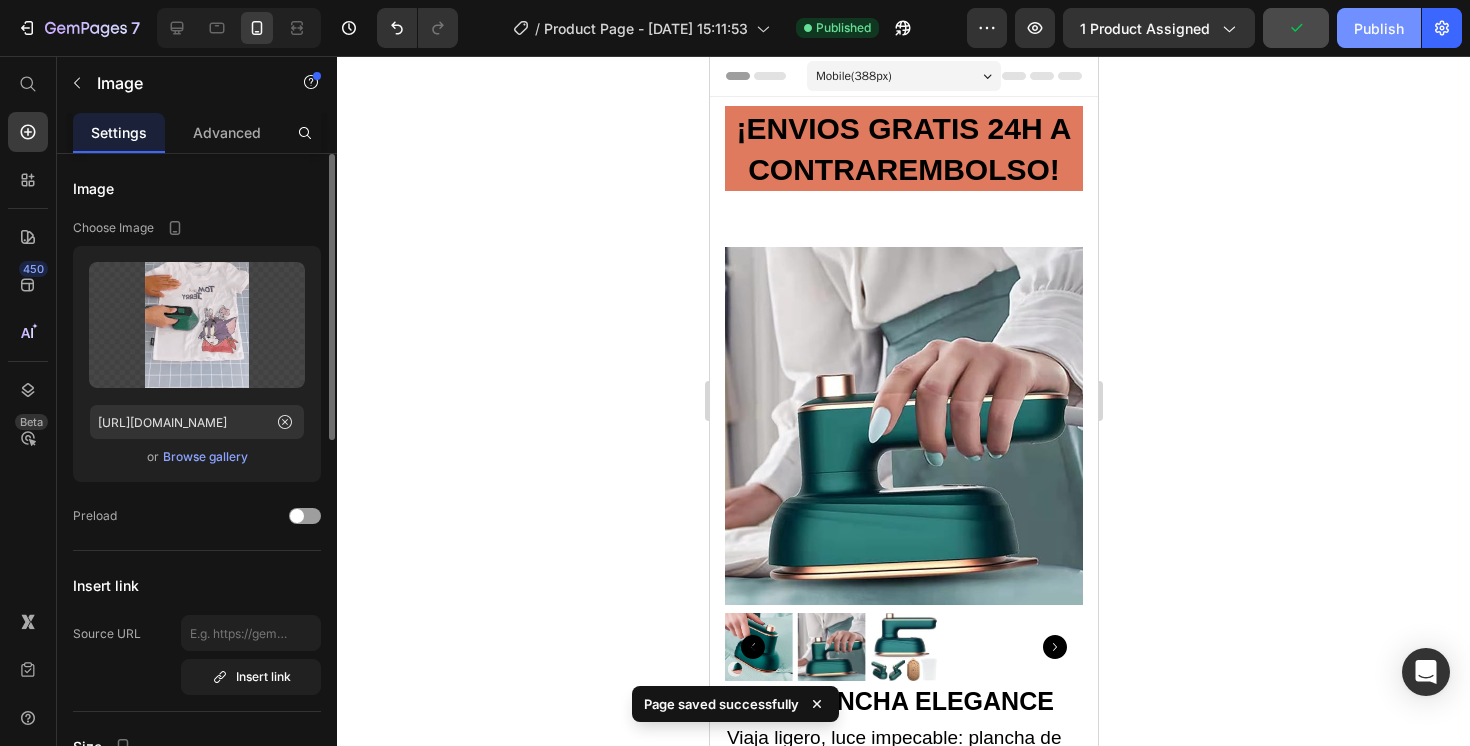 click on "Publish" at bounding box center [1379, 28] 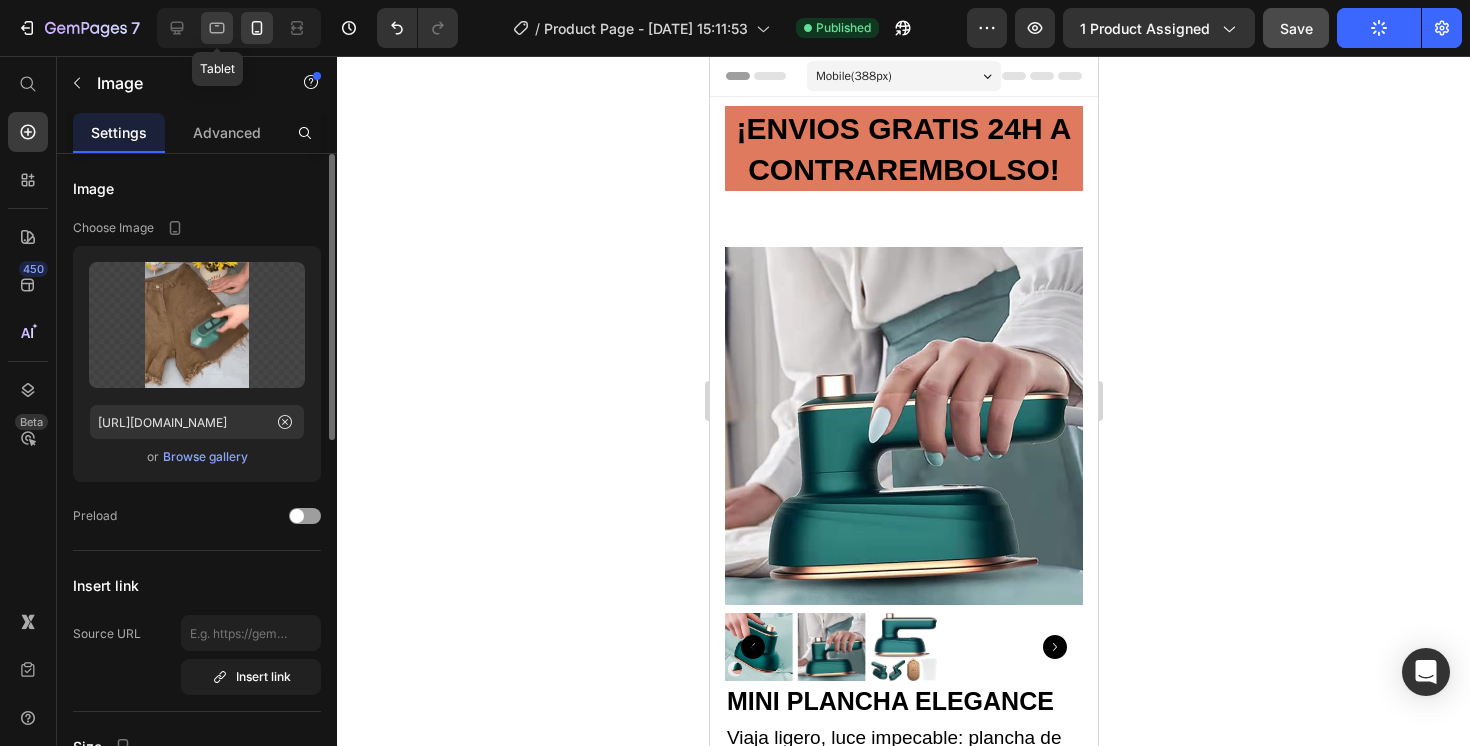 click 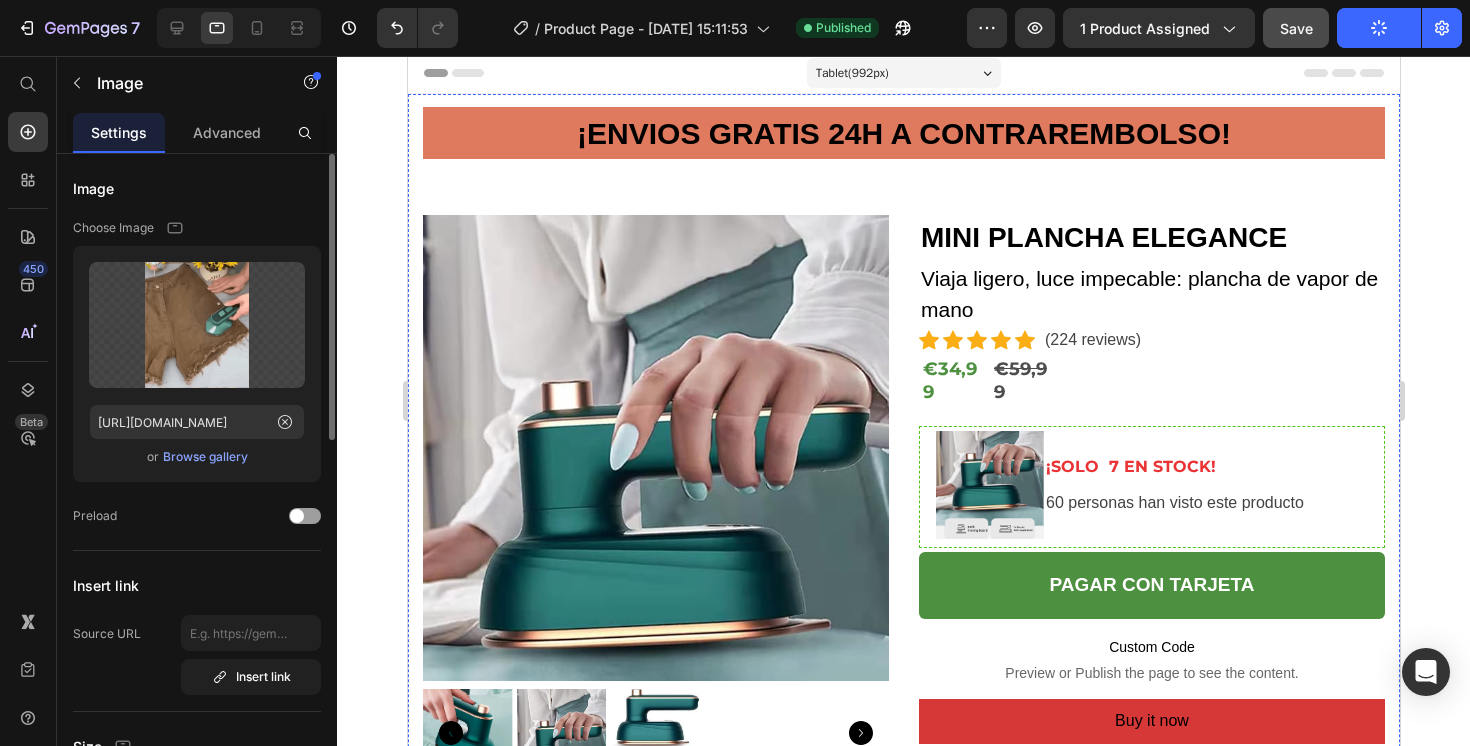 scroll, scrollTop: 0, scrollLeft: 0, axis: both 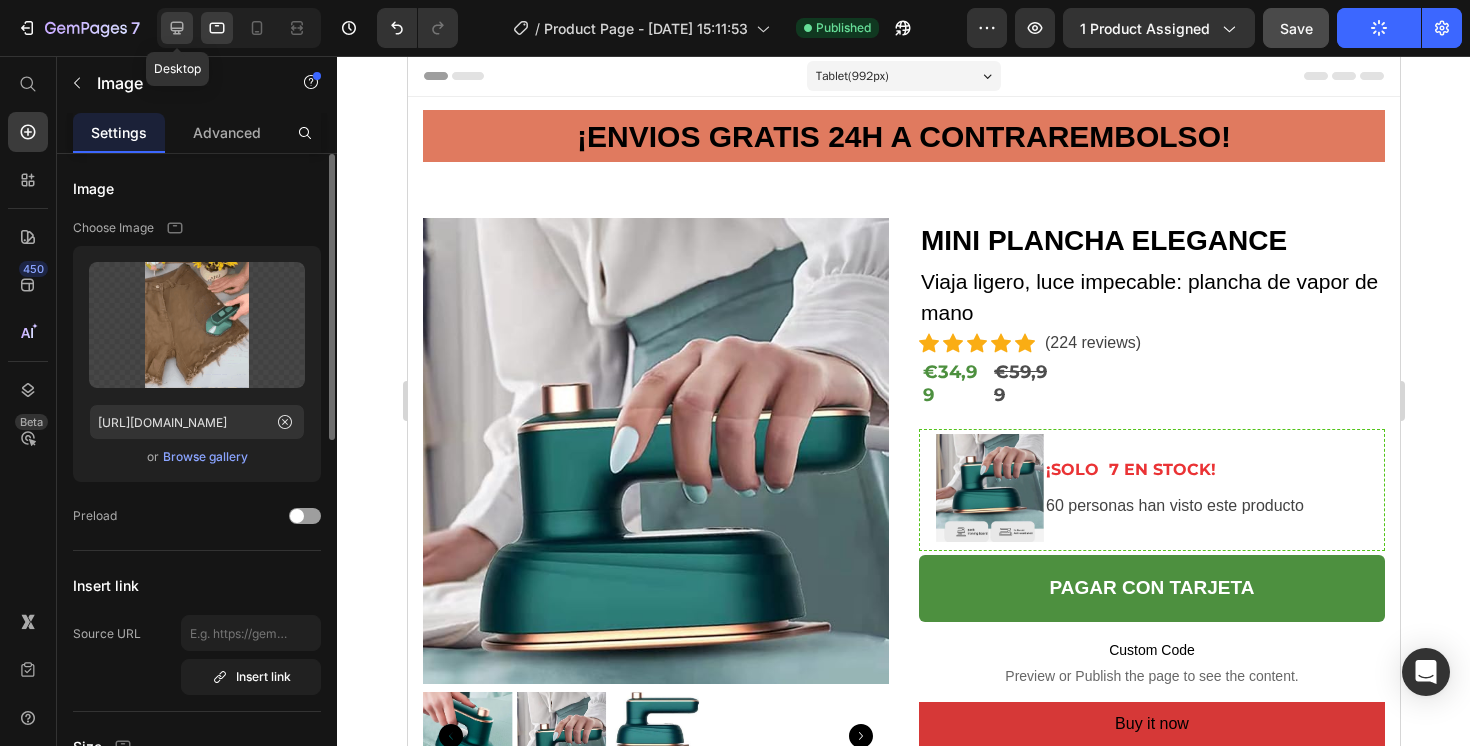 click 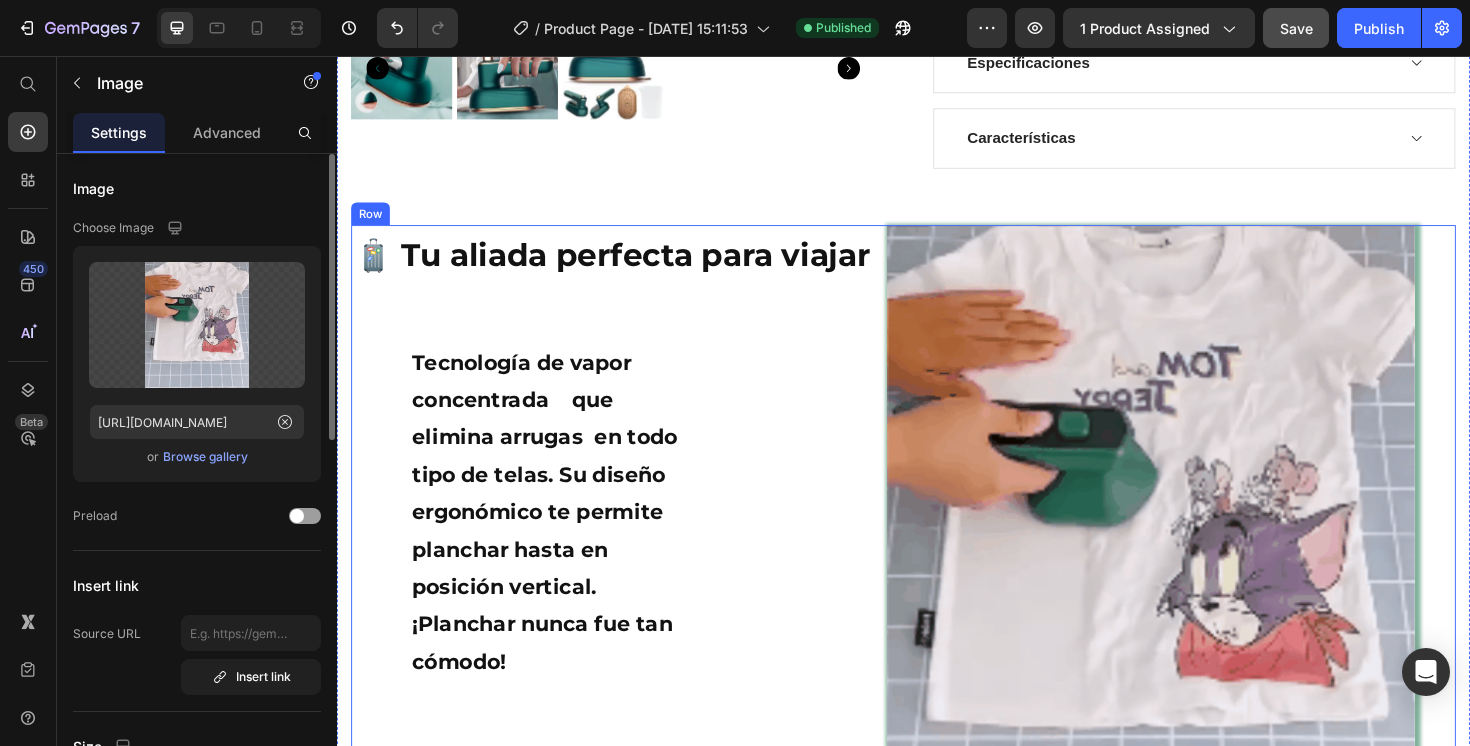 scroll, scrollTop: 748, scrollLeft: 0, axis: vertical 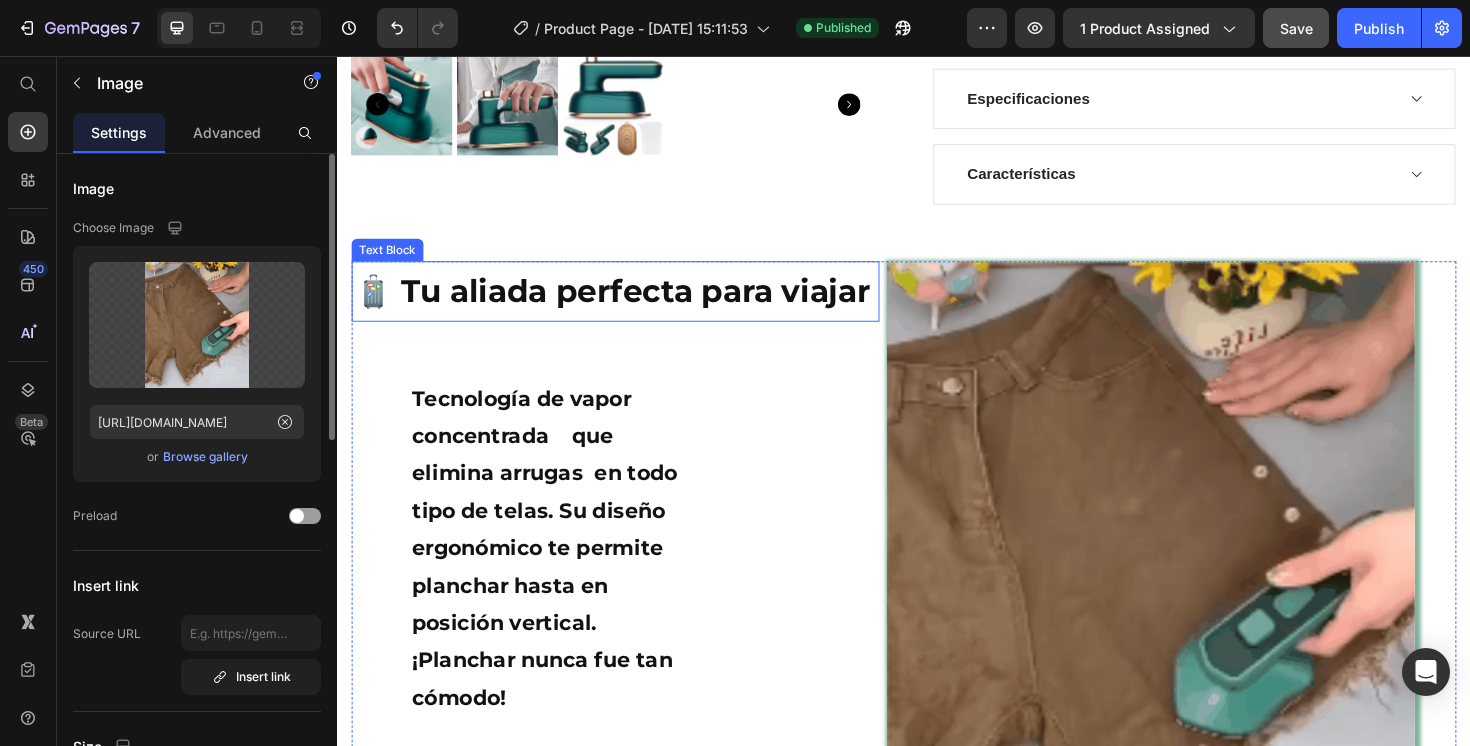 click on "🧳 Tu aliada perfecta para viajar" at bounding box center [631, 304] 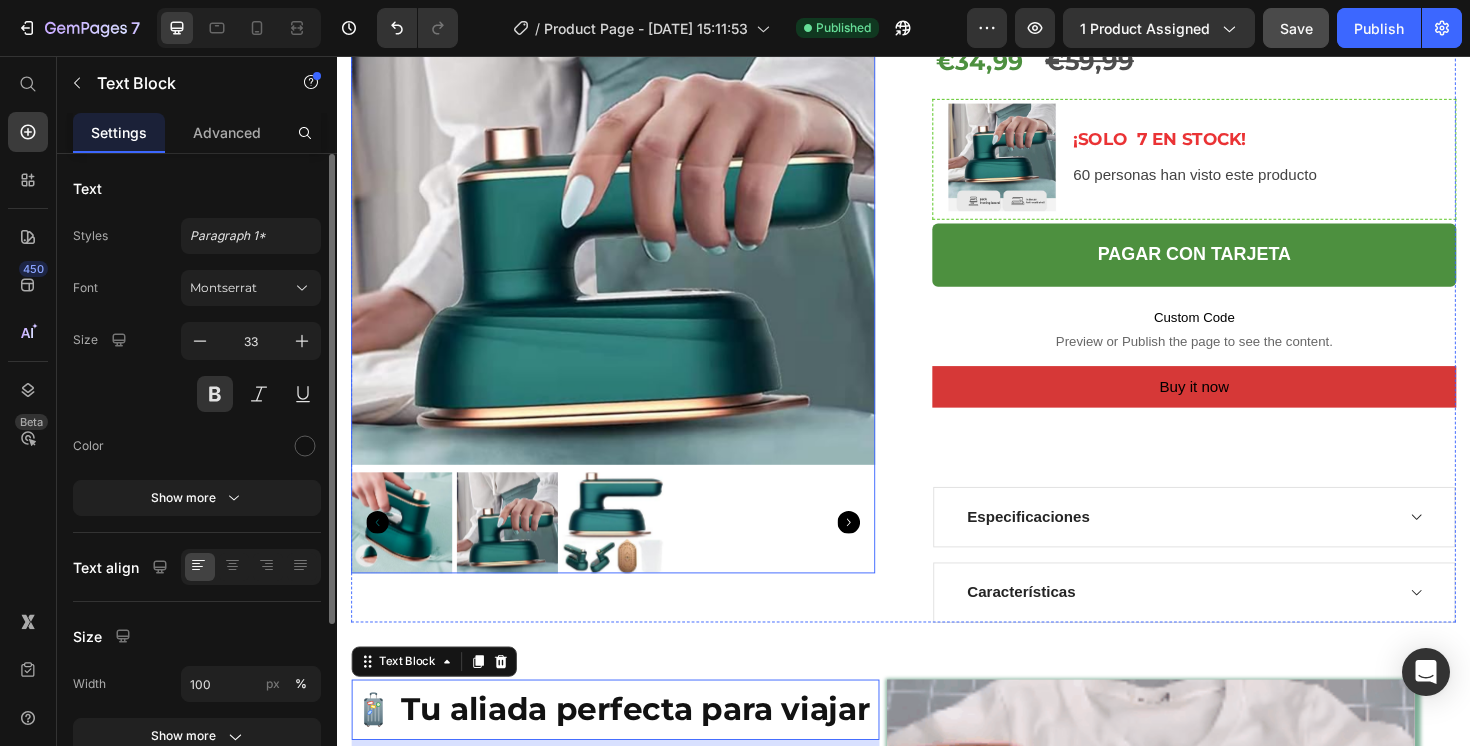 scroll, scrollTop: 282, scrollLeft: 0, axis: vertical 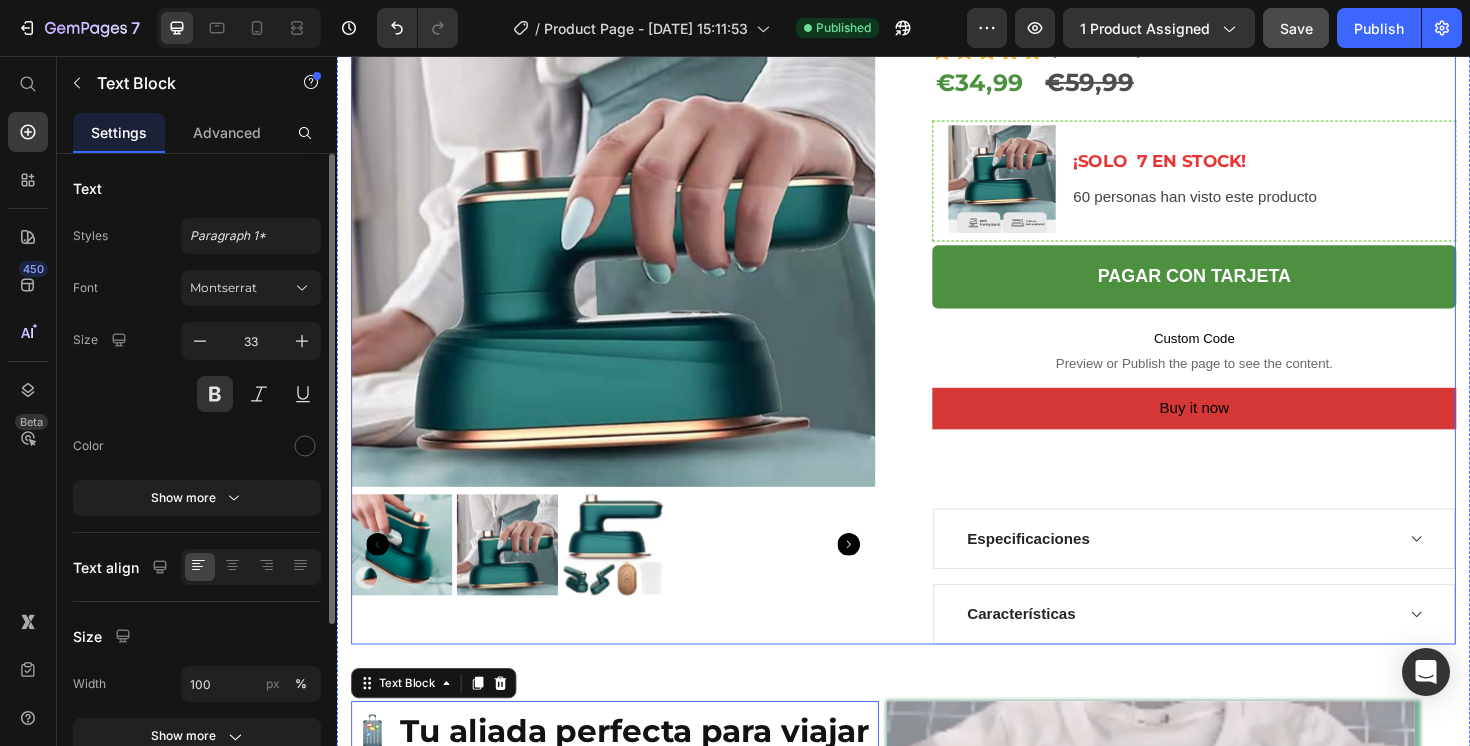 click on "Product Images MINI PLANCHA ELEGANCE (P) Title Viaja ligero, luce impecable: plancha de vapor de mano Text block                Icon                Icon                Icon                Icon                Icon Icon List Hoz (224 reviews) Text block Row €34,99 Product Price €59,99 Product Price Row Image ¡SOLO  7 EN STOCK! Text block 60 personas han visto este producto Text block Row PAGAR CON TARJETA Add to Cart
Custom Code
Preview or Publish the page to see the content. Custom Code Buy it now Dynamic Checkout
Especificaciones
Características Accordion Product" at bounding box center (937, 318) 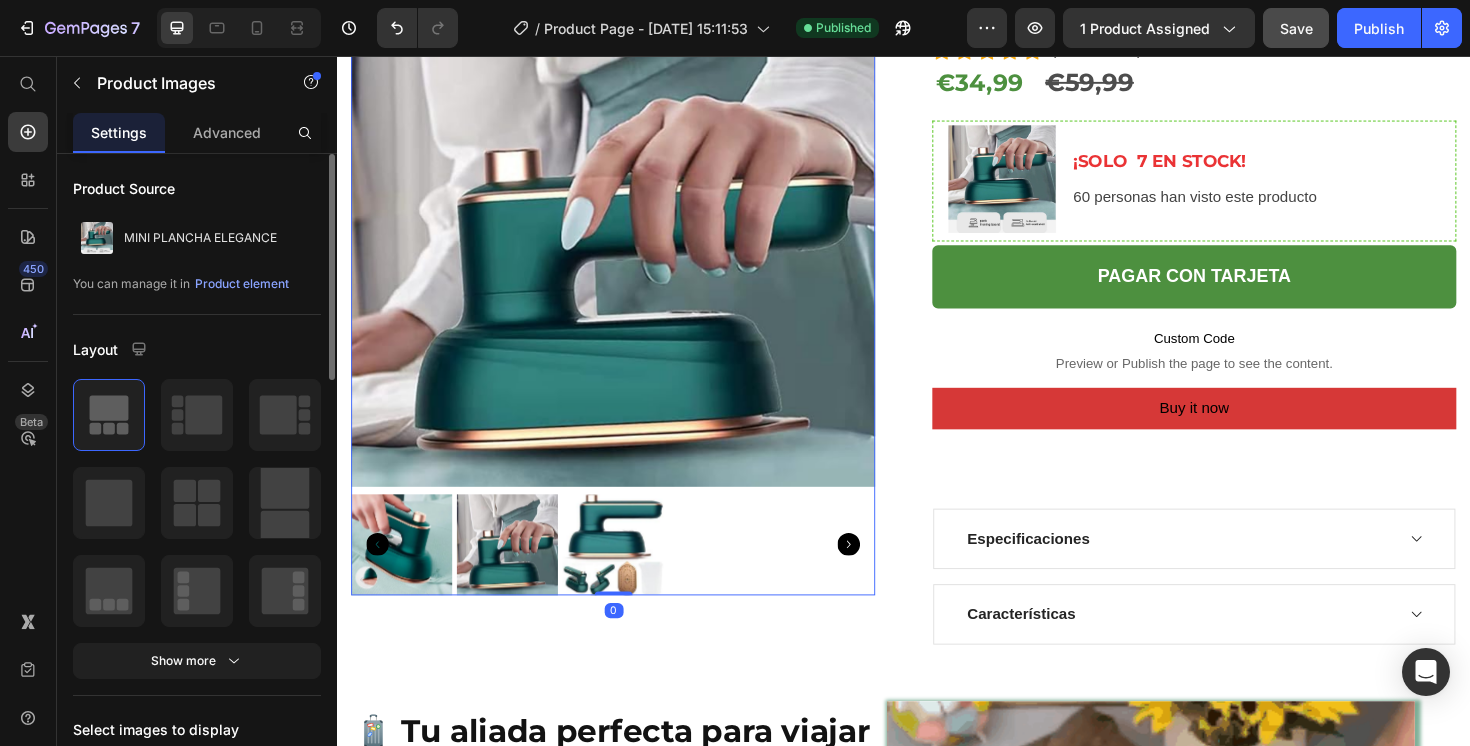 click 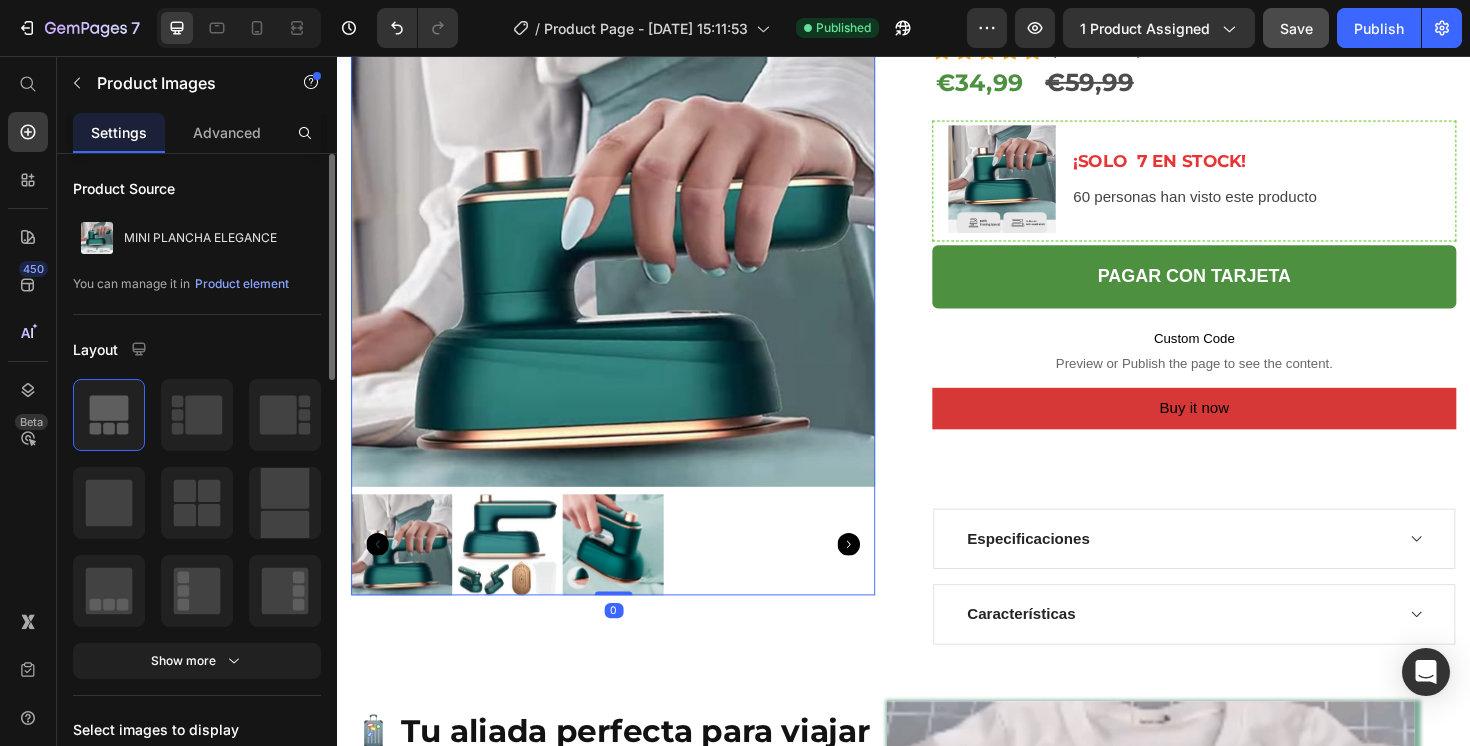 click 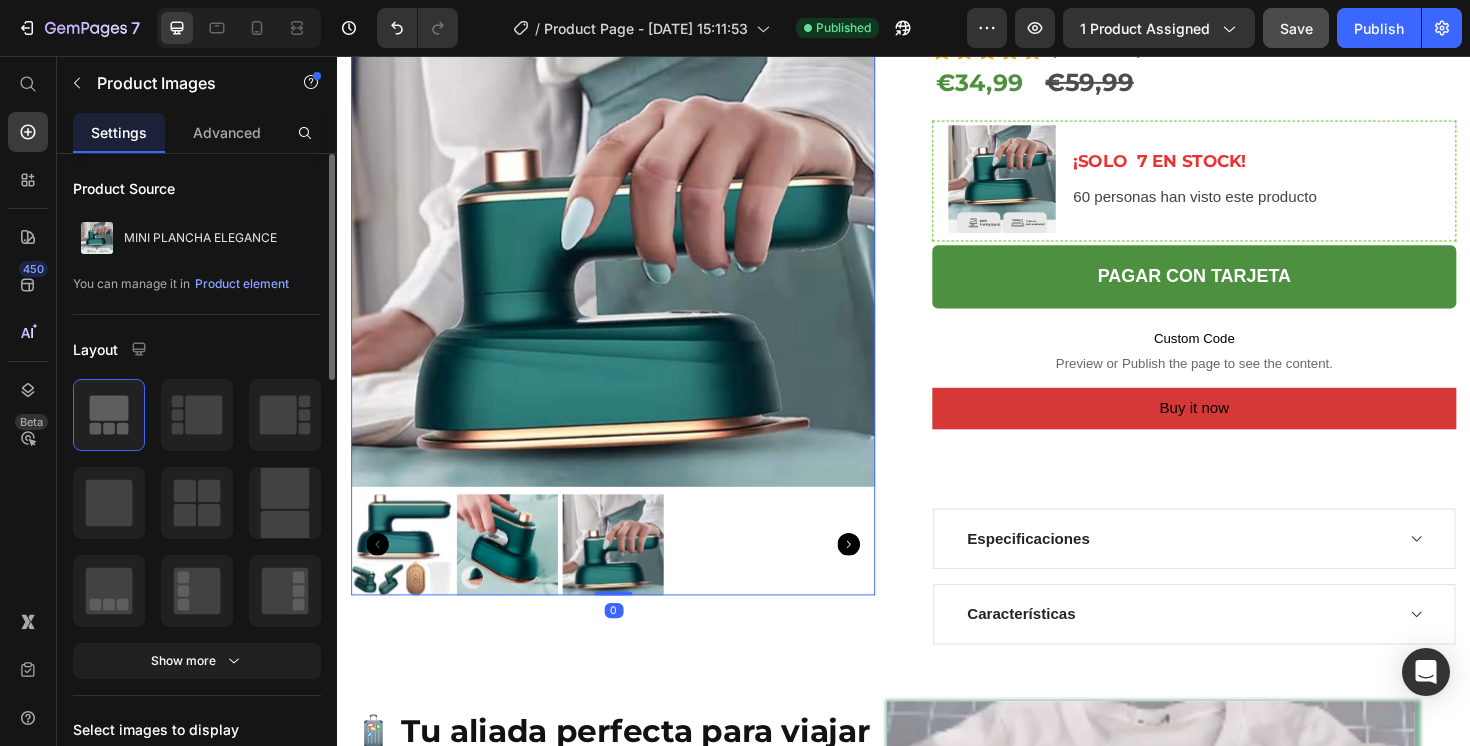 click 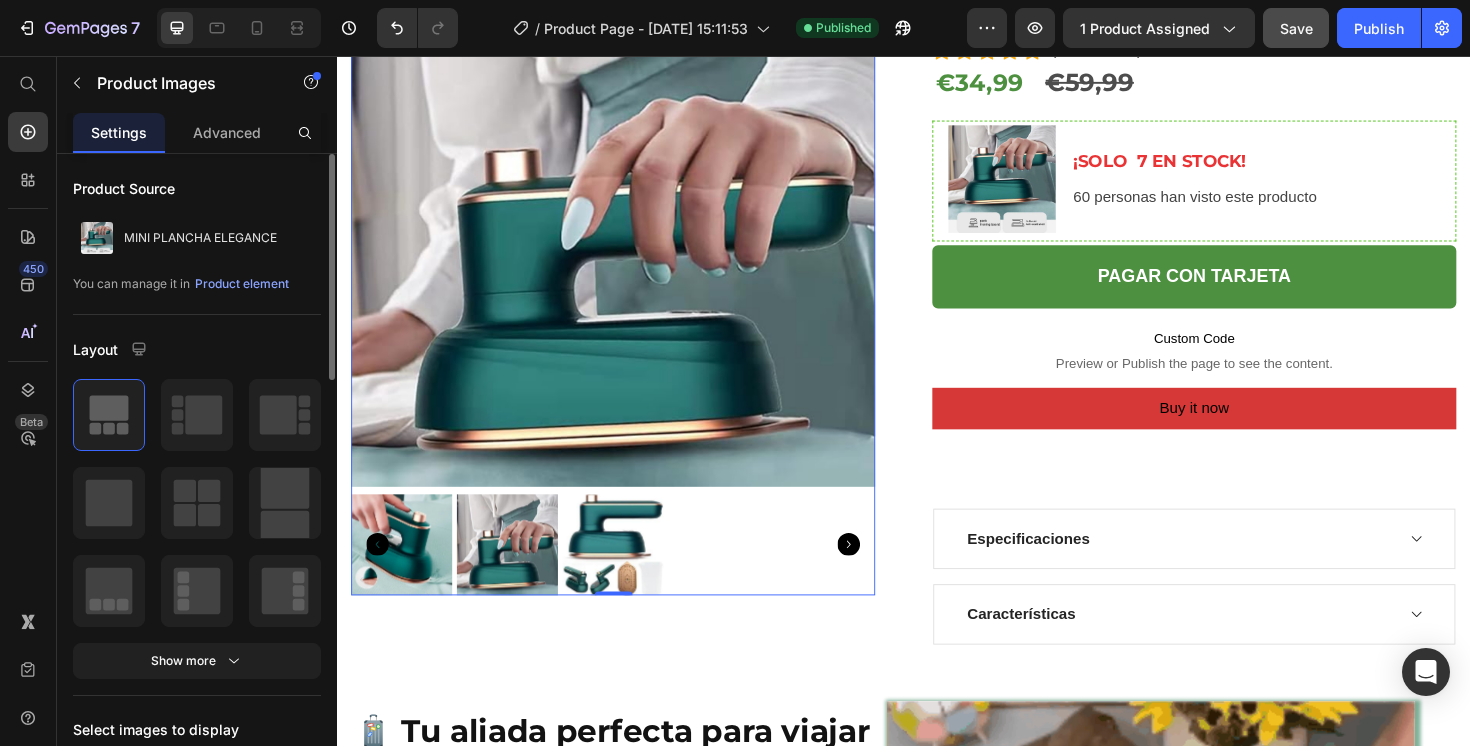 click 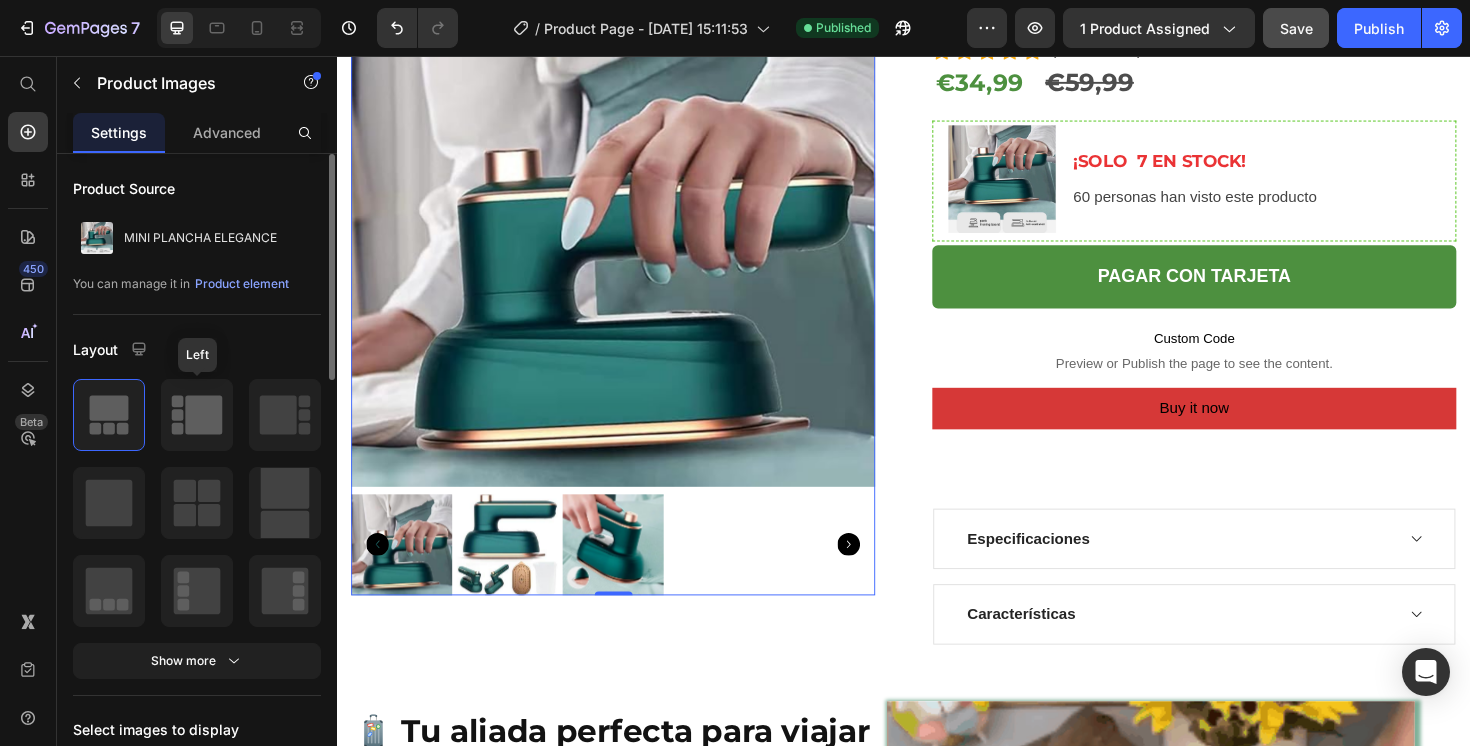 click 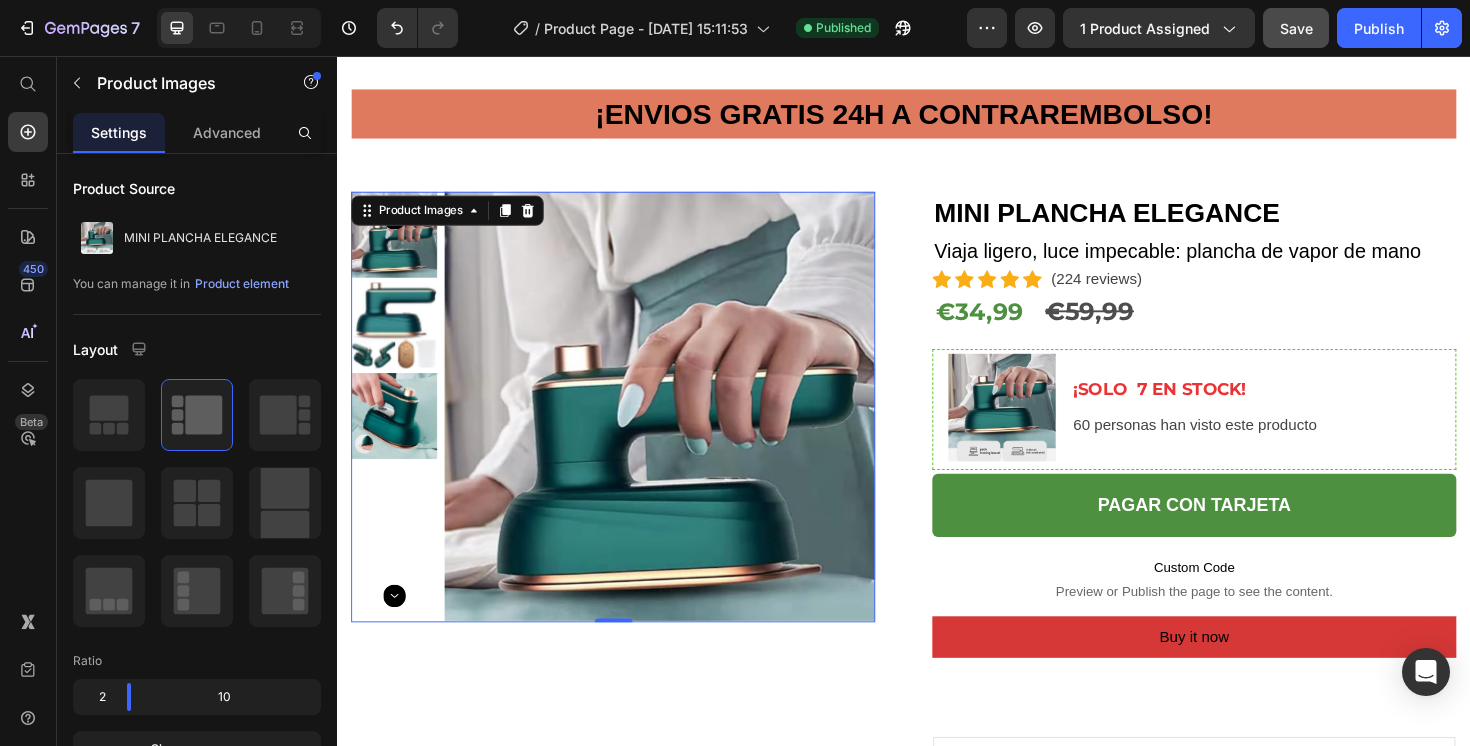 scroll, scrollTop: 0, scrollLeft: 0, axis: both 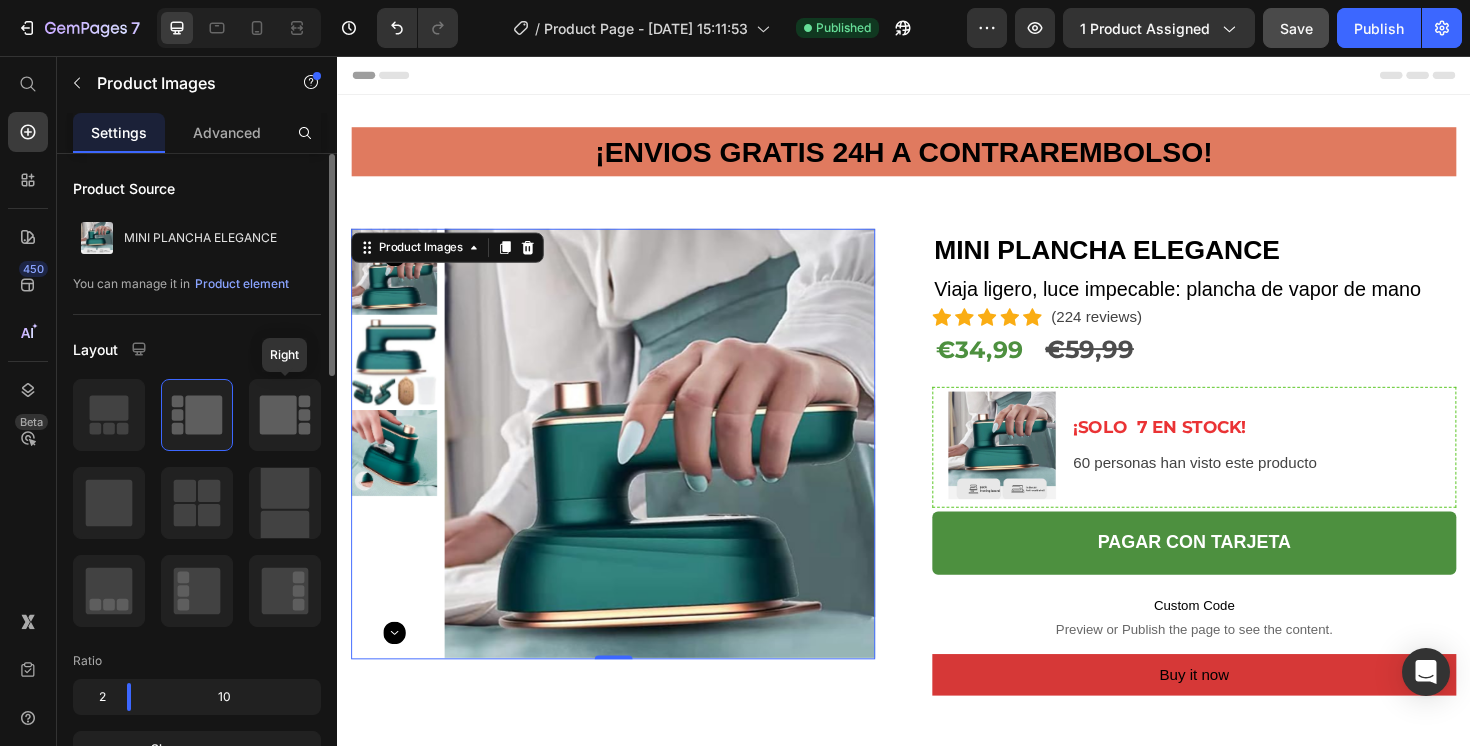 click 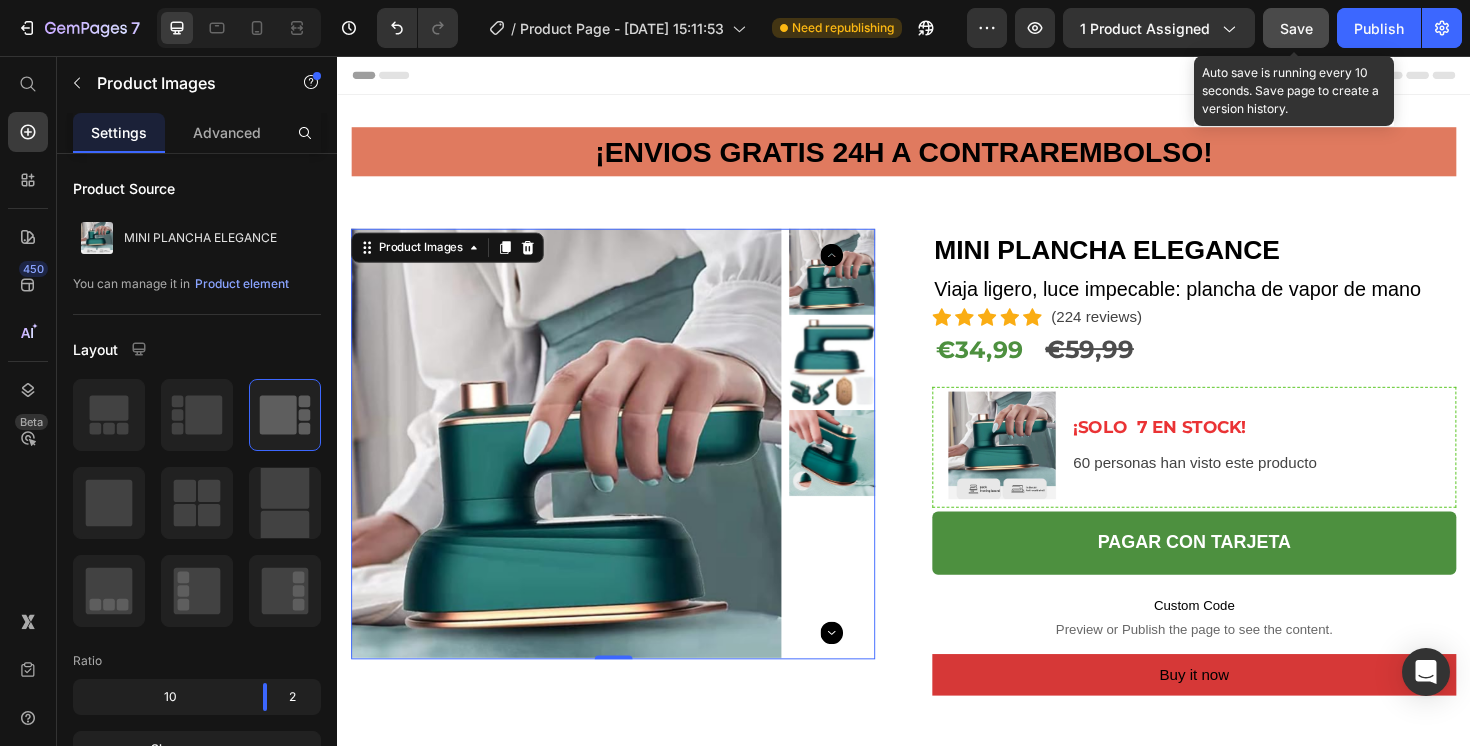 click on "Save" at bounding box center [1296, 28] 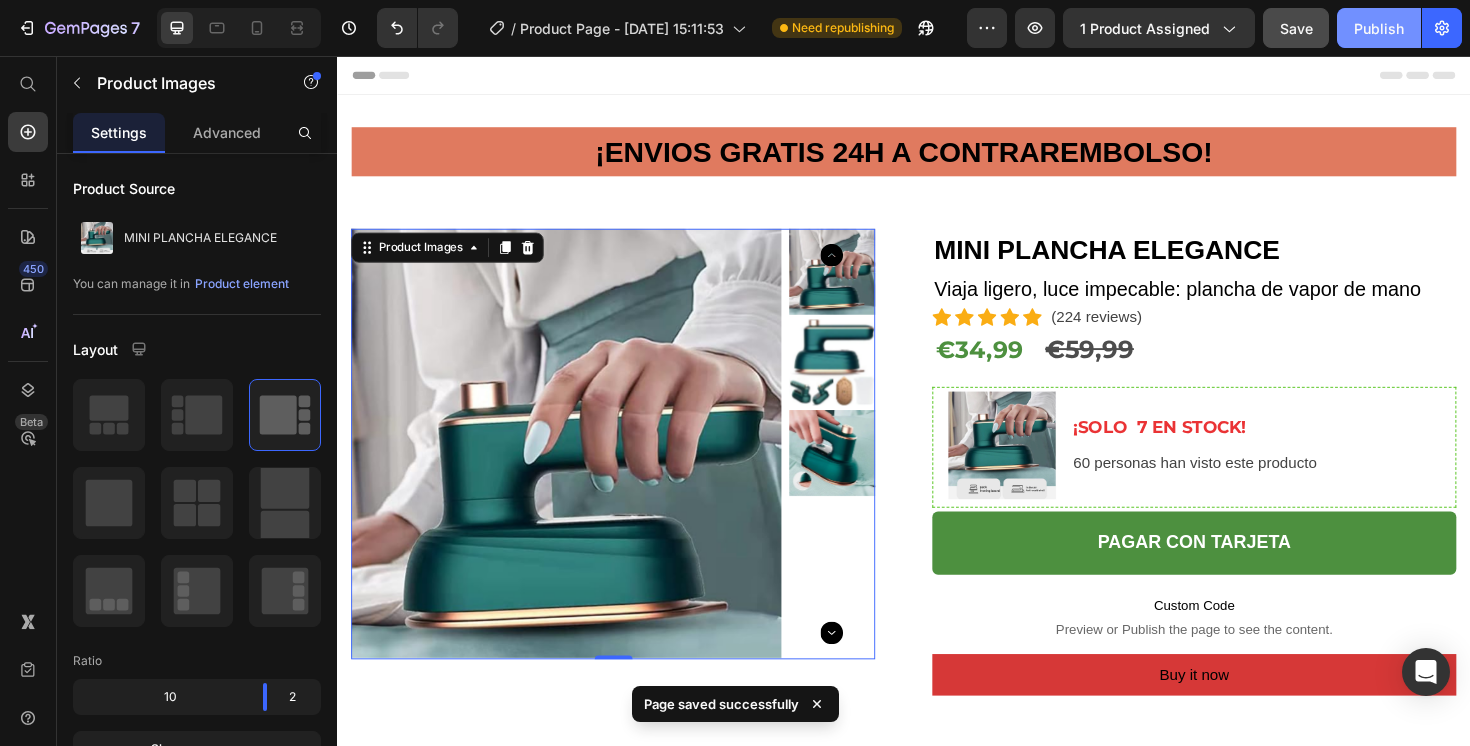 click on "Publish" at bounding box center [1379, 28] 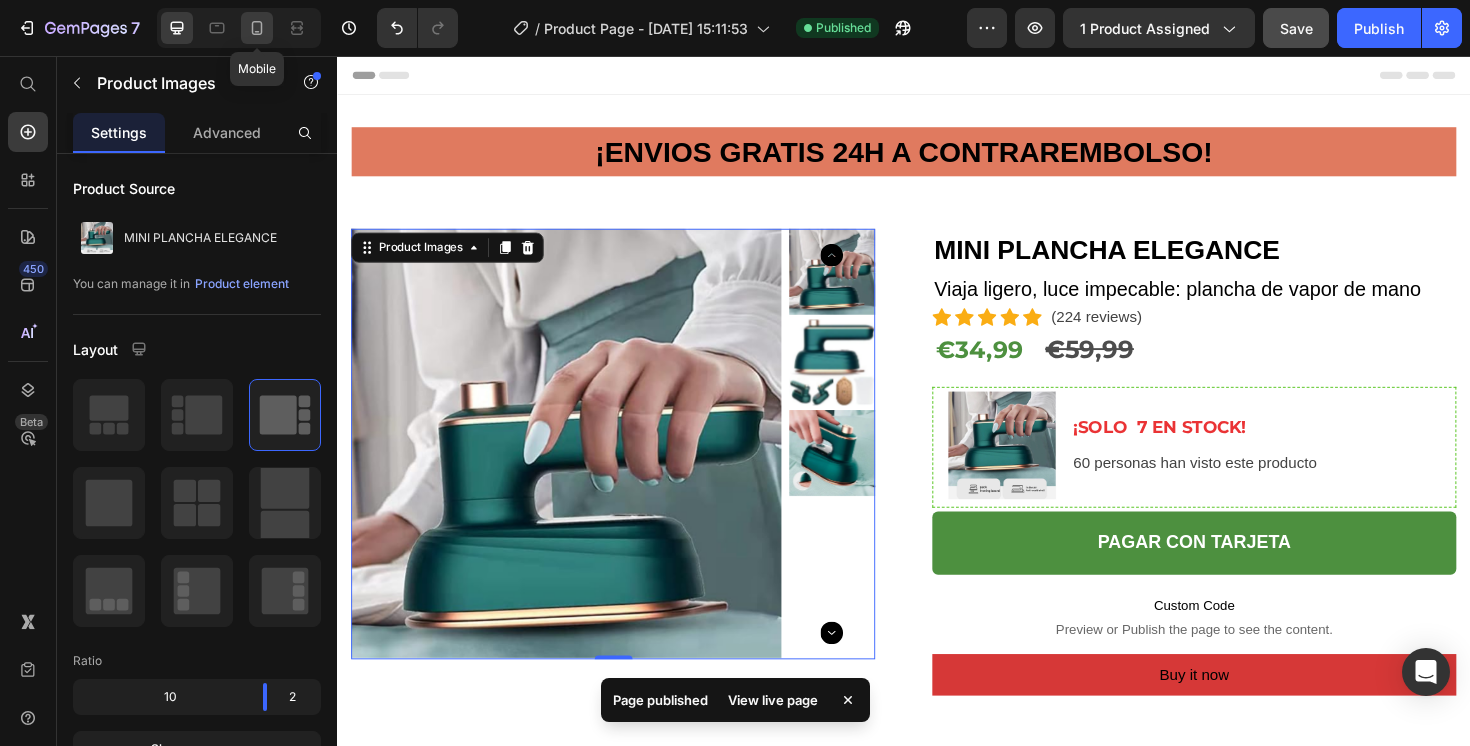 click 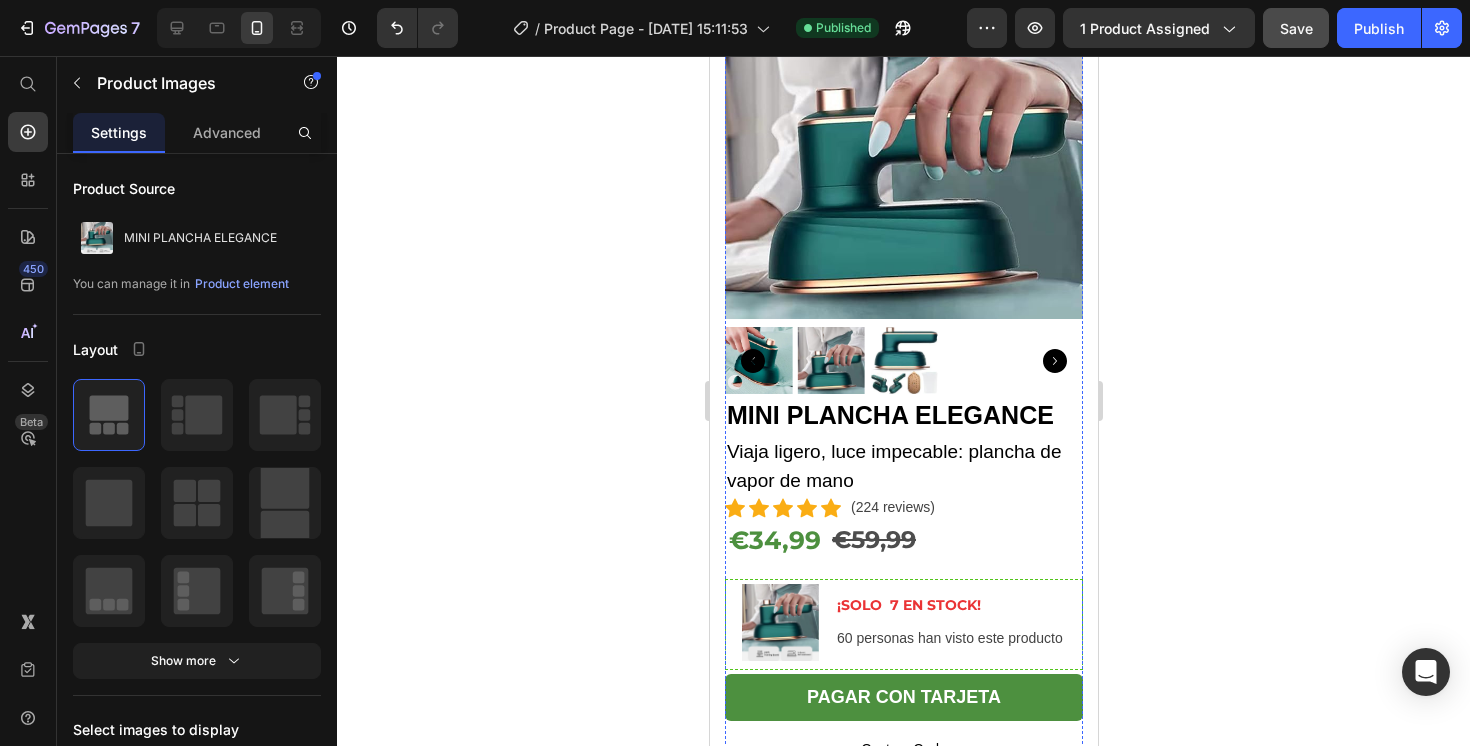 scroll, scrollTop: 0, scrollLeft: 0, axis: both 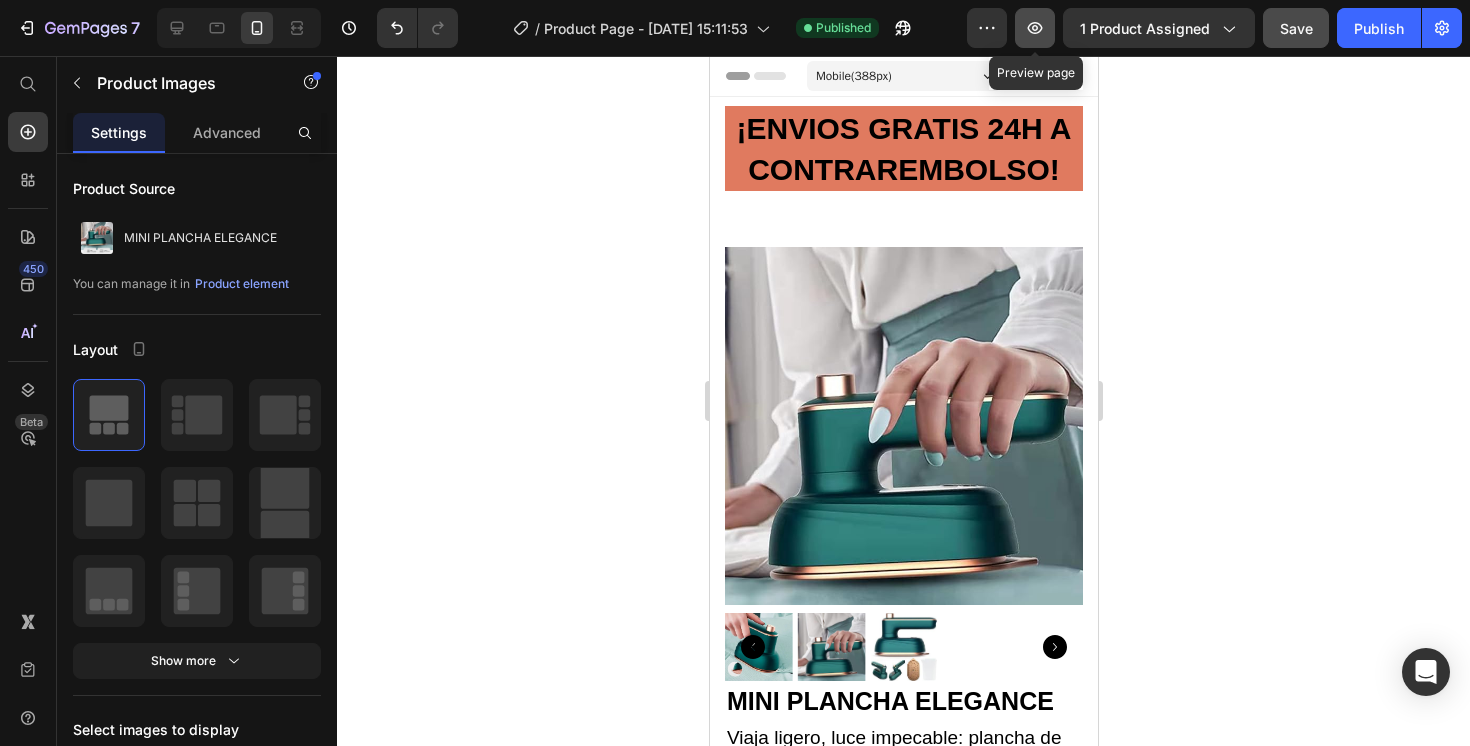 click 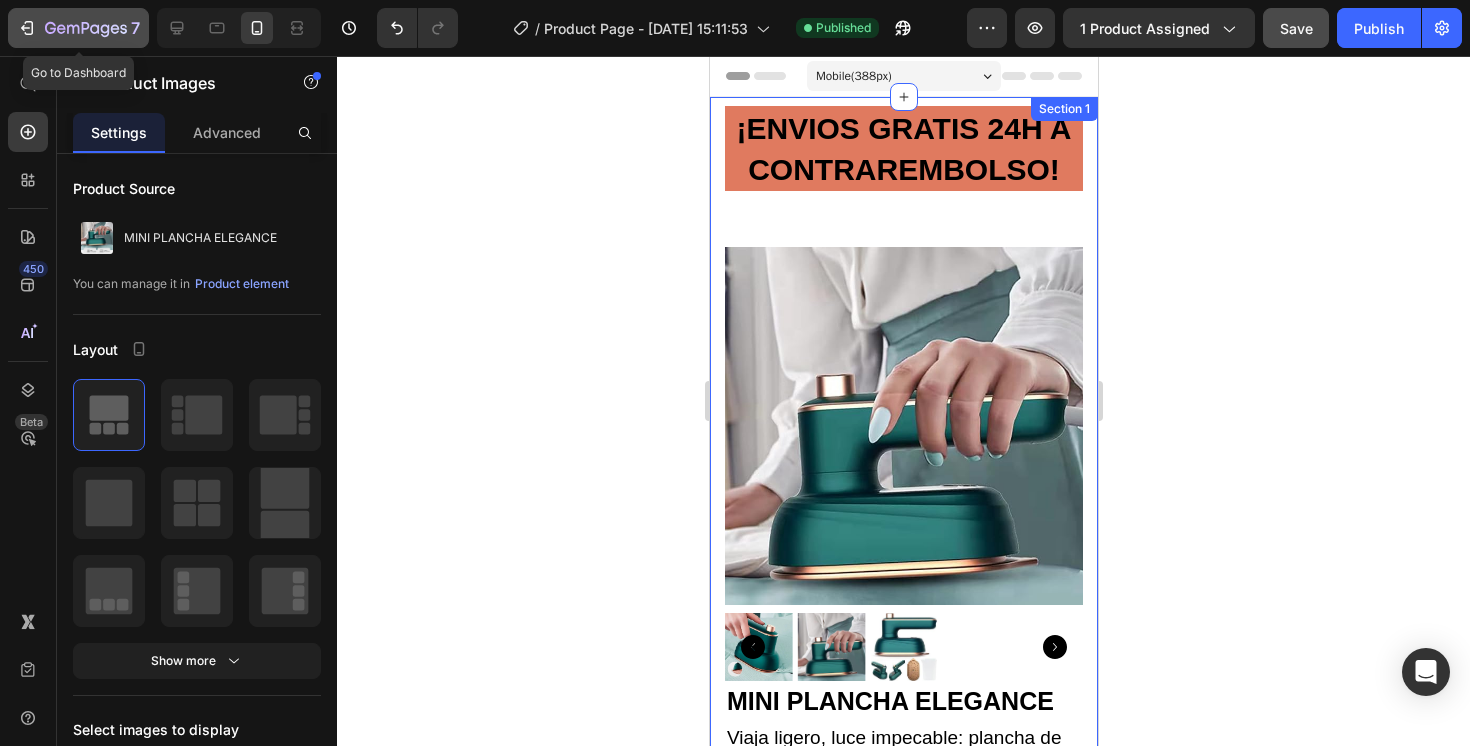 click 